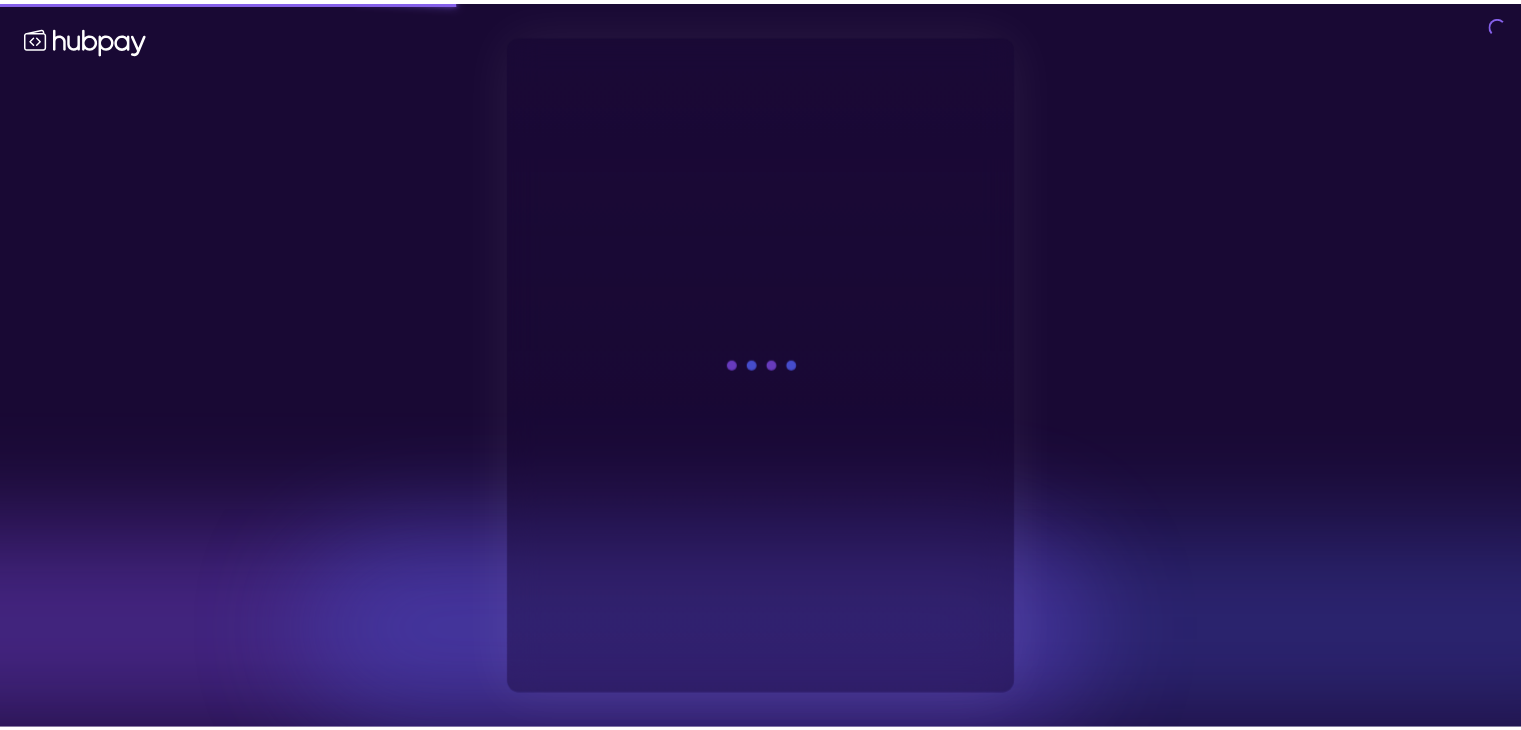 scroll, scrollTop: 0, scrollLeft: 0, axis: both 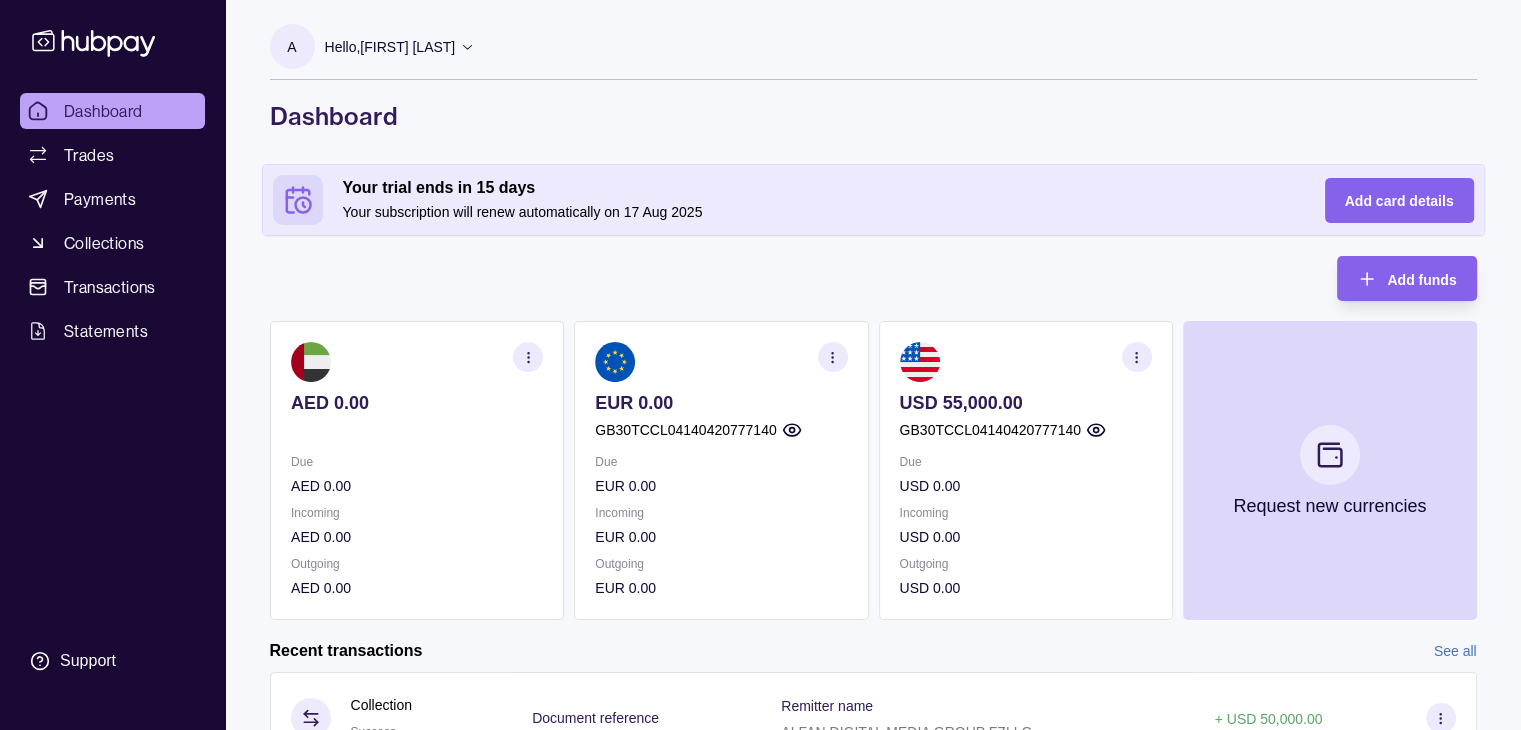 click on "Your subscription will renew automatically on   17 Aug 2025" at bounding box center (814, 212) 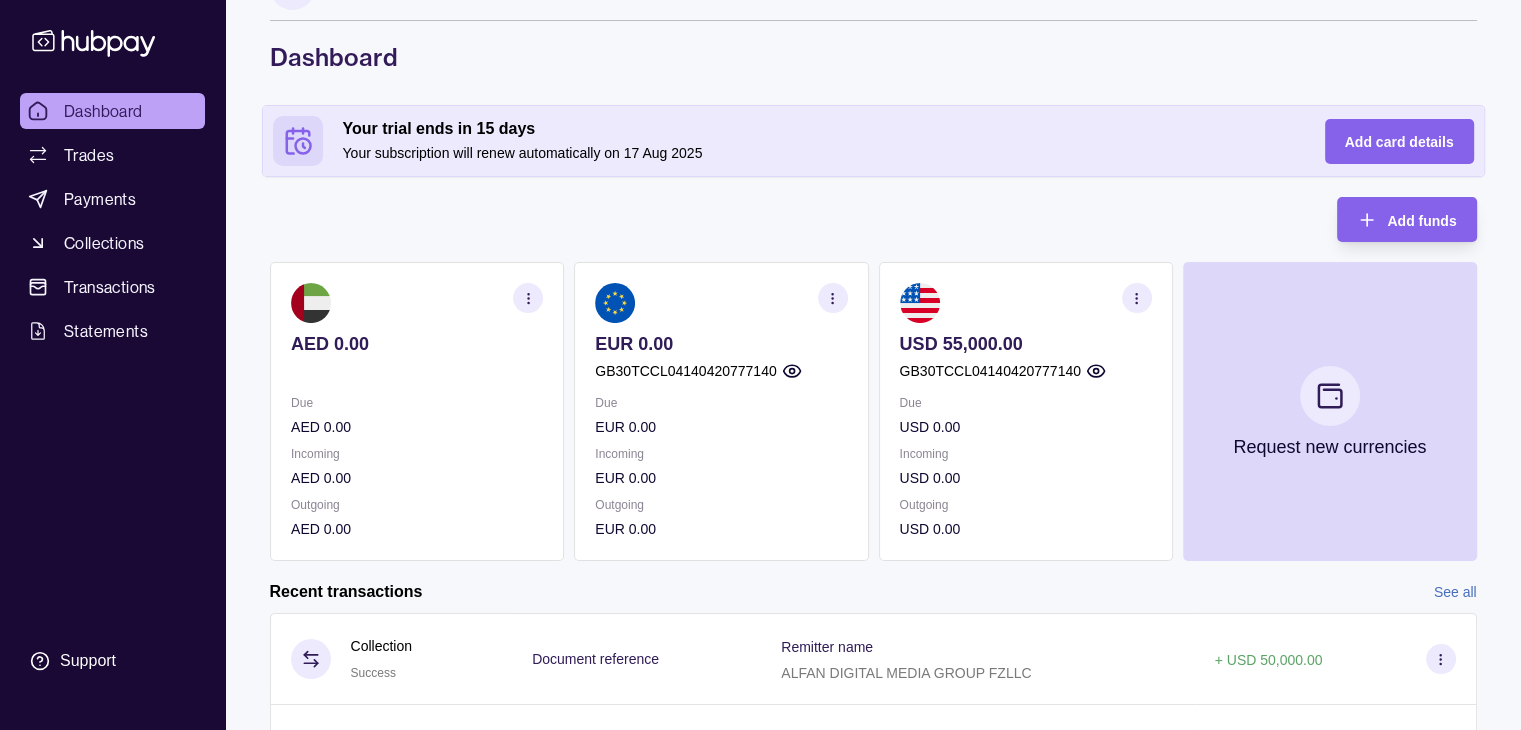 scroll, scrollTop: 0, scrollLeft: 0, axis: both 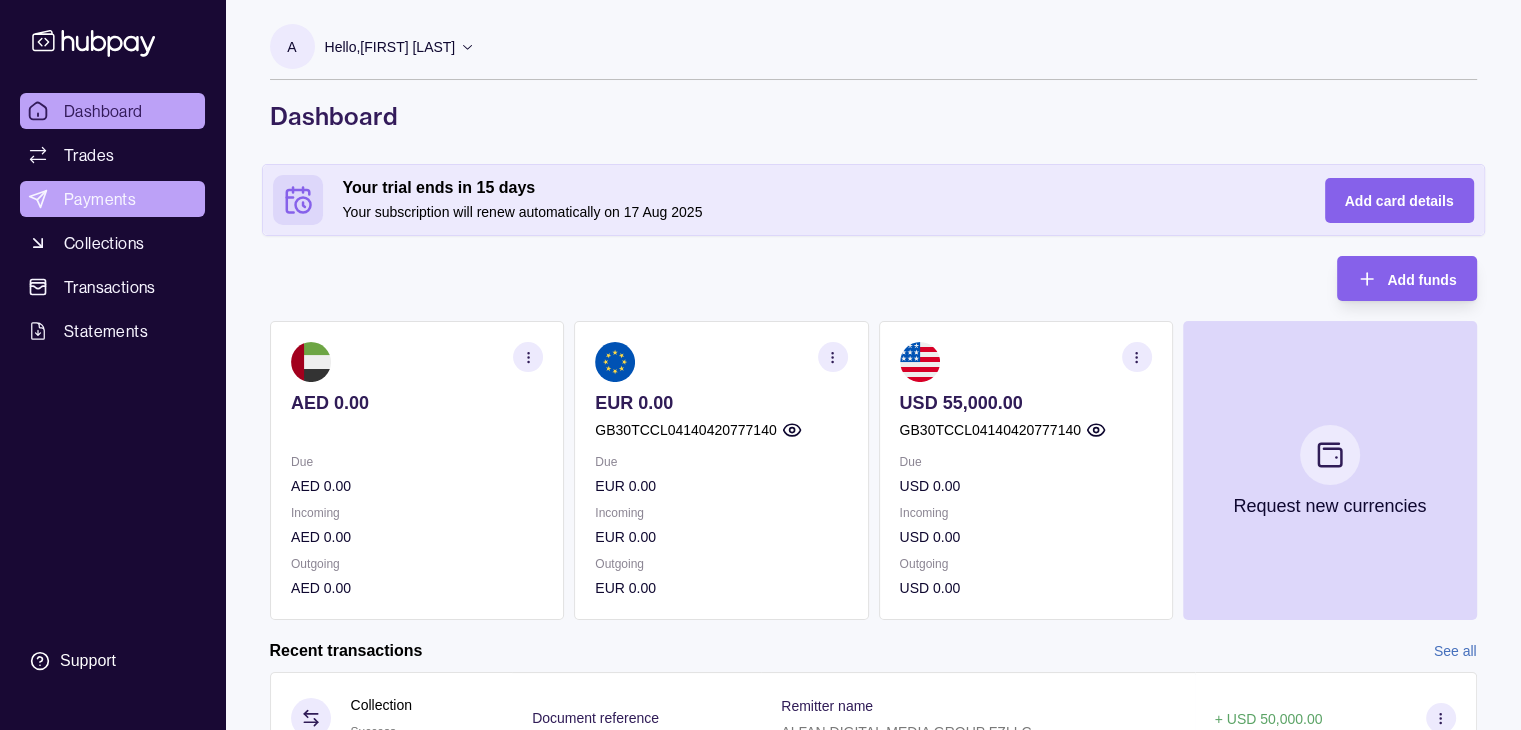 click on "Payments" at bounding box center [100, 199] 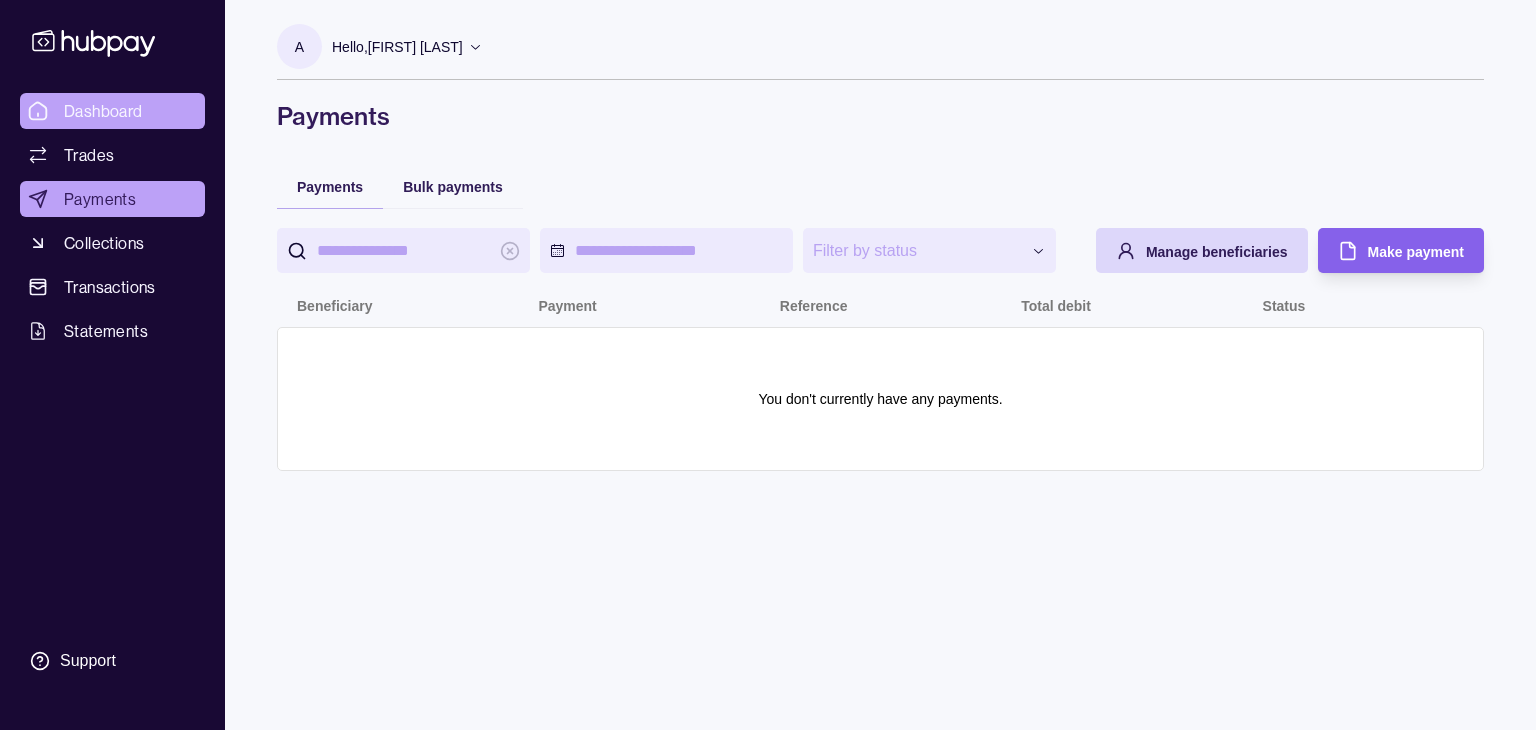 click on "Dashboard" at bounding box center (112, 111) 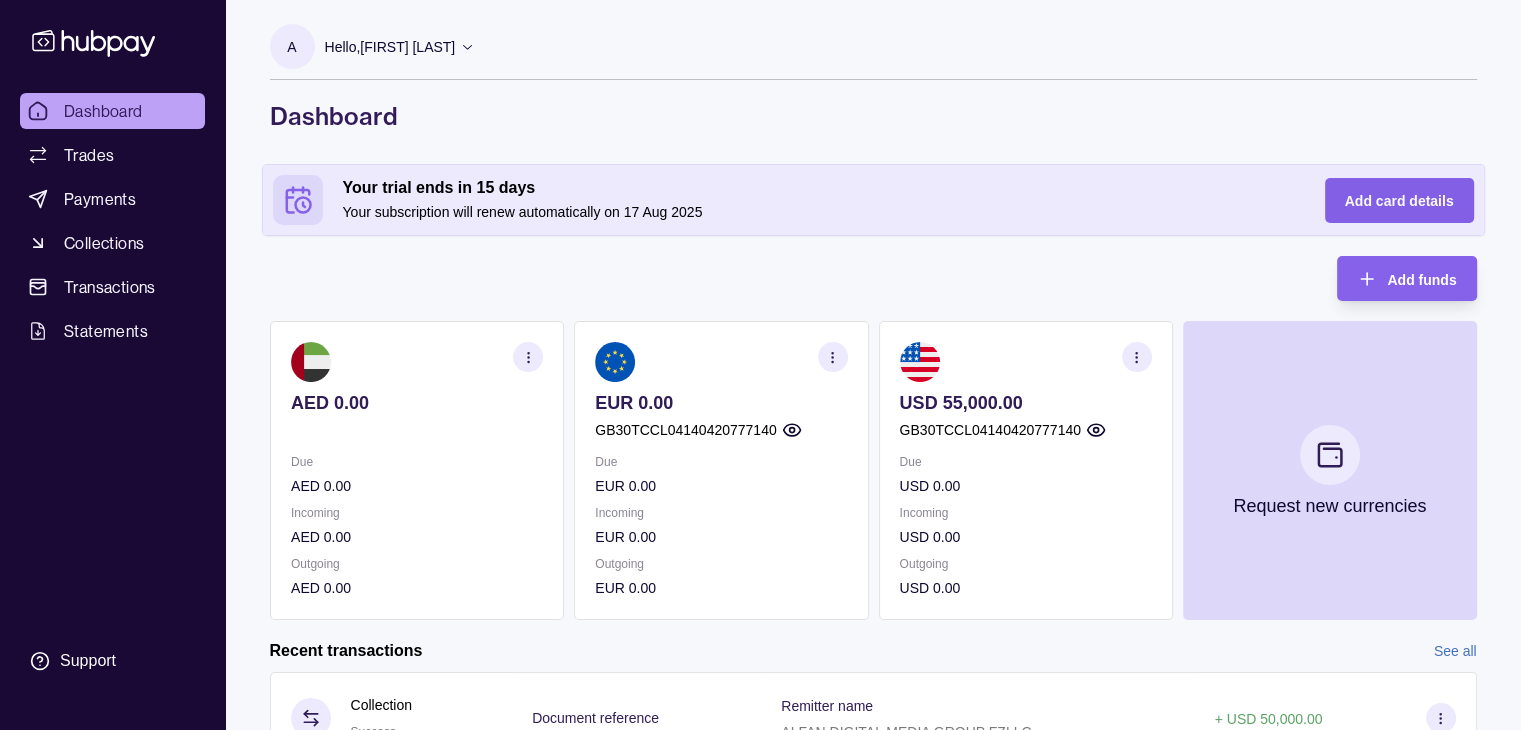 click on "Add card details" at bounding box center [1399, 201] 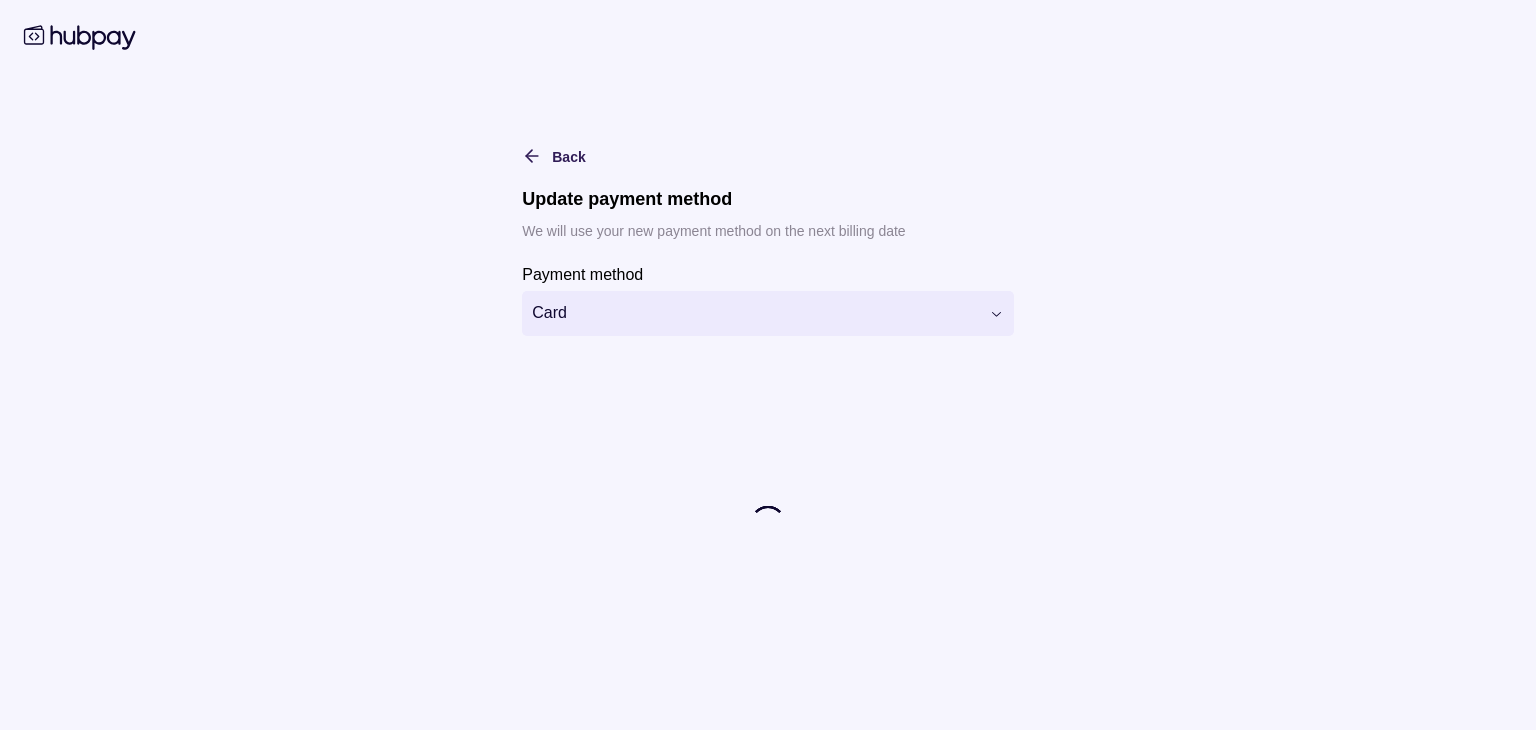click on "A Hello, [FIRST] [LAST] Osratouna Creative Hub FZ LLC Account Terms and conditions Privacy policy Sign out Dashboard Your trial ends in 15 days Your subscription will renew automatically on 17 Aug 2025 Add card details Add funds AED 0.00 Due AED 0.00 Incoming AED 0.00 Outgoing AED 0.00 EUR 0.00 [IBAN] Due EUR 0.00 Incoming EUR 0.00 Outgoing EUR 0.00 USD 55,000.00 [IBAN] Due USD 0.00 Incoming USD 0.00 Outgoing USD 0.00 Request new currencies Recent transactions See all Details Amount Collection Success Document reference Remitter name ALFAN DIGITAL MEDIA GROUP FZLLC + USD 50,000.00 Collection Success Document reference Remitter name ALFAN DIGITAL MEDIA GROUP FZLLC + USD 5,000.00 Dashboard | Hubpay Back Update payment method Card ****" at bounding box center [768, 459] 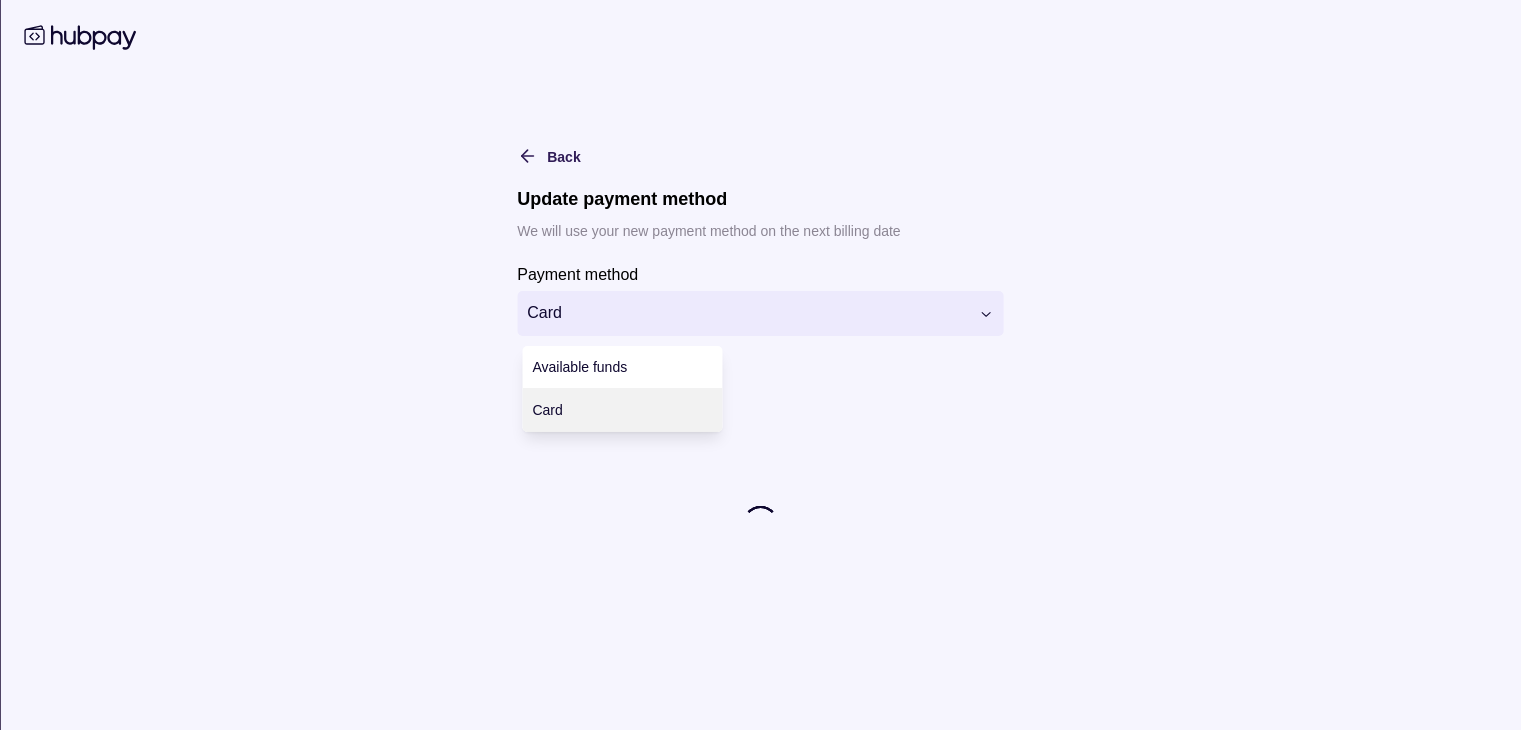 click on "A Hello, [FIRST] [LAST] Osratouna Creative Hub FZ LLC Account Terms and conditions Privacy policy Sign out Dashboard Your trial ends in 15 days Your subscription will renew automatically on 17 Aug 2025 Add card details Add funds AED 0.00 Due AED 0.00 Incoming AED 0.00 Outgoing AED 0.00 EUR 0.00 [IBAN] Due EUR 0.00 Incoming EUR 0.00 Outgoing EUR 0.00 USD 55,000.00 [IBAN] Due USD 0.00 Incoming USD 0.00 Outgoing USD 0.00 Request new currencies Recent transactions See all Details Amount Collection Success Document reference Remitter name ALFAN DIGITAL MEDIA GROUP FZLLC + USD 50,000.00 Collection Success Document reference Remitter name ALFAN DIGITAL MEDIA GROUP FZLLC + USD 5,000.00 Dashboard | Hubpay Back Update payment method Card ****" at bounding box center [760, 459] 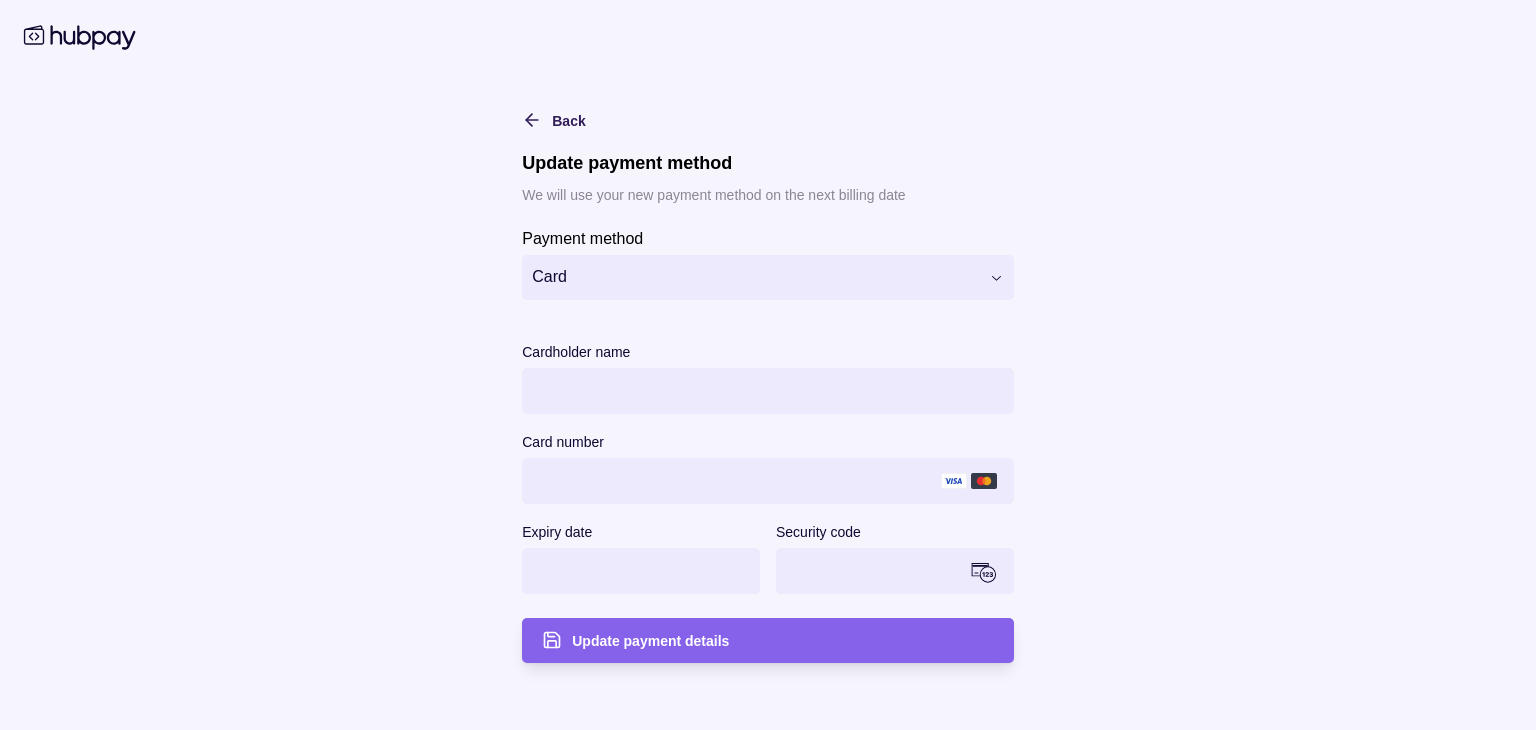 click on "A Hello, [FIRST] [LAST] Osratouna Creative Hub FZ LLC Account Terms and conditions Privacy policy Sign out Dashboard Your trial ends in 15 days Your subscription will renew automatically on 17 Aug 2025 Add card details Add funds AED 0.00 Due AED 0.00 Incoming AED 0.00 Outgoing AED 0.00 EUR 0.00 [IBAN] Due EUR 0.00 Incoming EUR 0.00 Outgoing EUR 0.00 USD 55,000.00 [IBAN] Due USD 0.00 Incoming USD 0.00 Outgoing USD 0.00 Request new currencies Recent transactions See all Details Amount Collection Success Document reference Remitter name ALFAN DIGITAL MEDIA GROUP FZLLC + USD 50,000.00 Collection Success Document reference Remitter name ALFAN DIGITAL MEDIA GROUP FZLLC + USD 5,000.00 Dashboard | Hubpay Back Update payment method Card ****" at bounding box center [768, 459] 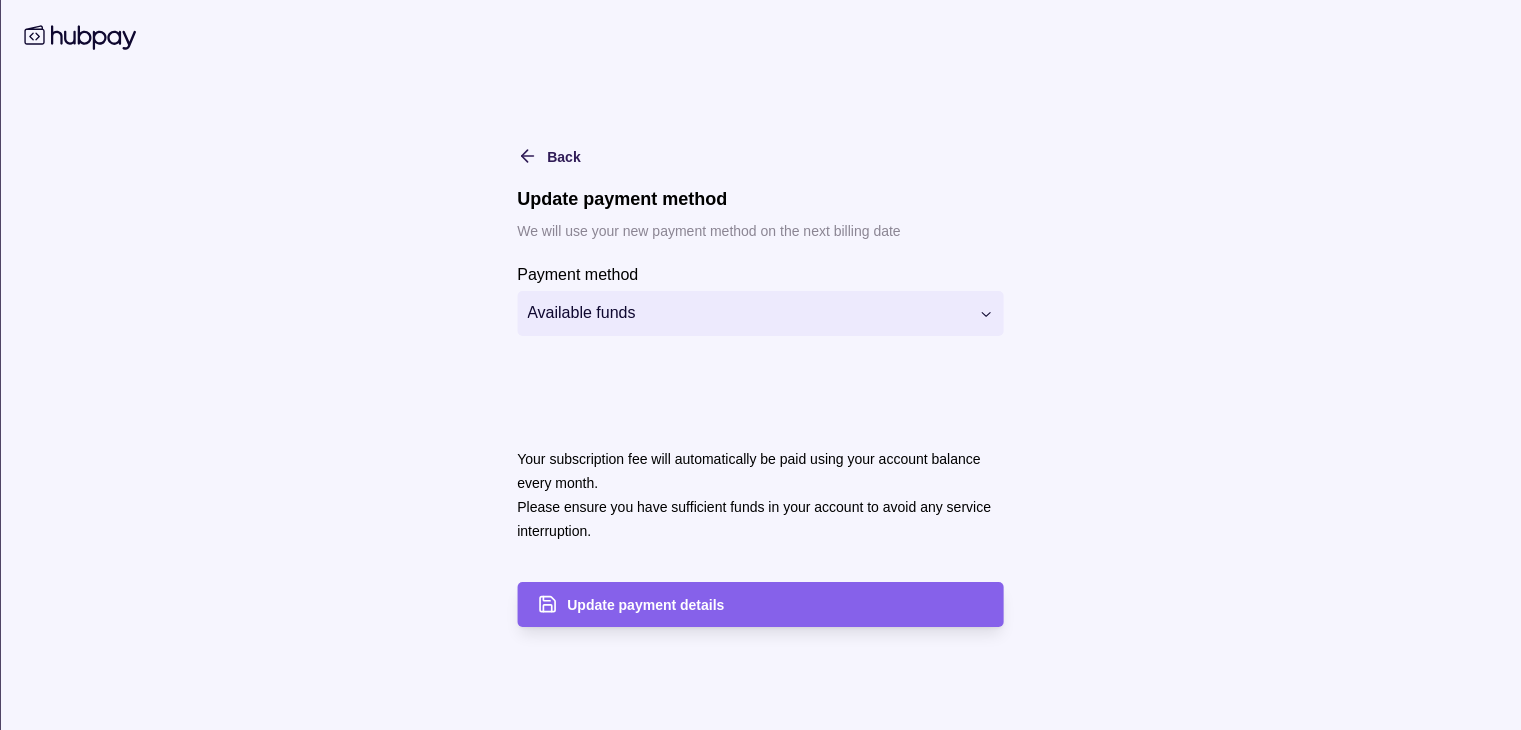 scroll, scrollTop: 174, scrollLeft: 0, axis: vertical 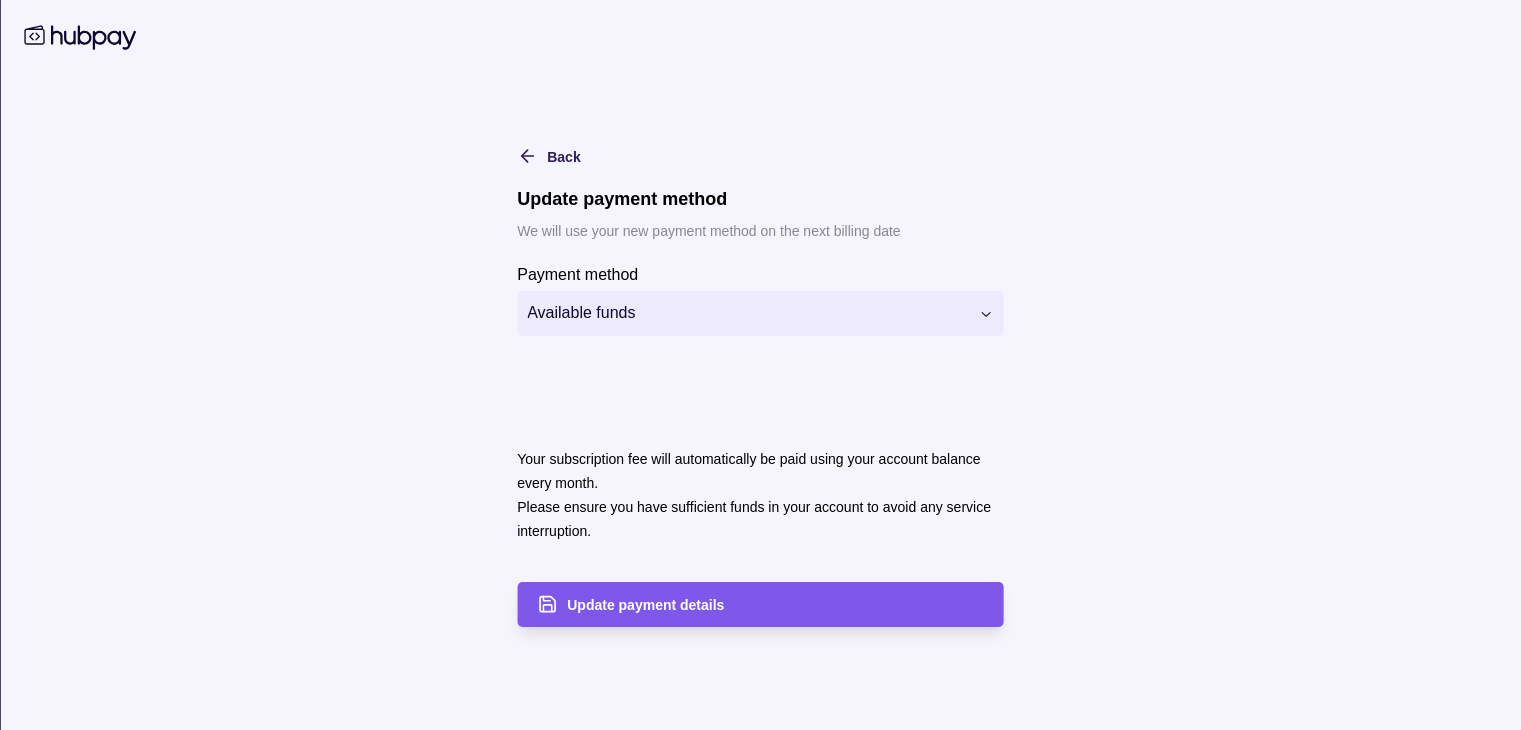 click on "Update payment details" at bounding box center [775, 604] 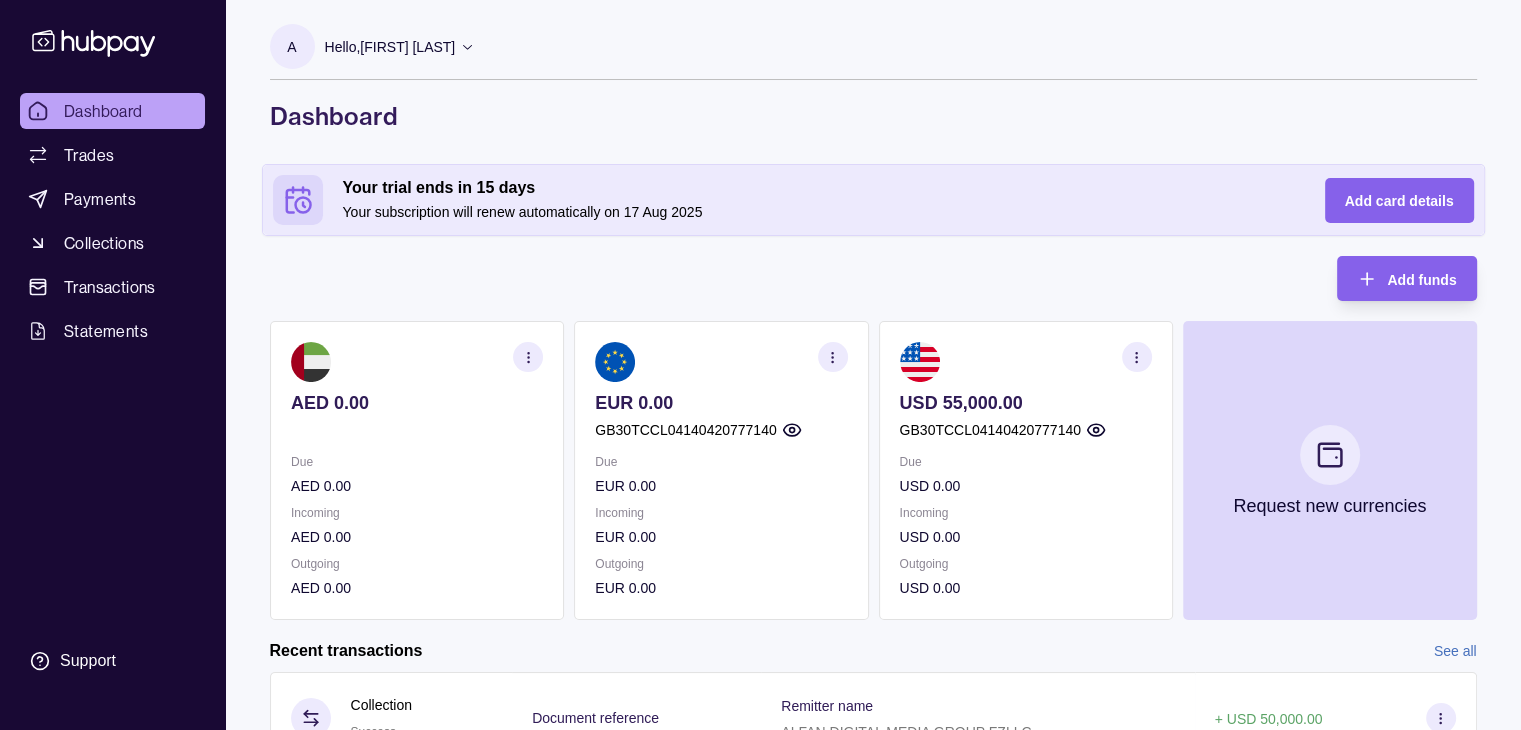 scroll, scrollTop: 0, scrollLeft: 0, axis: both 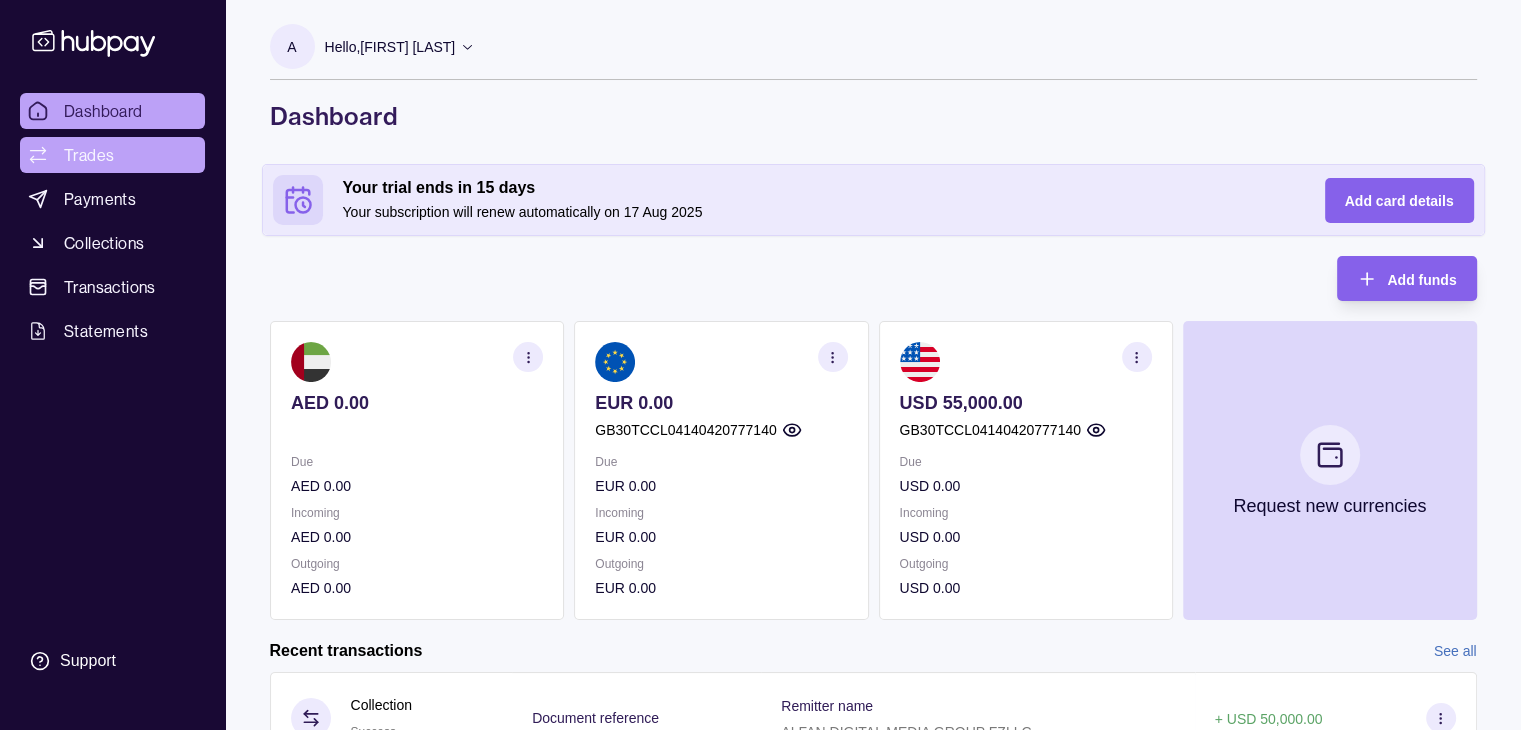 click on "Trades" at bounding box center (112, 155) 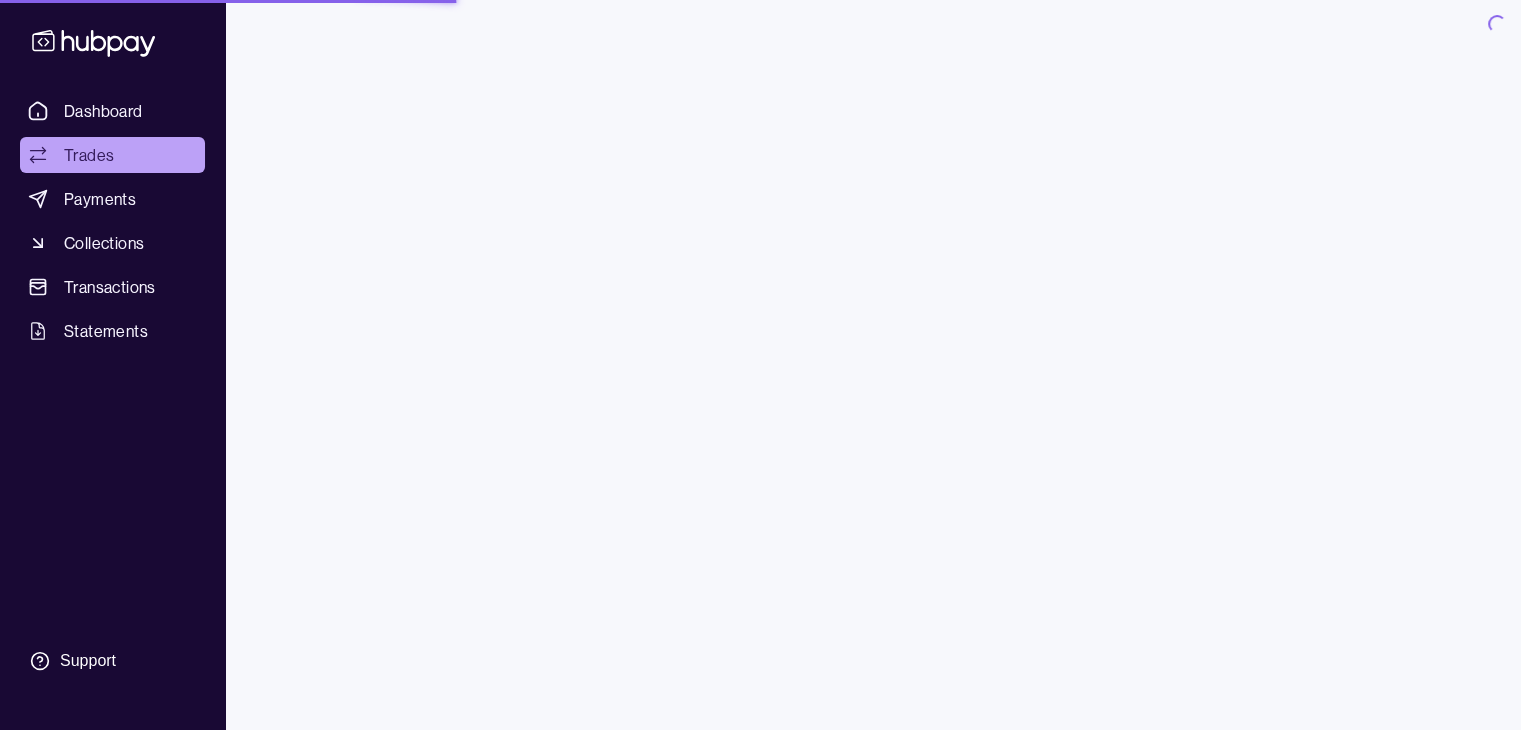 scroll, scrollTop: 0, scrollLeft: 0, axis: both 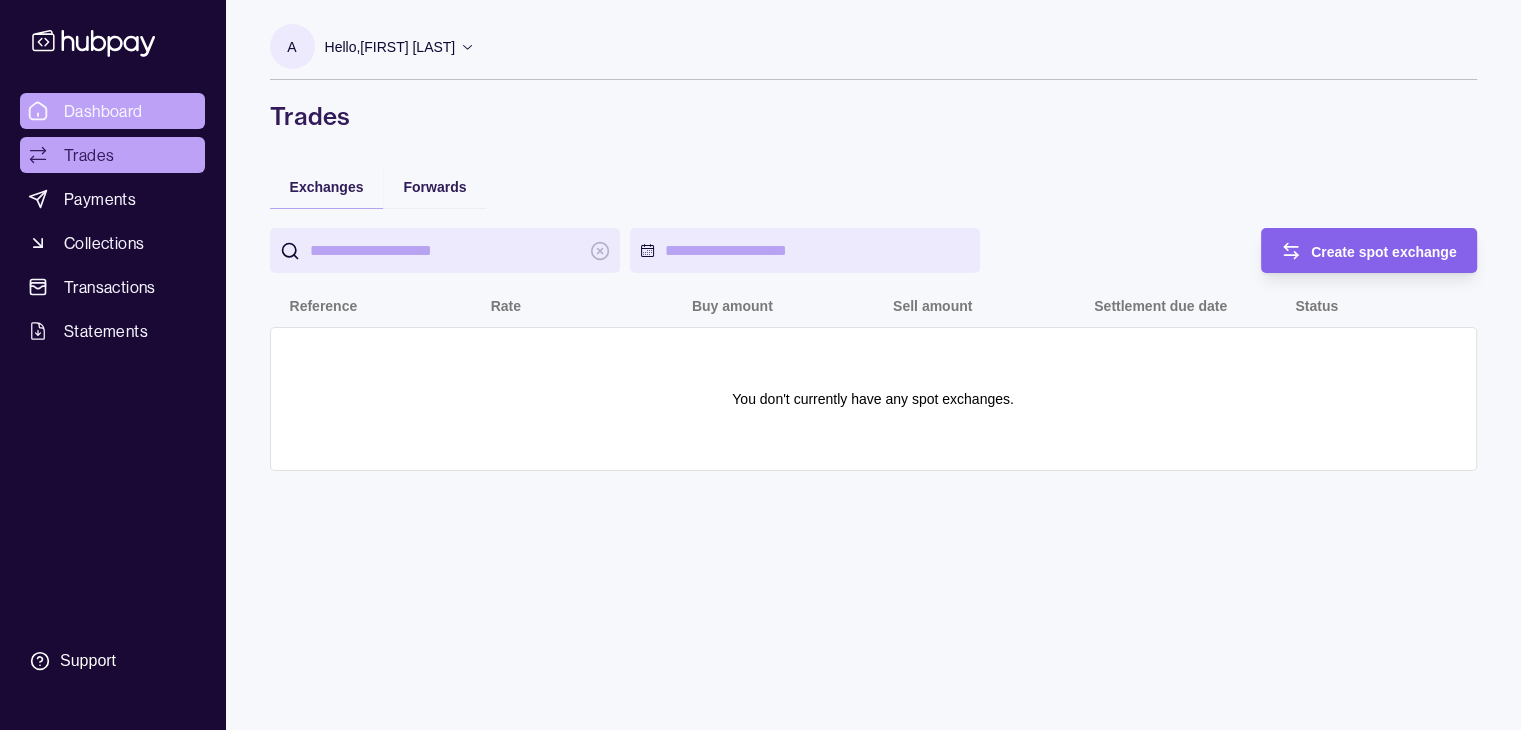 click on "Dashboard" at bounding box center (103, 111) 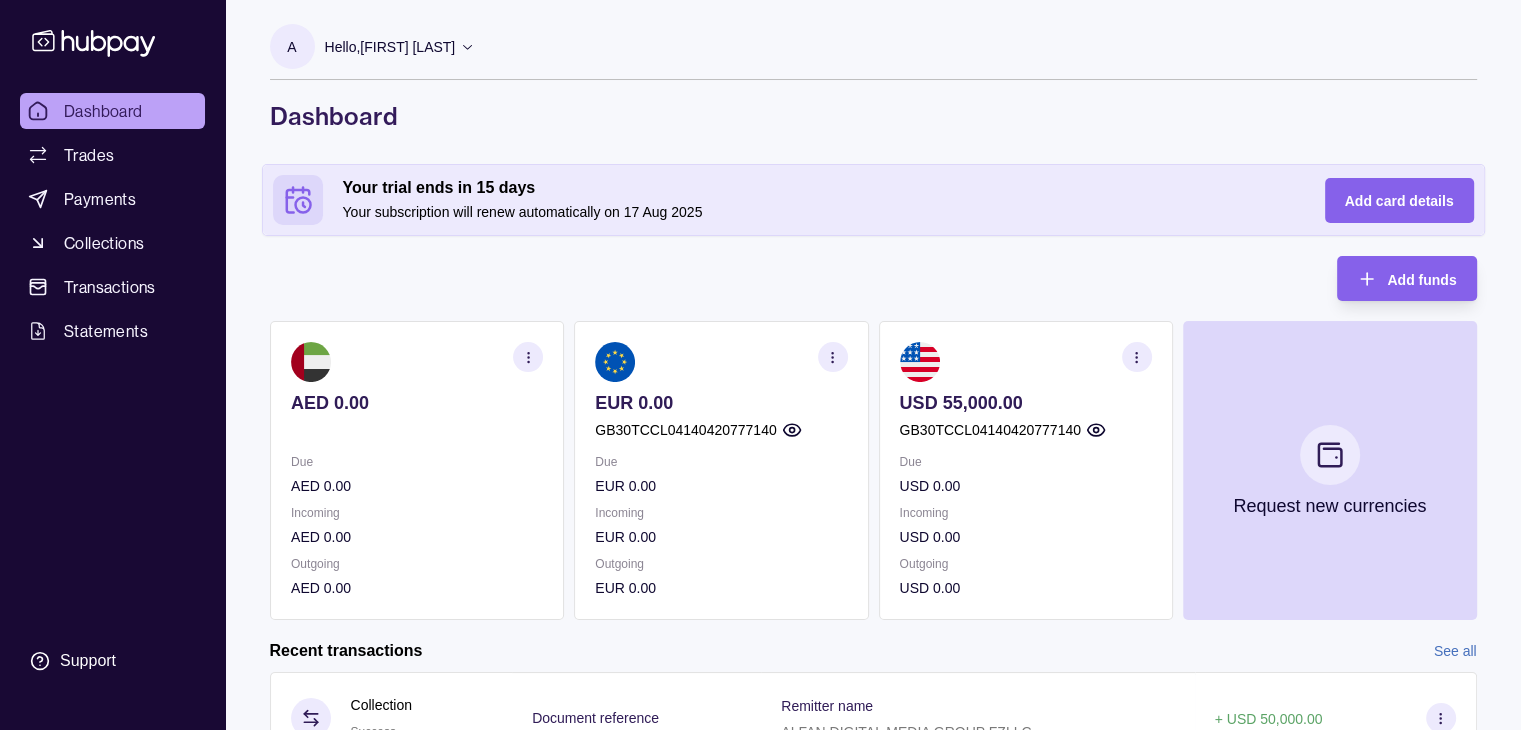 click on "A Hello, [FIRST] [LAST] Osratouna Creative Hub FZ LLC Account Terms and conditions Privacy policy Sign out Dashboard" at bounding box center (873, 66) 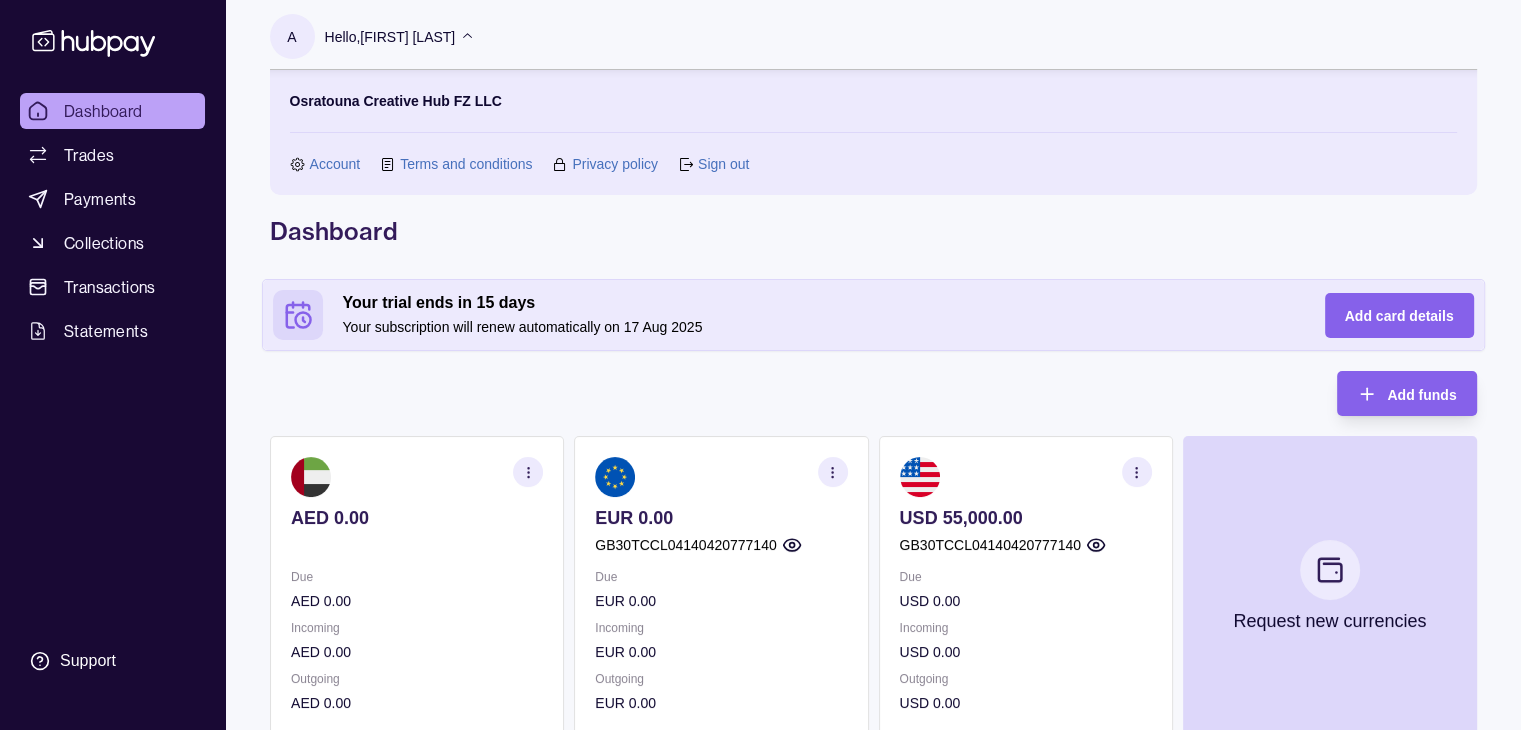 scroll, scrollTop: 54, scrollLeft: 0, axis: vertical 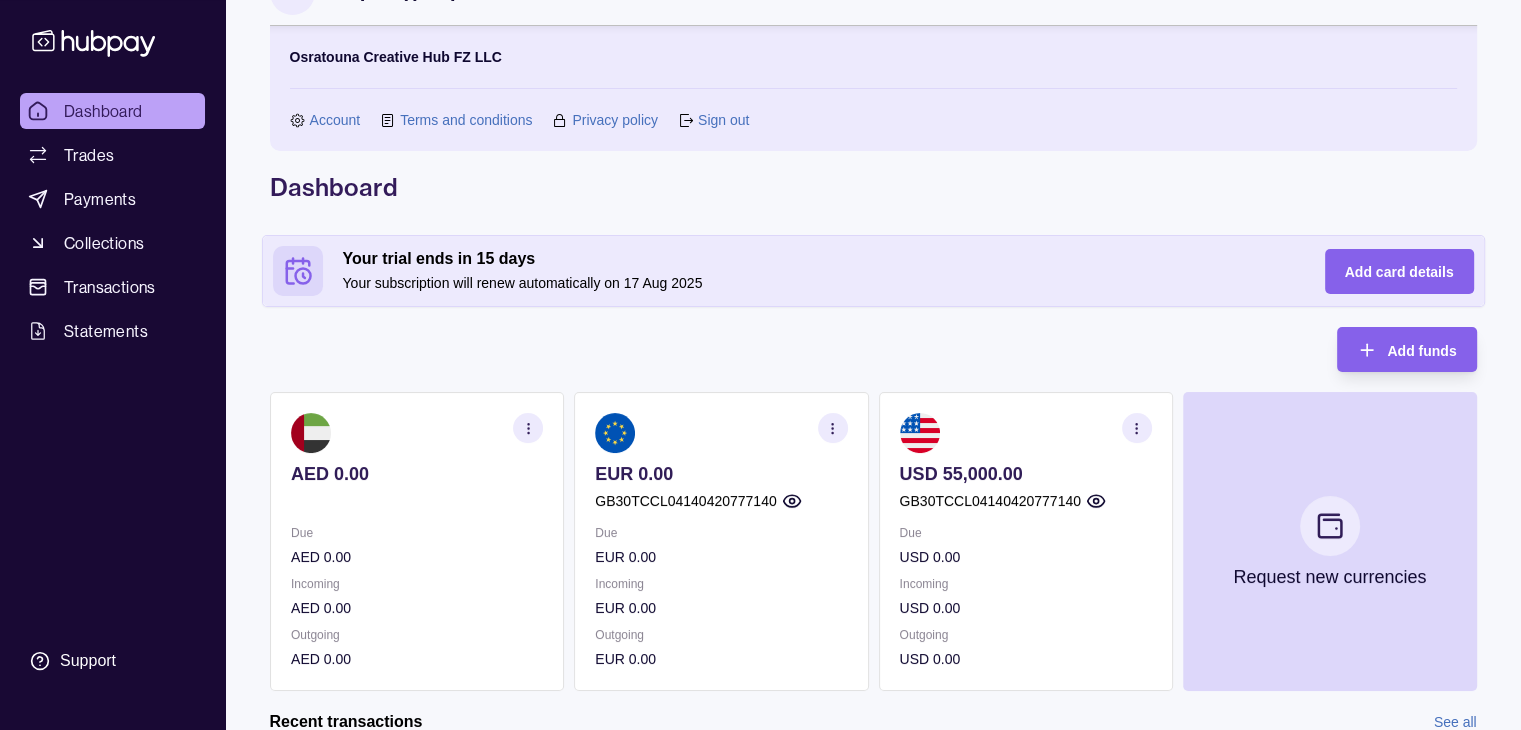 click on "Your subscription will renew automatically on   17 Aug 2025" at bounding box center [814, 283] 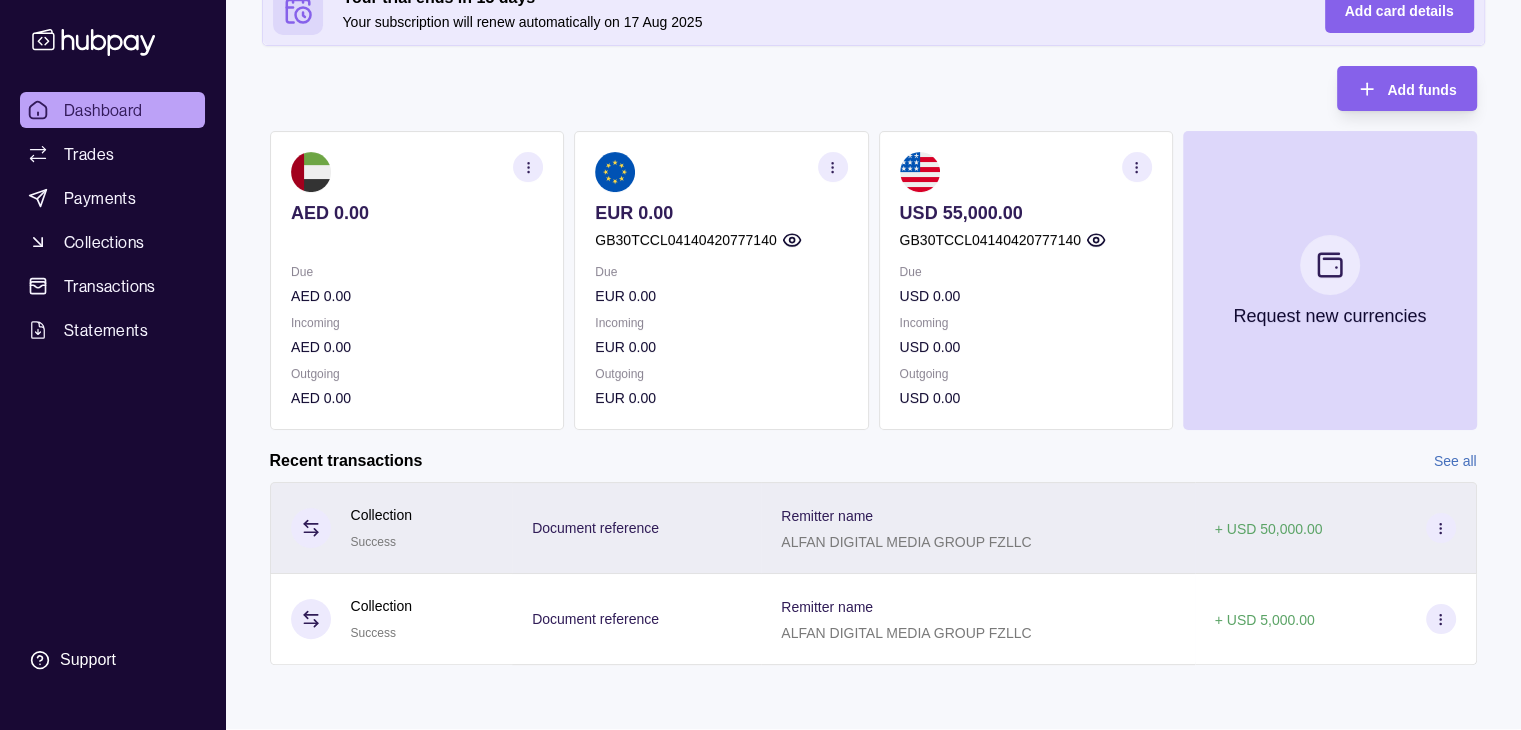 click at bounding box center [1441, 528] 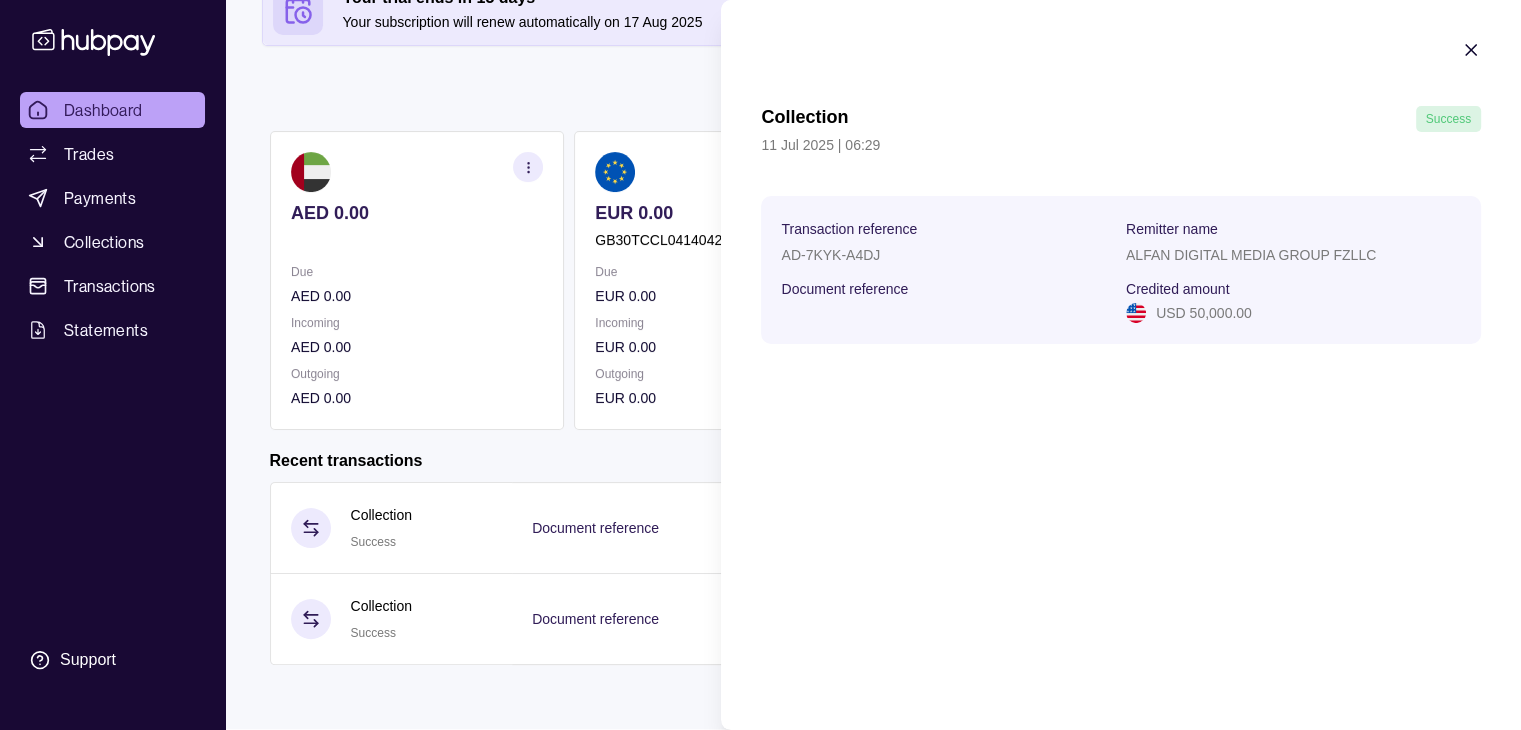 click 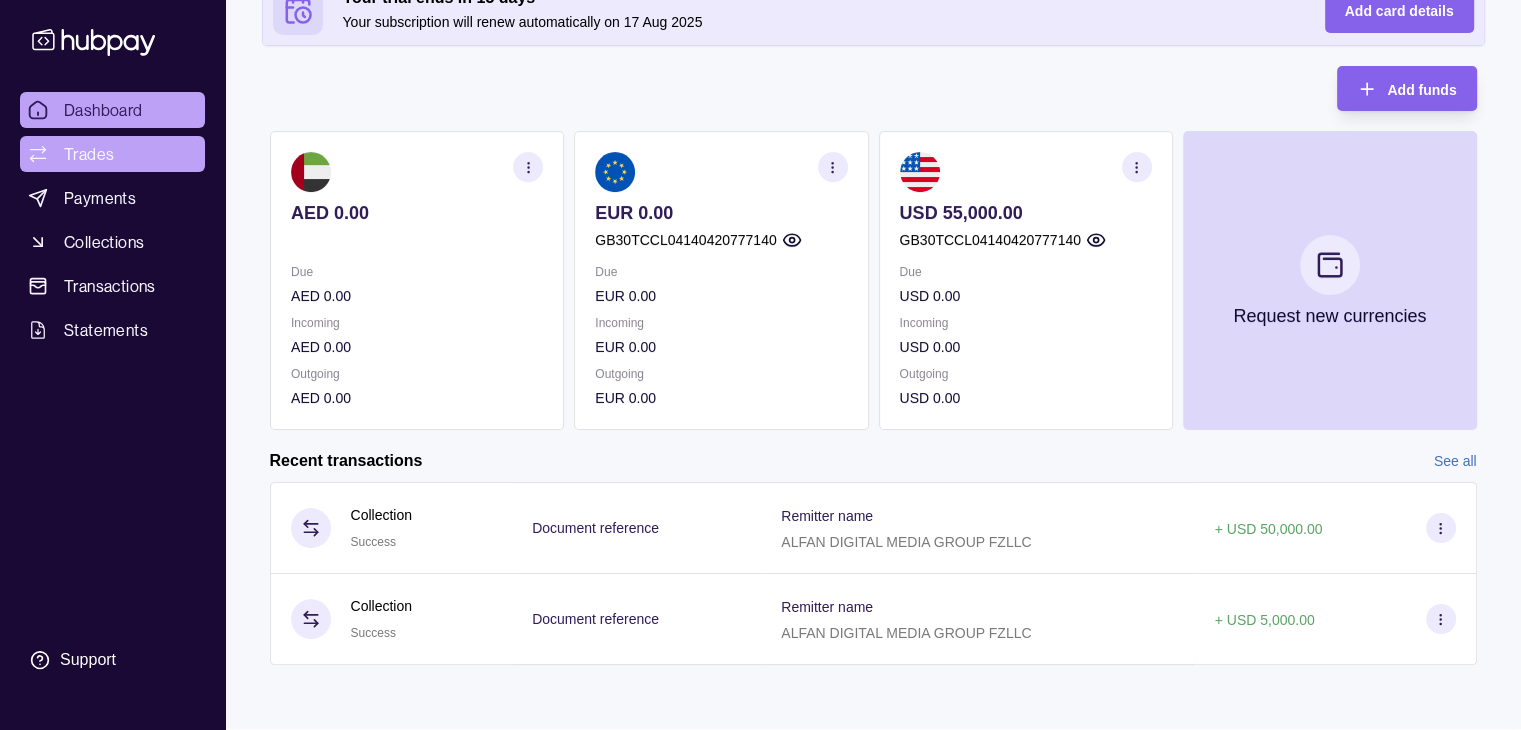 click on "Trades" at bounding box center (112, 154) 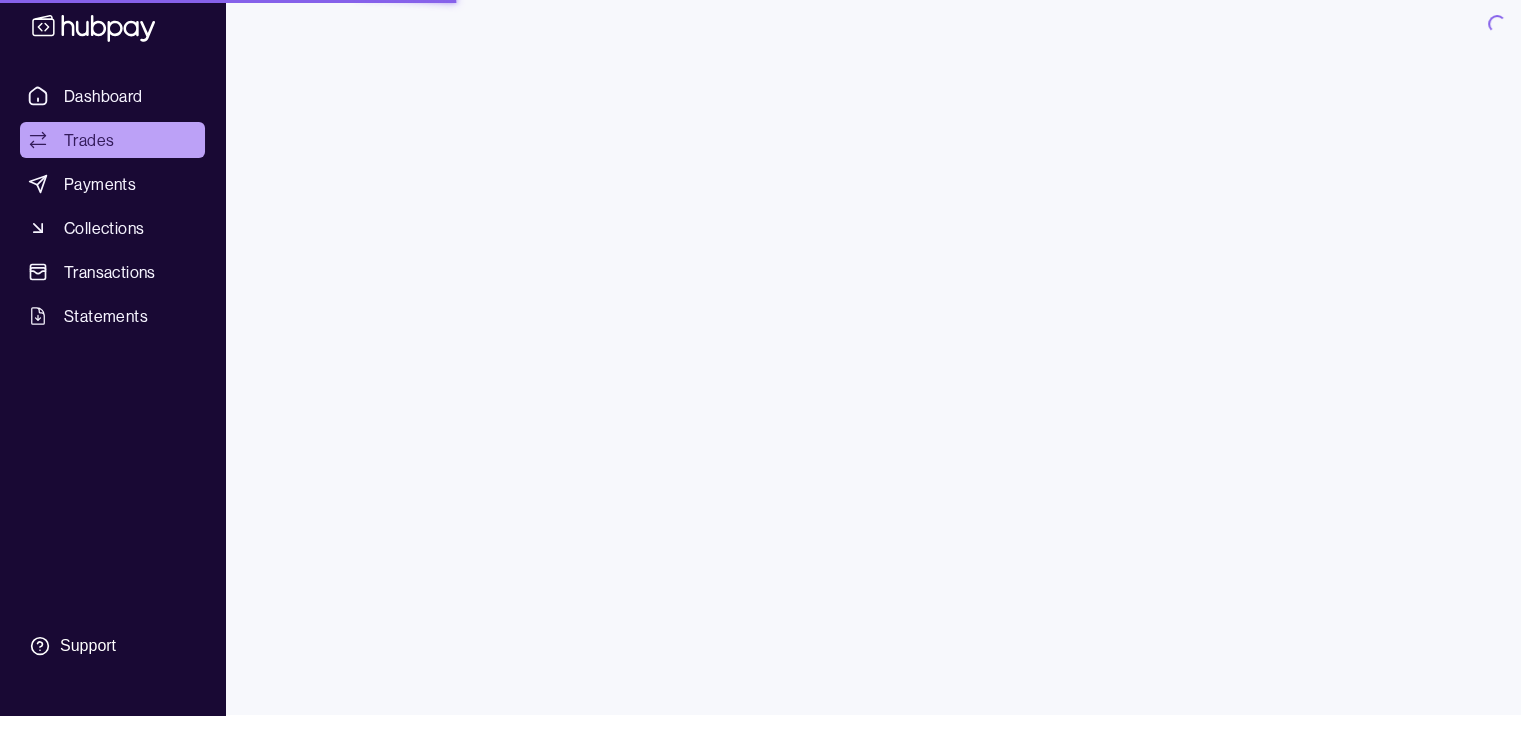 scroll, scrollTop: 0, scrollLeft: 0, axis: both 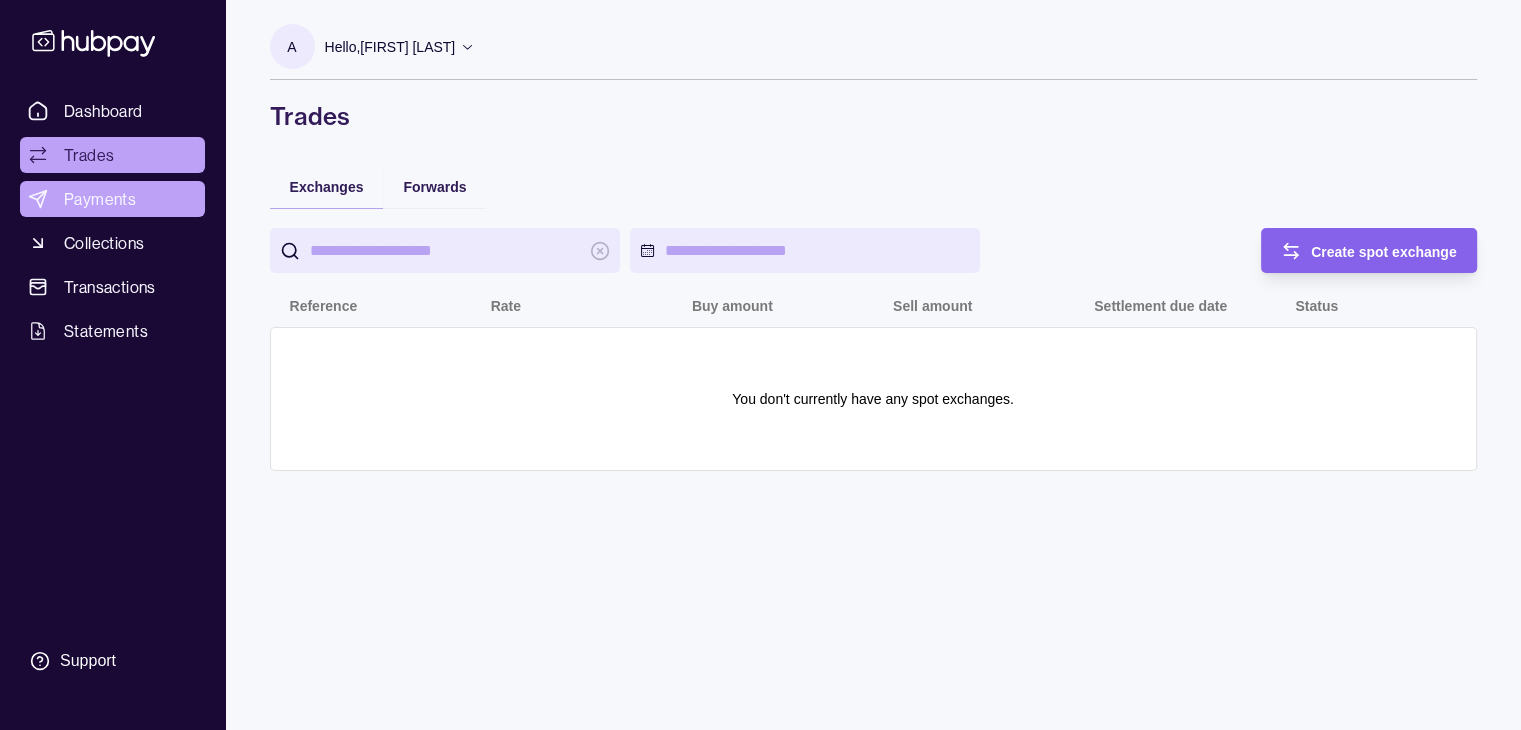 click on "Payments" at bounding box center [100, 199] 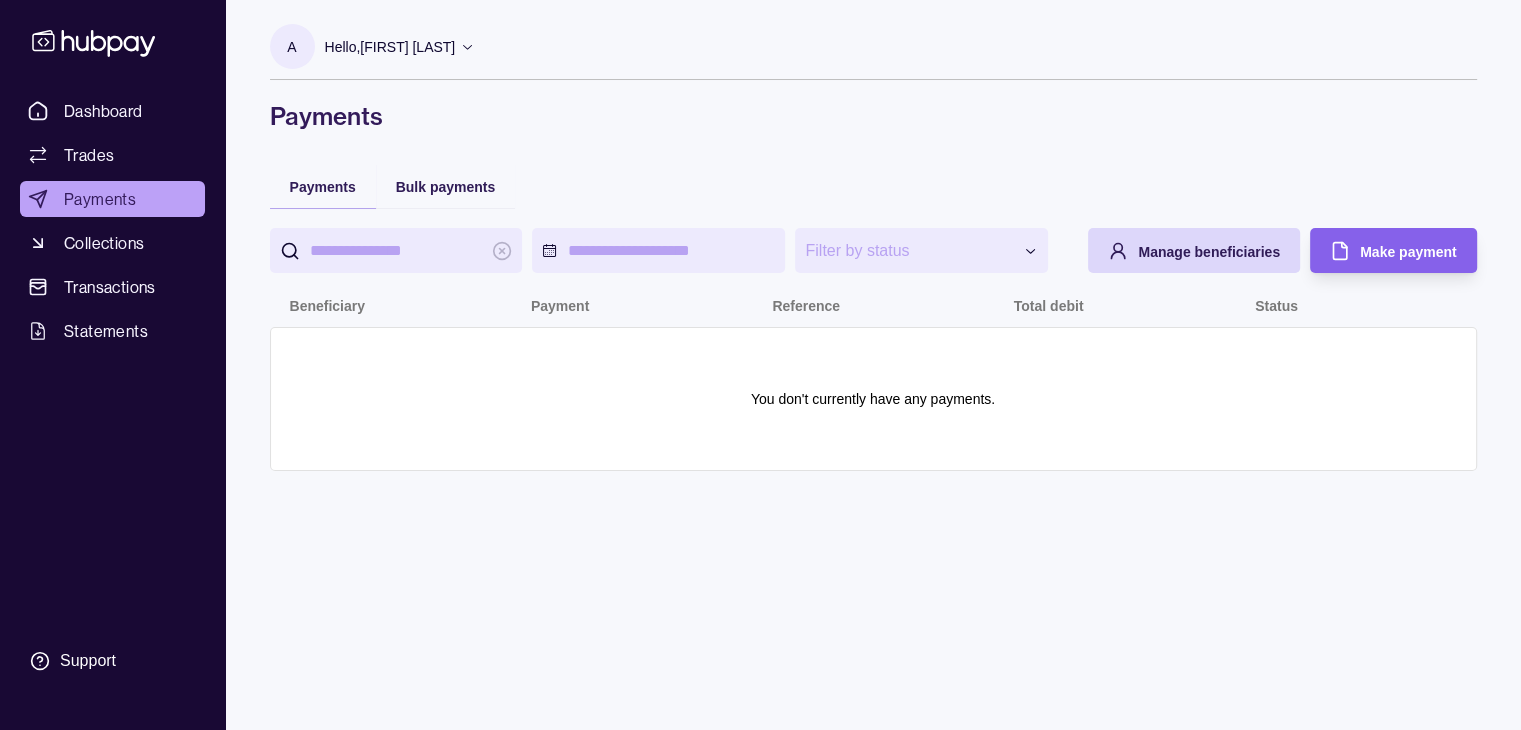 click on "Dashboard Trades Payments Collections Transactions Statements" at bounding box center [112, 221] 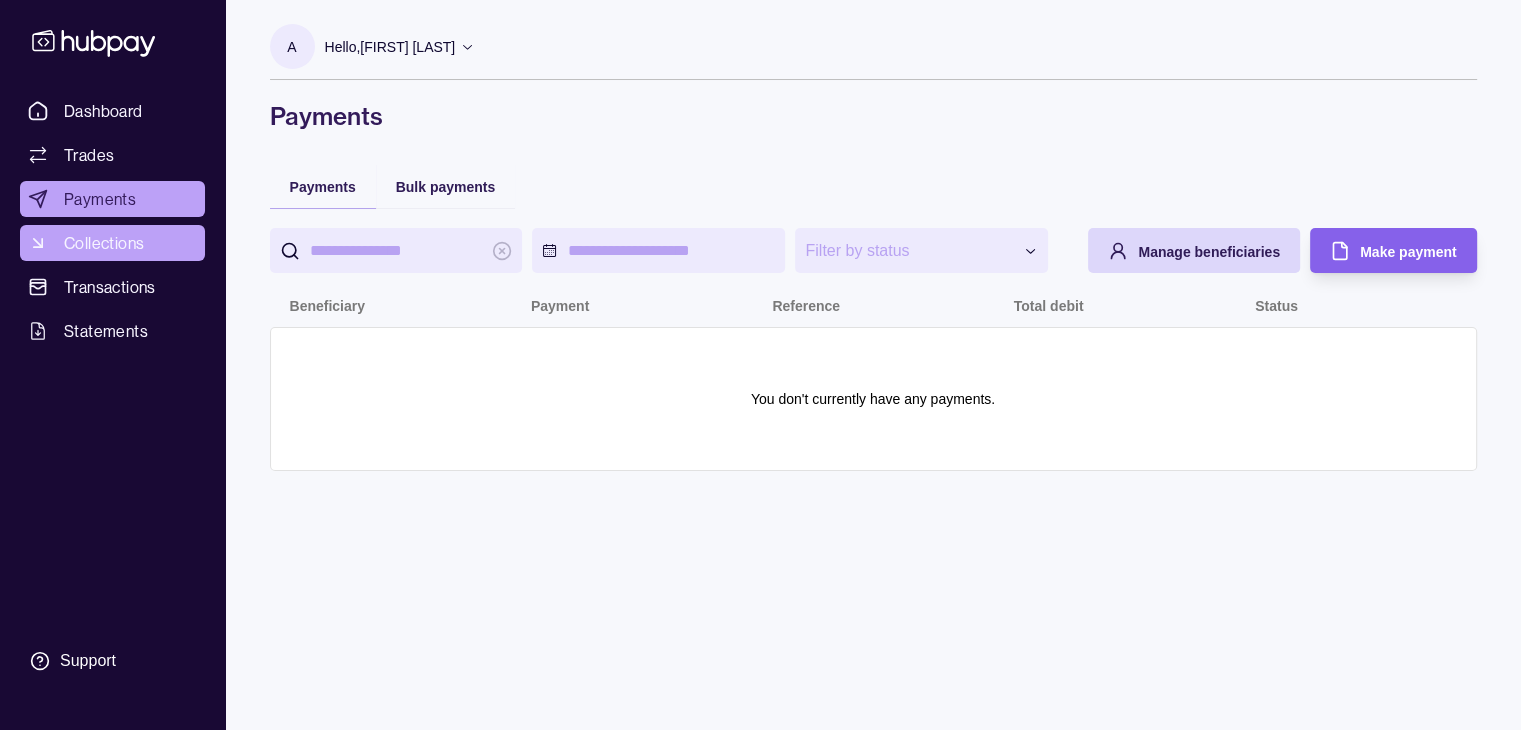 click on "Collections" at bounding box center [104, 243] 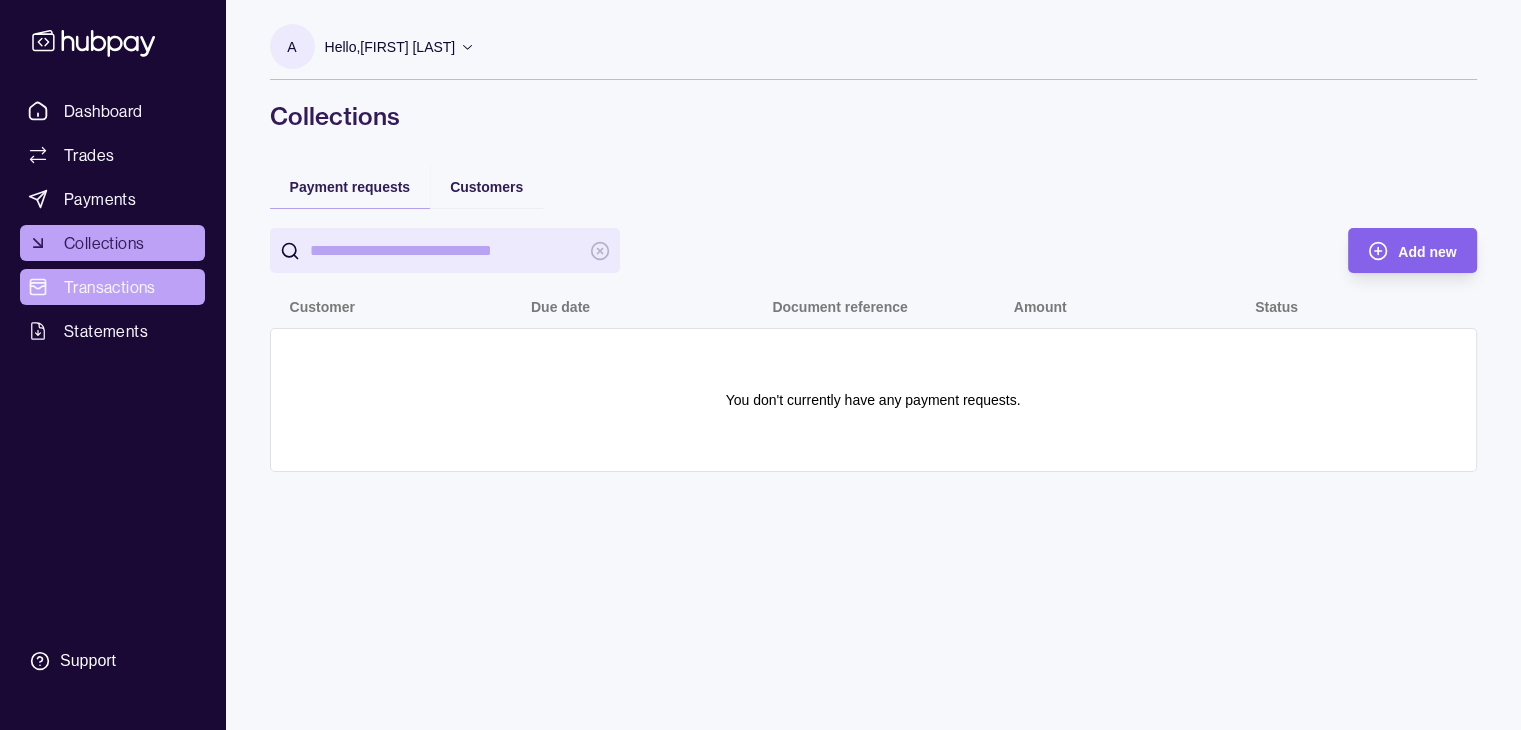 click on "Transactions" at bounding box center (110, 287) 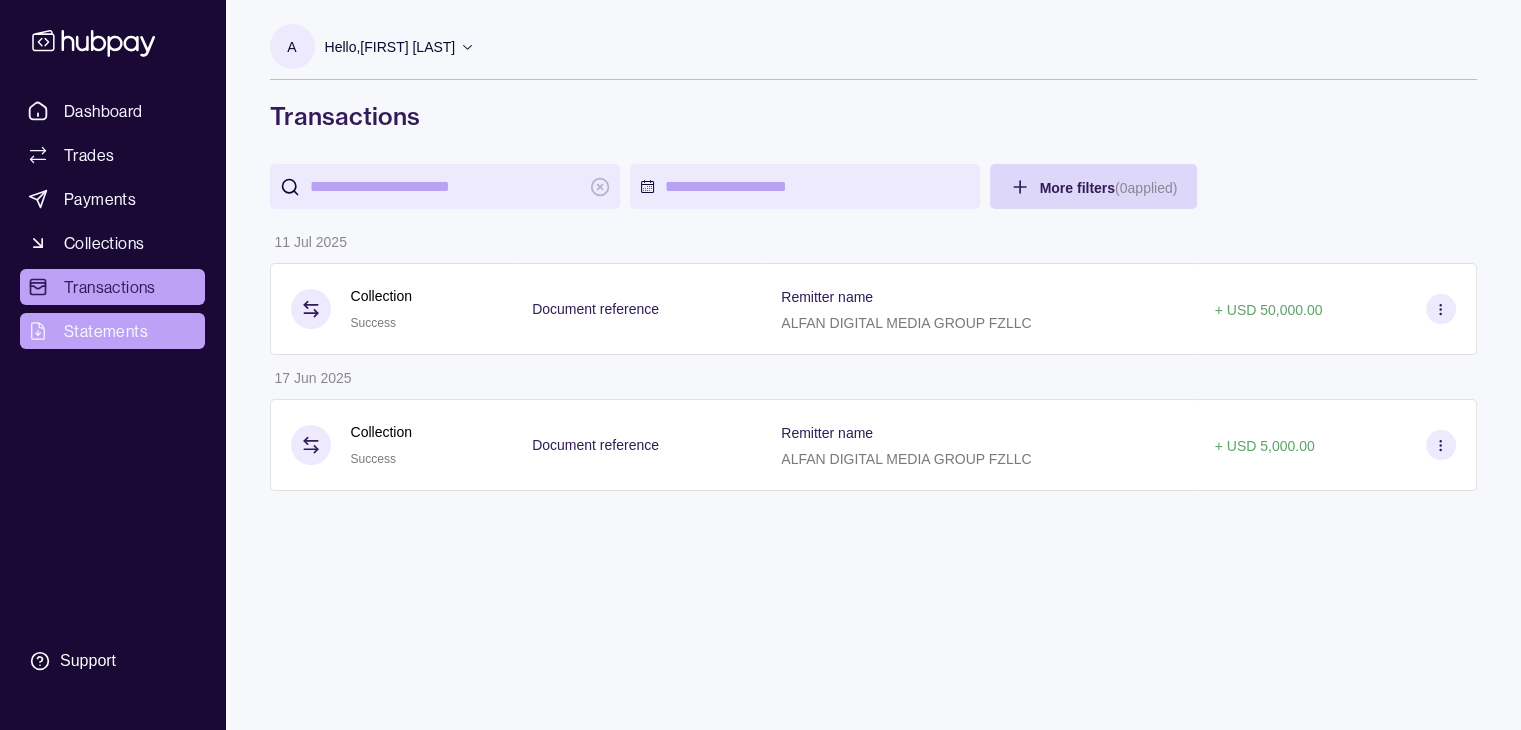 click on "Statements" at bounding box center (112, 331) 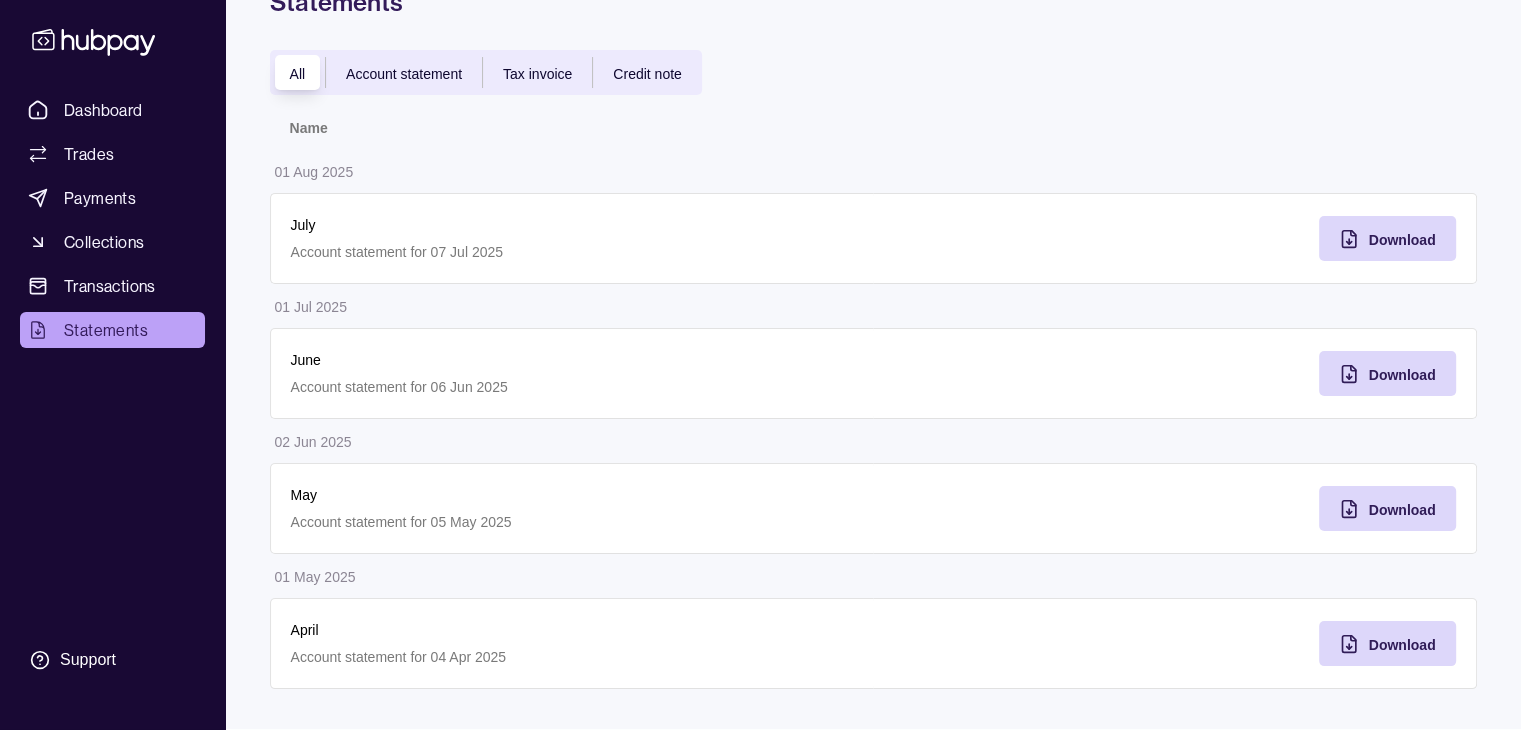 scroll, scrollTop: 0, scrollLeft: 0, axis: both 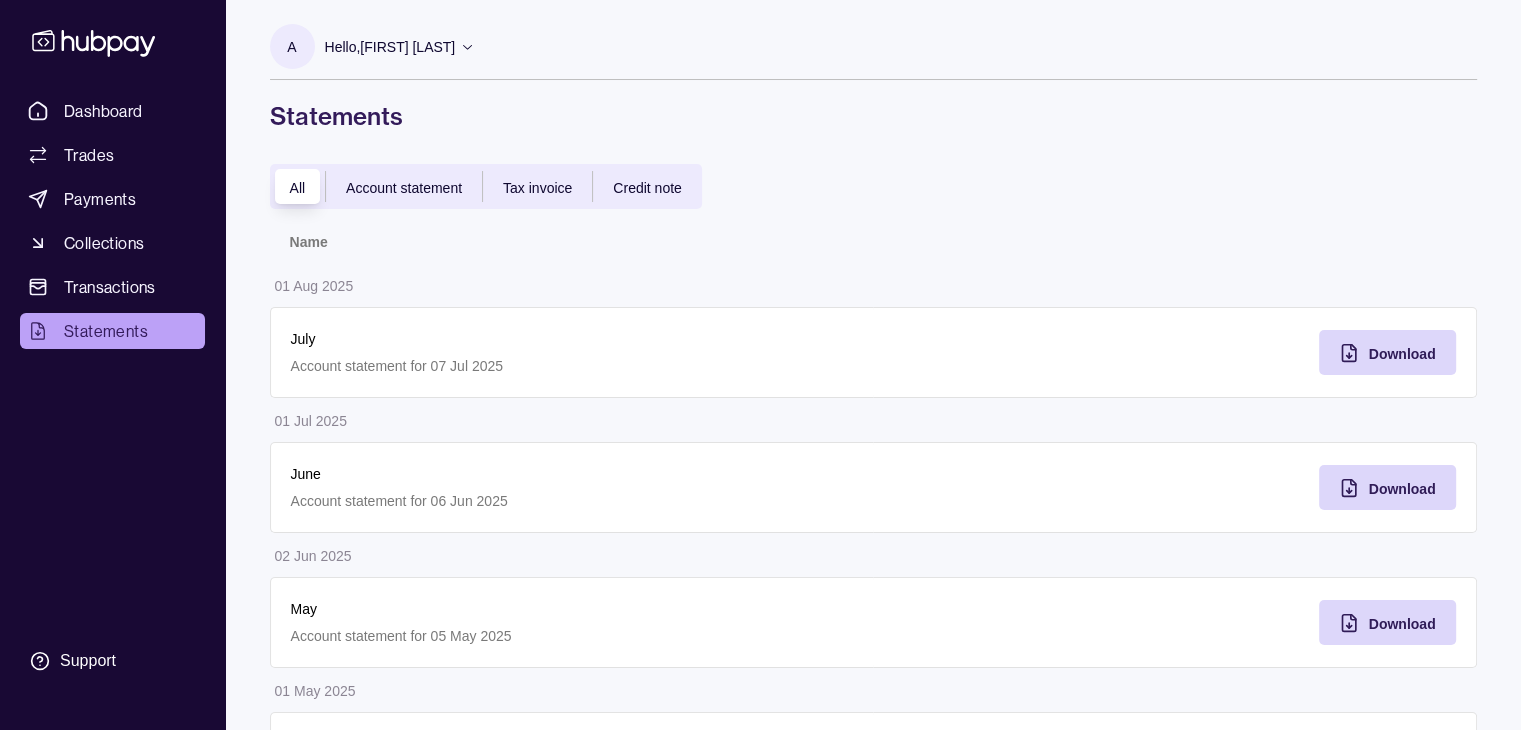 click 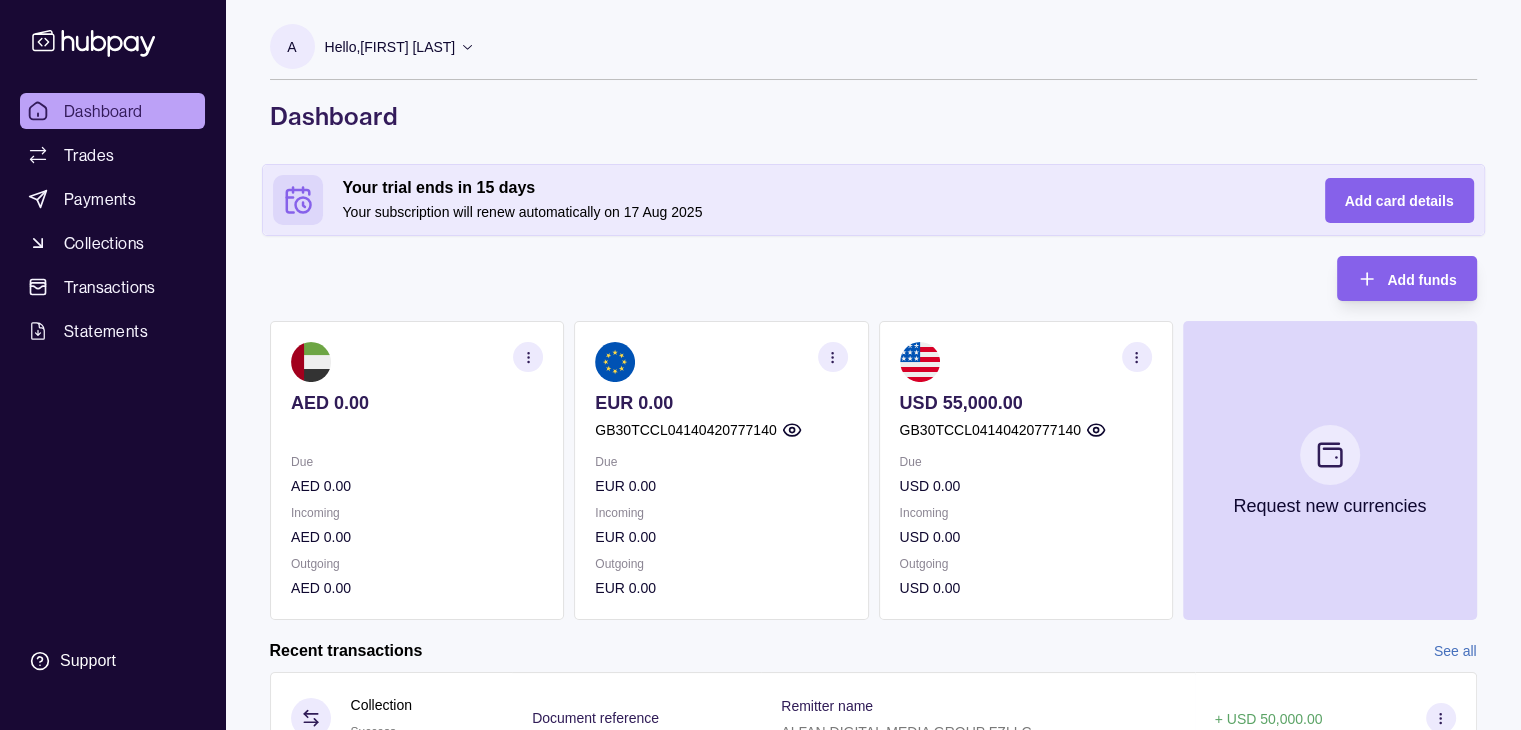 click on "Your trial ends in 15 days Your subscription will renew automatically on   17 Aug 2025 Add card details" at bounding box center [873, 200] 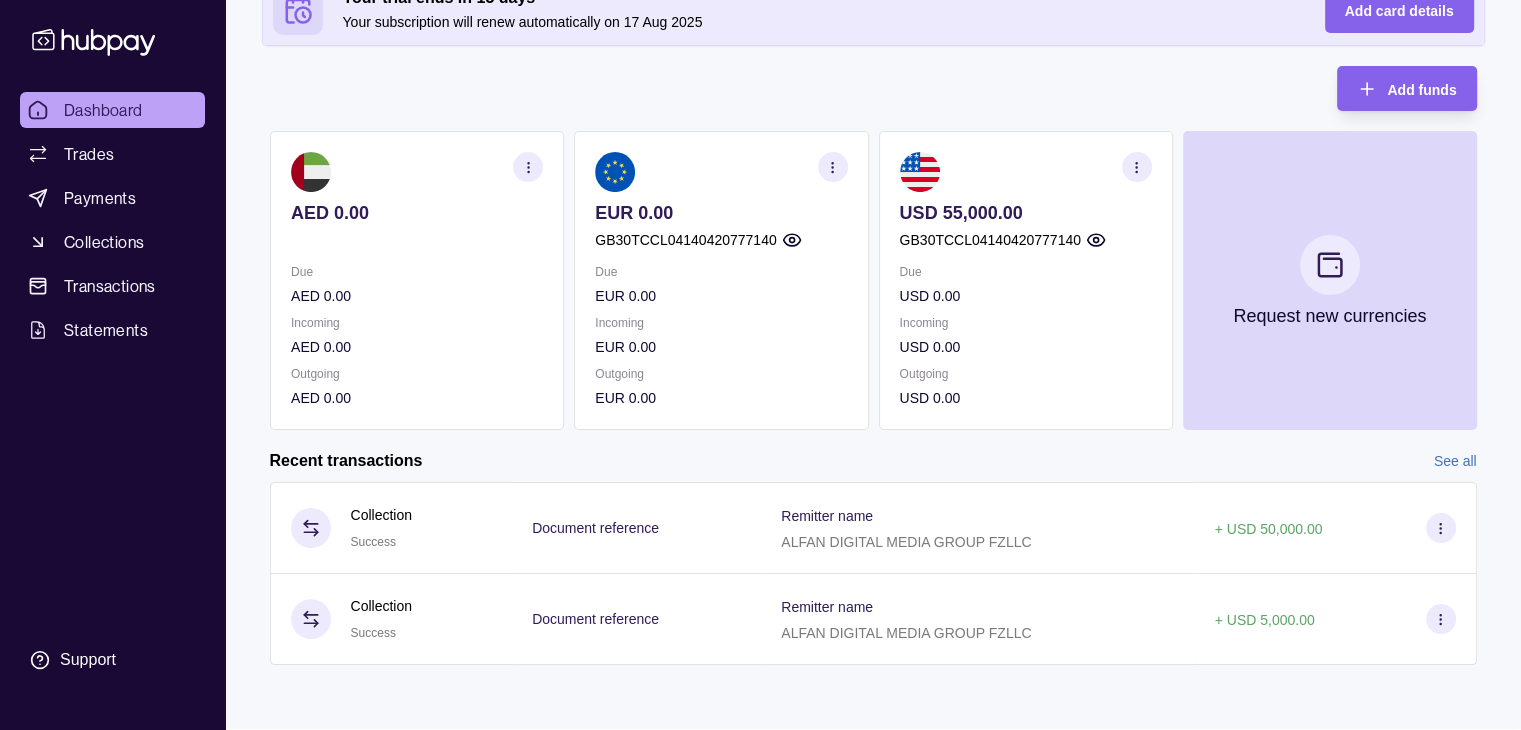 scroll, scrollTop: 0, scrollLeft: 0, axis: both 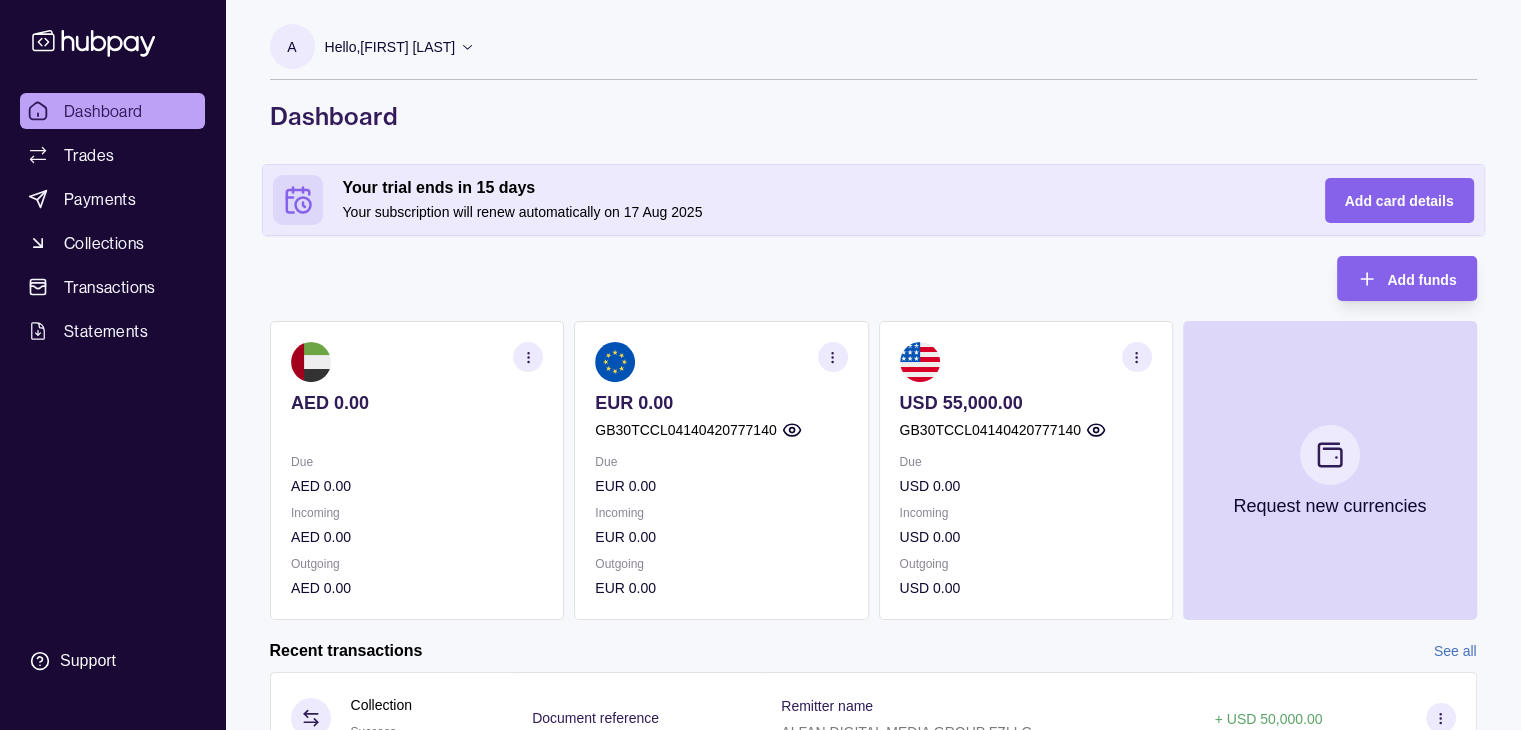 click on "See all" at bounding box center [1455, 651] 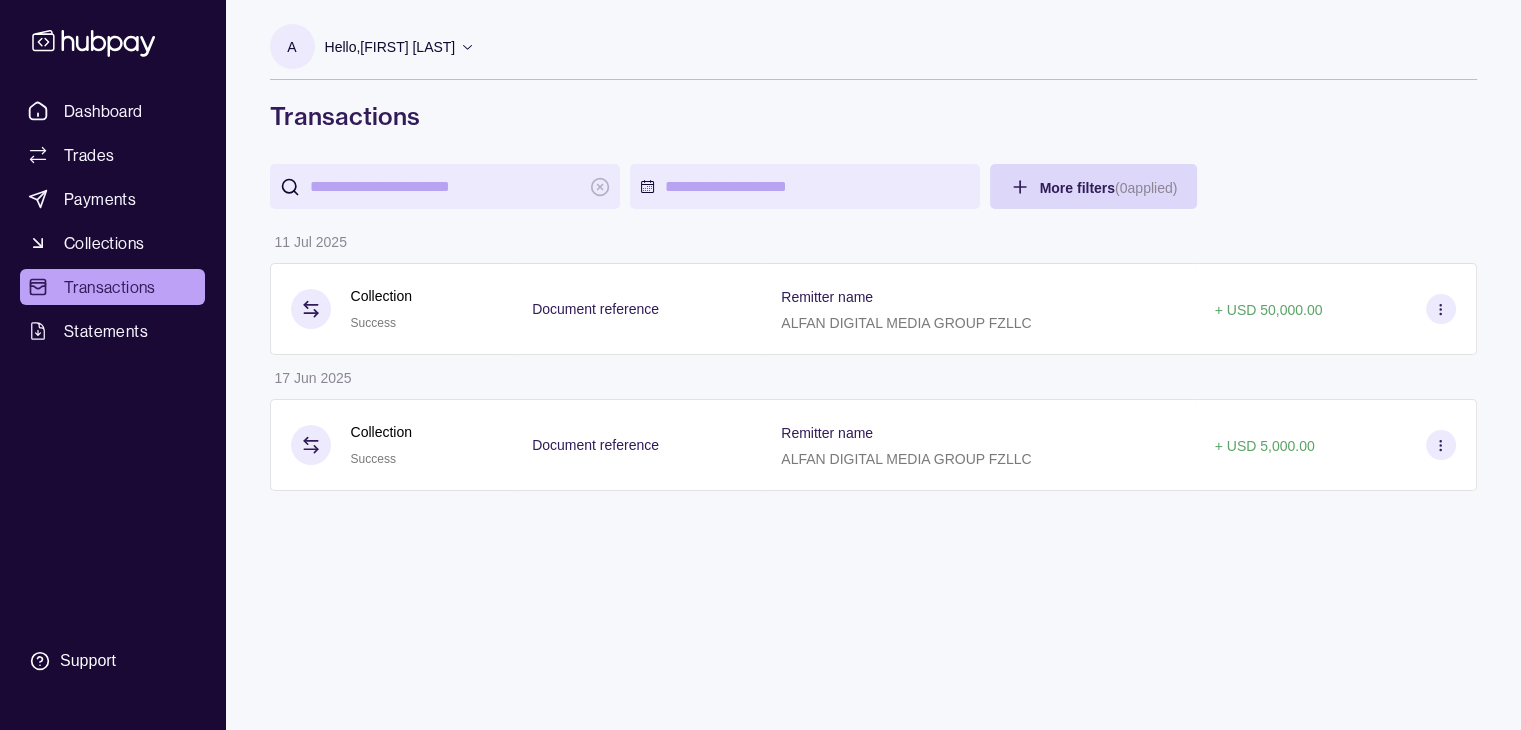 click 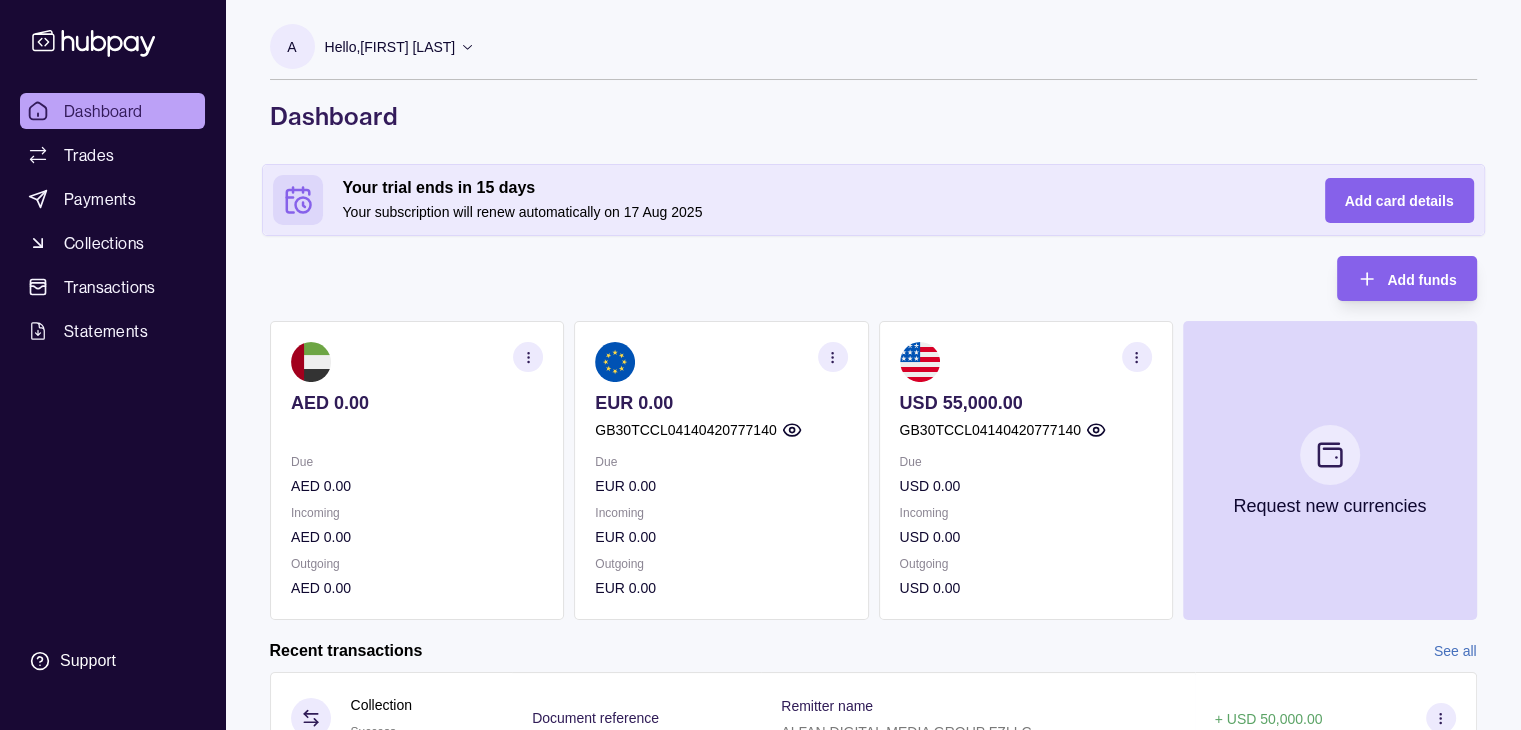 click on "Your trial ends in 15 days Your subscription will renew automatically on   17 Aug 2025 Add card details" at bounding box center (873, 200) 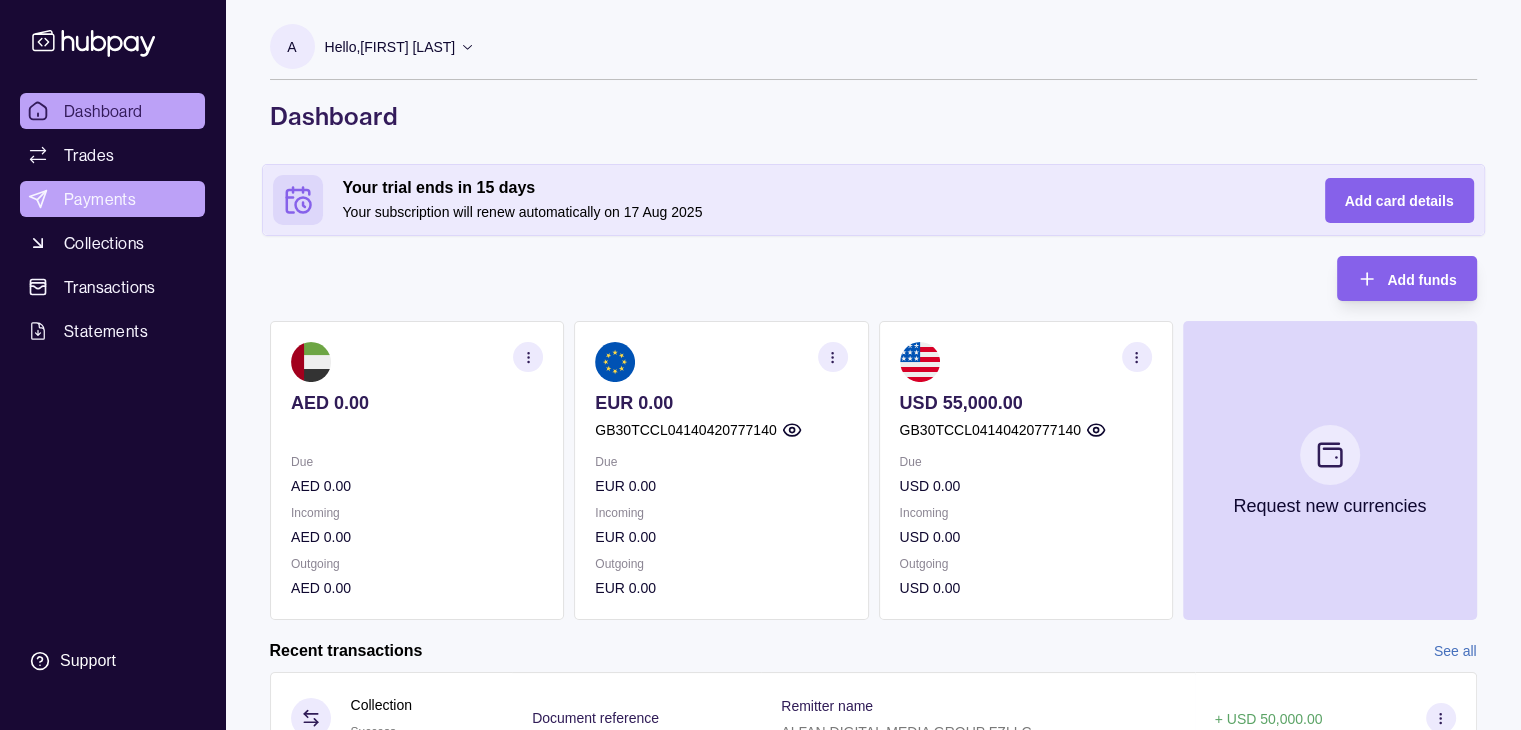 click on "Payments" at bounding box center (100, 199) 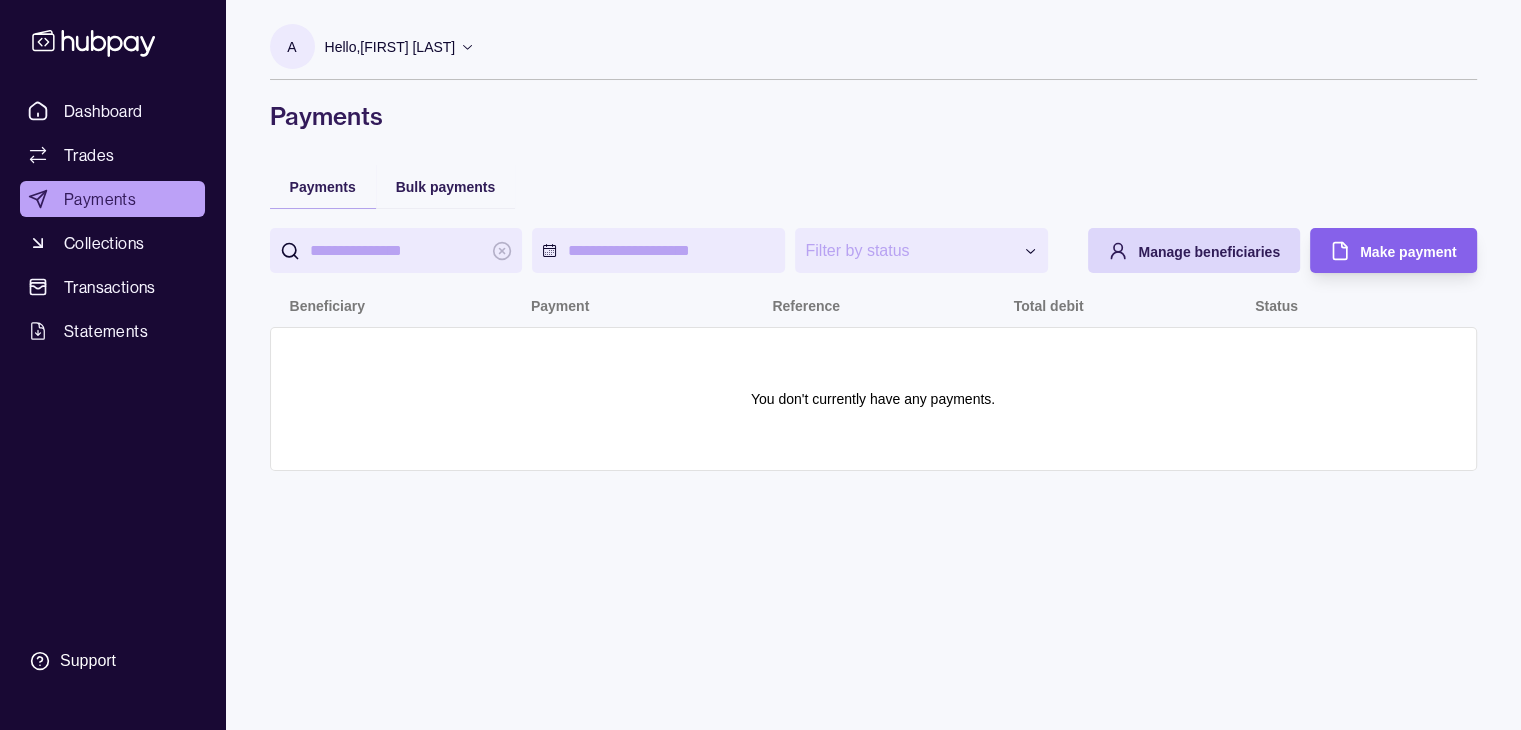 click on "Hello, [FIRST] [LAST]" at bounding box center (390, 47) 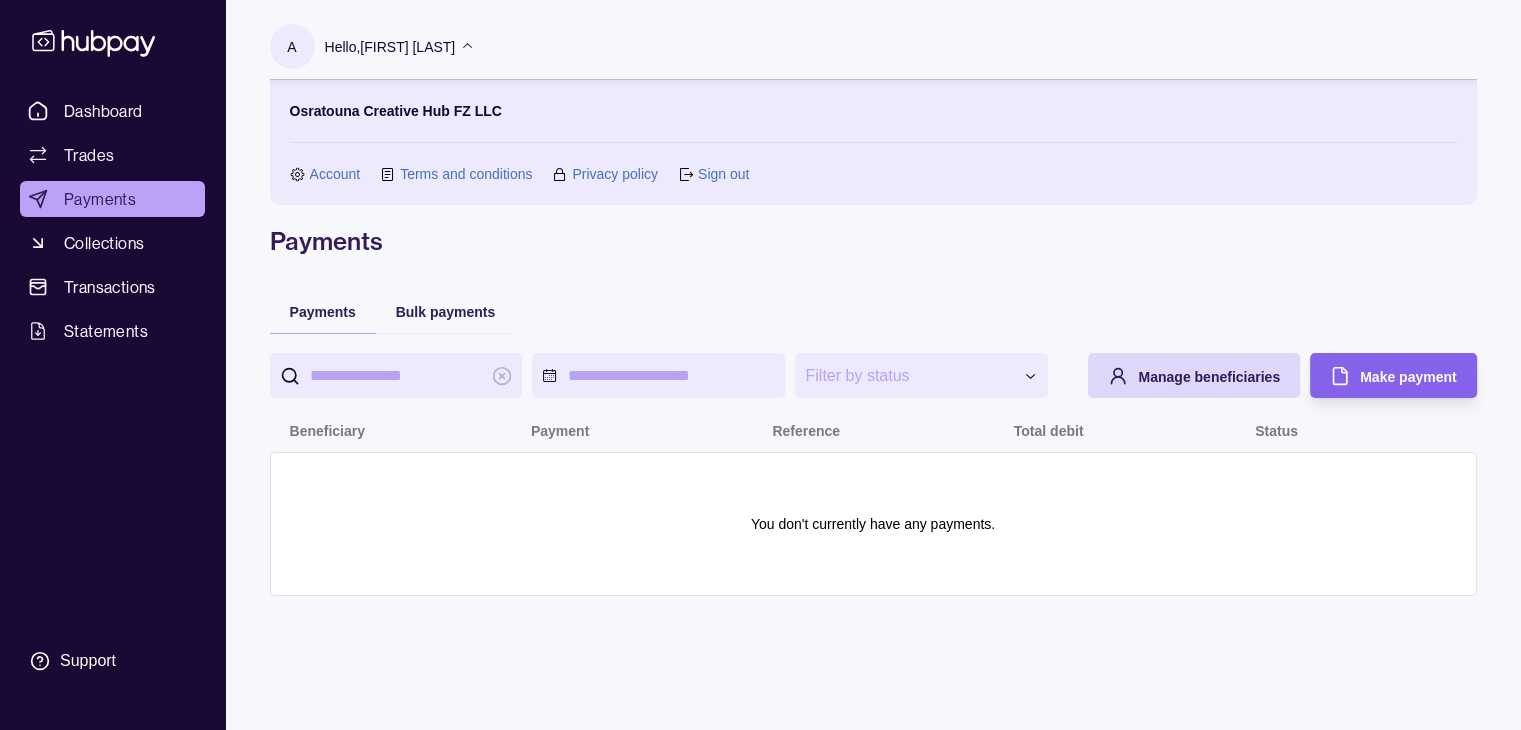 click on "Account" at bounding box center [335, 174] 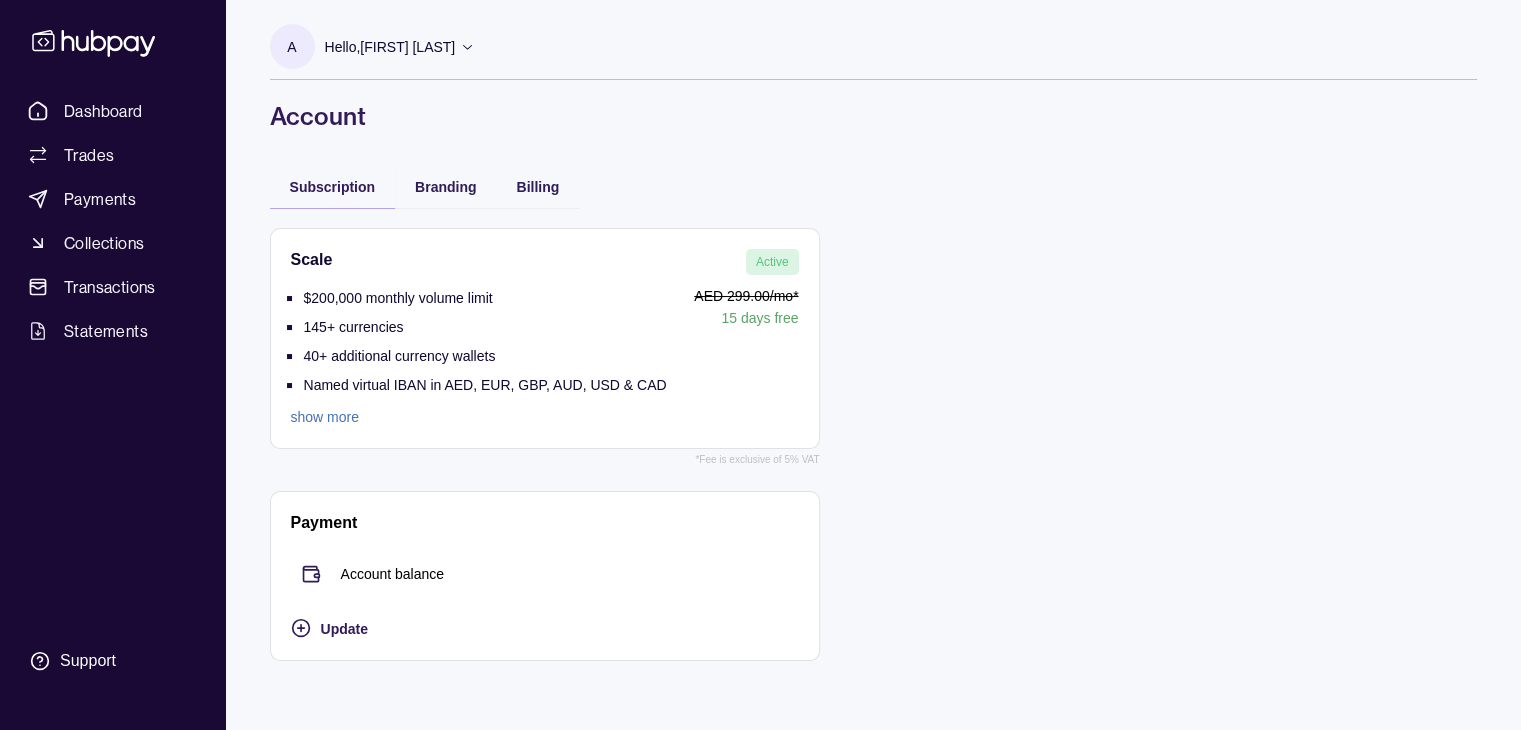 click on "show more" at bounding box center [479, 417] 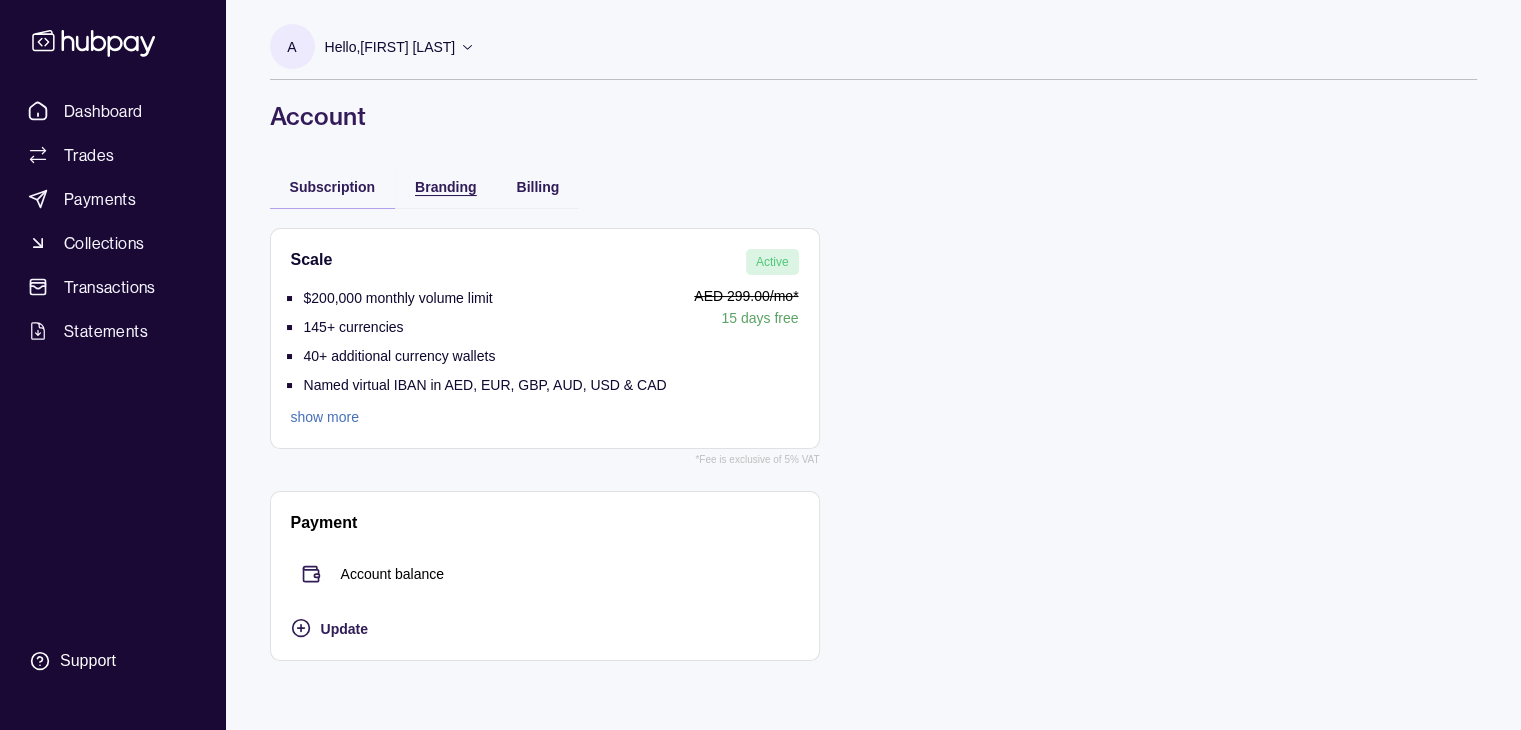 click on "Branding" at bounding box center (445, 187) 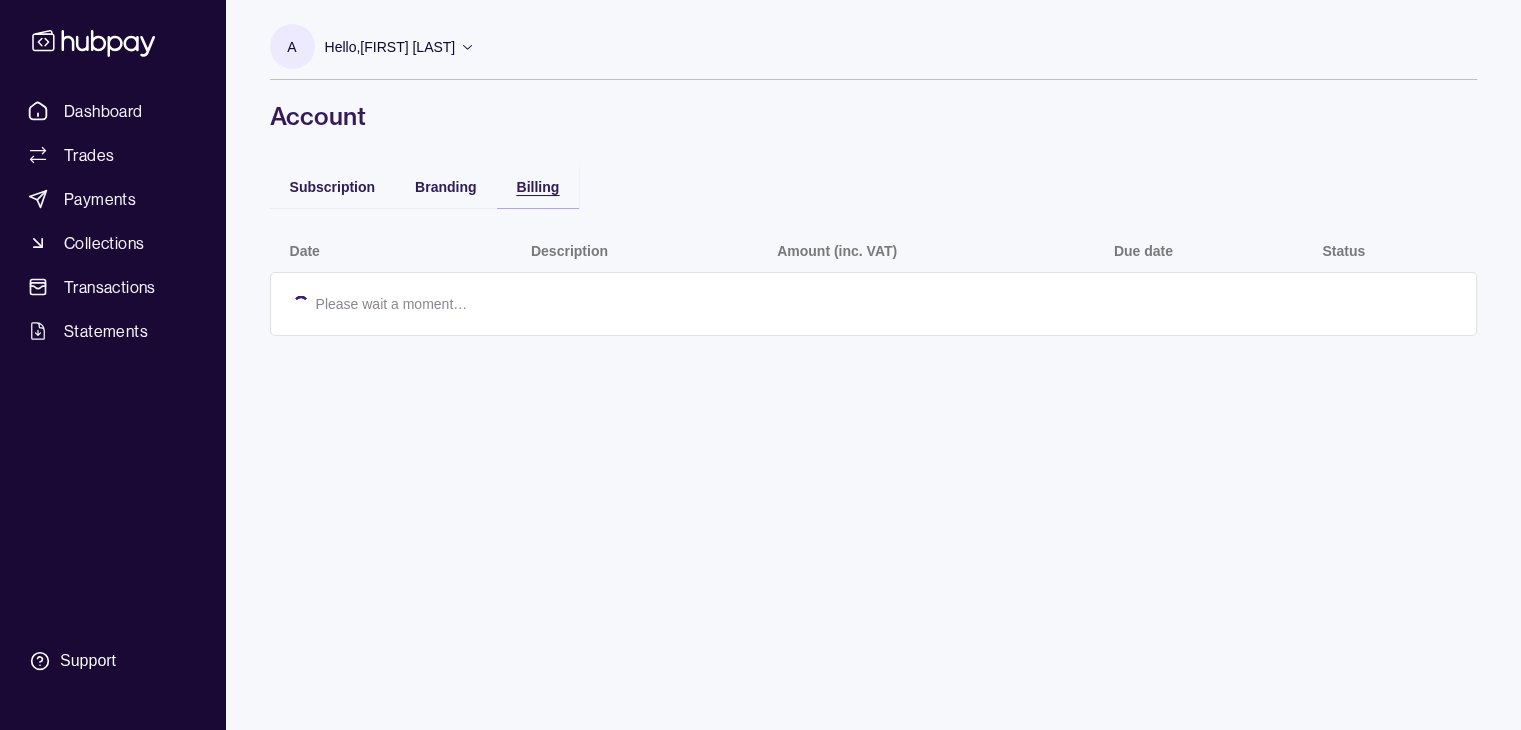 click on "Billing" at bounding box center (538, 186) 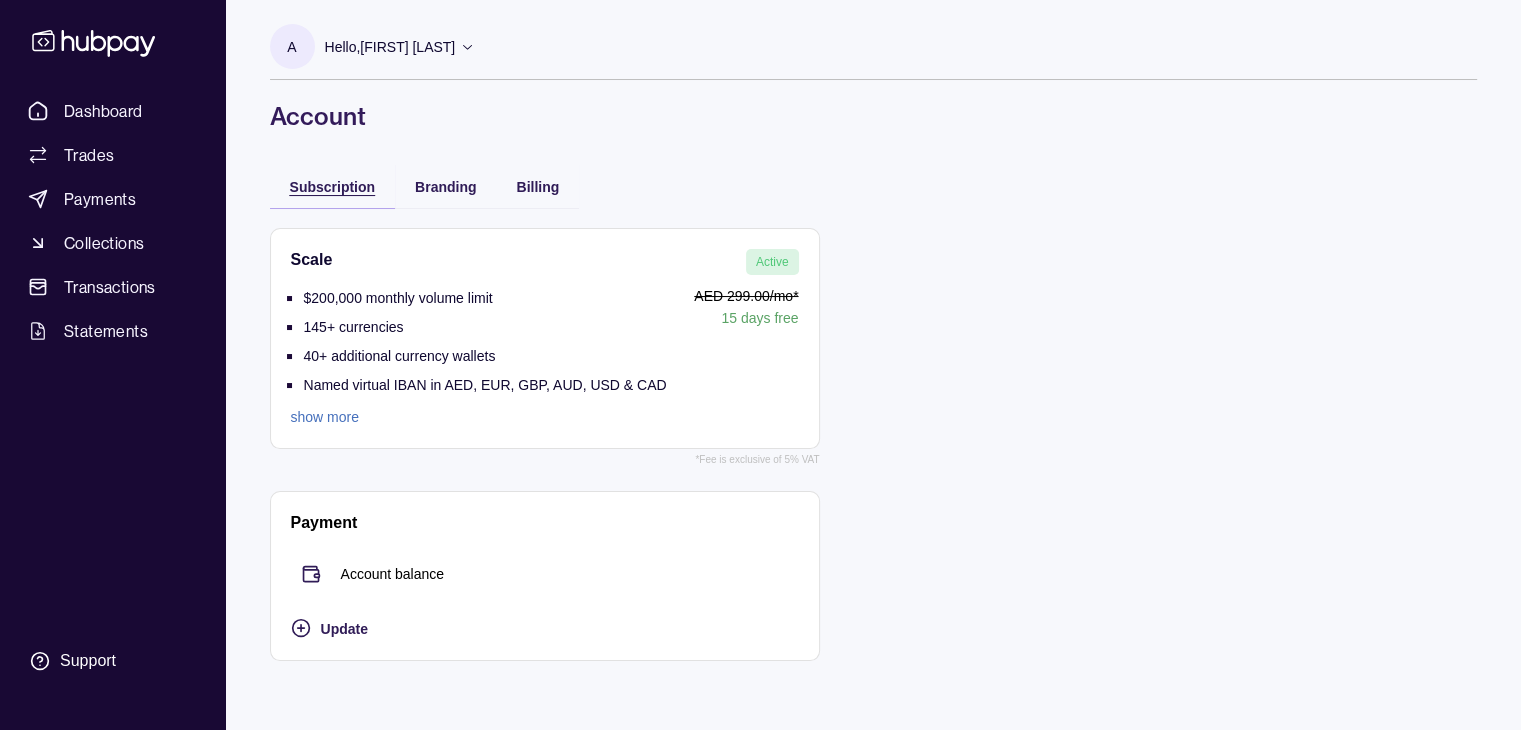click on "Subscription" at bounding box center (333, 187) 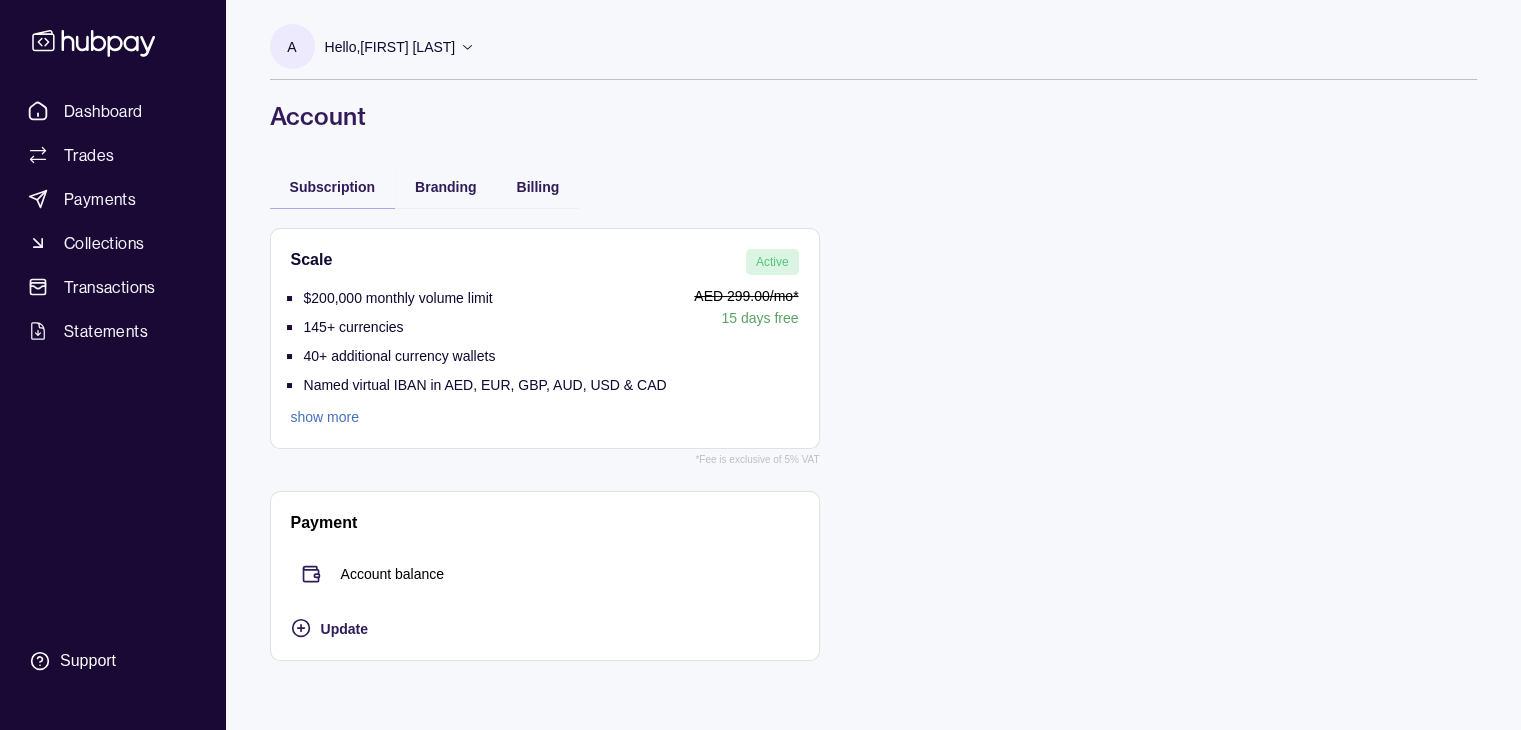 click on "show more" at bounding box center (479, 417) 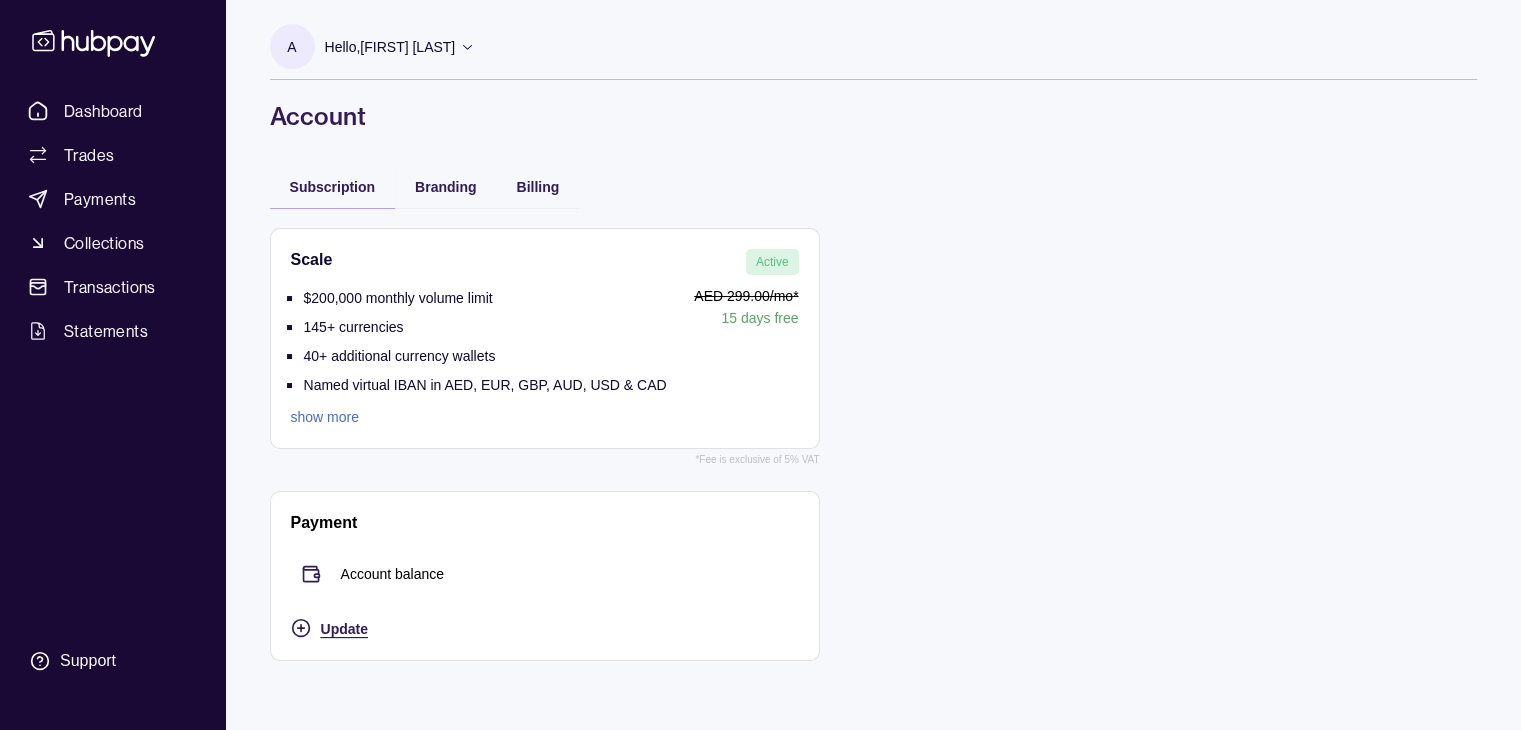 click on "Update" at bounding box center [344, 629] 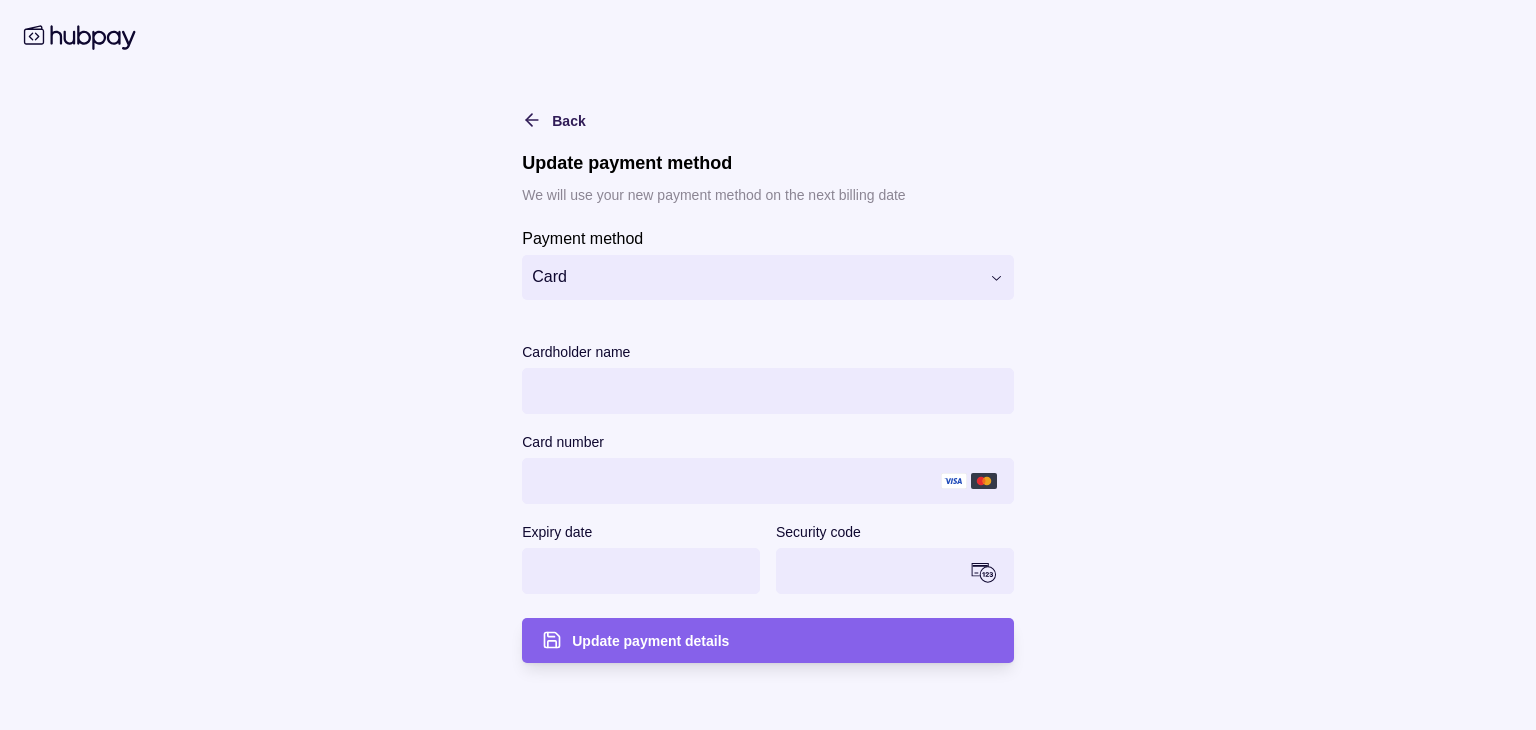 click on "**********" at bounding box center (768, 365) 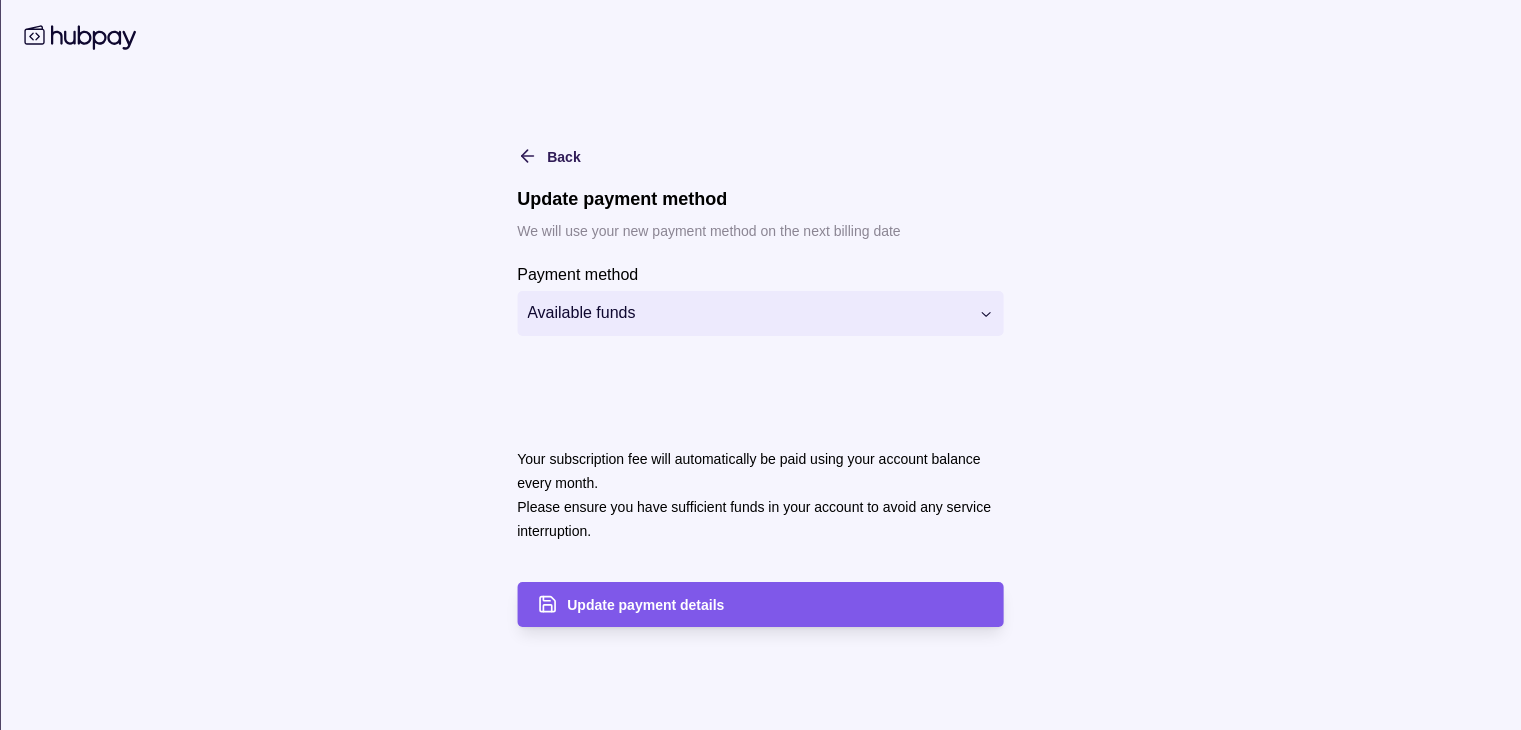 click on "Update payment details" at bounding box center (645, 605) 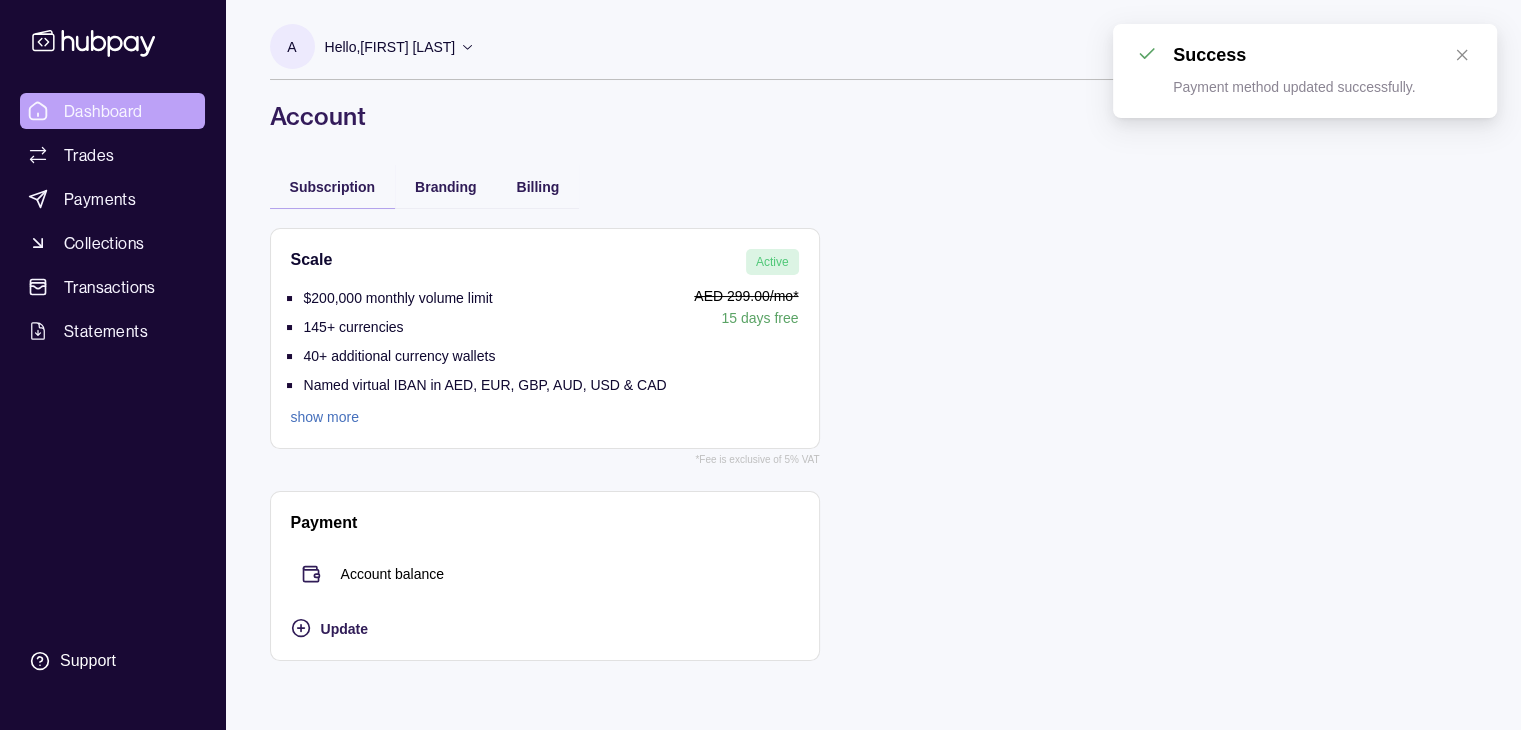click on "Dashboard" at bounding box center (103, 111) 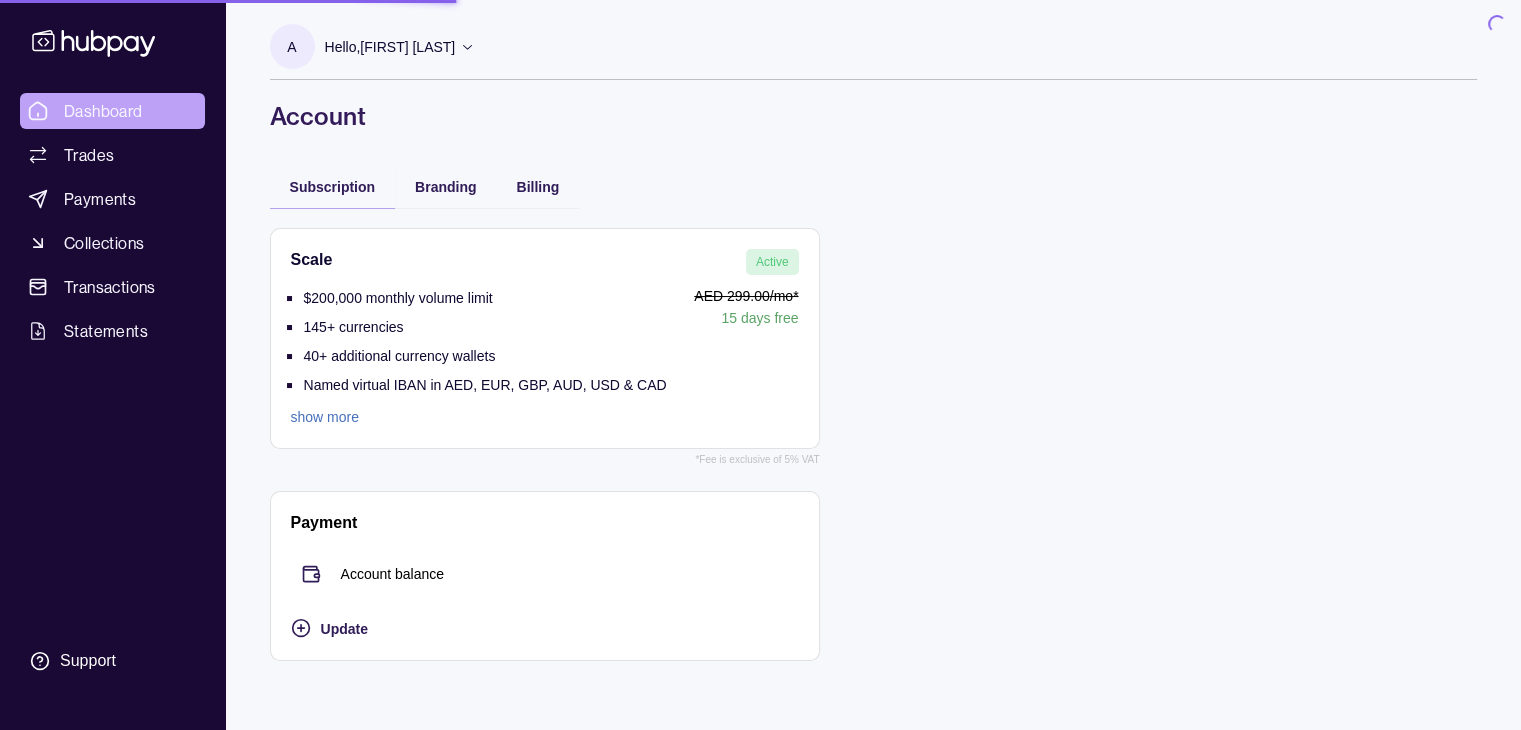 scroll, scrollTop: 0, scrollLeft: 0, axis: both 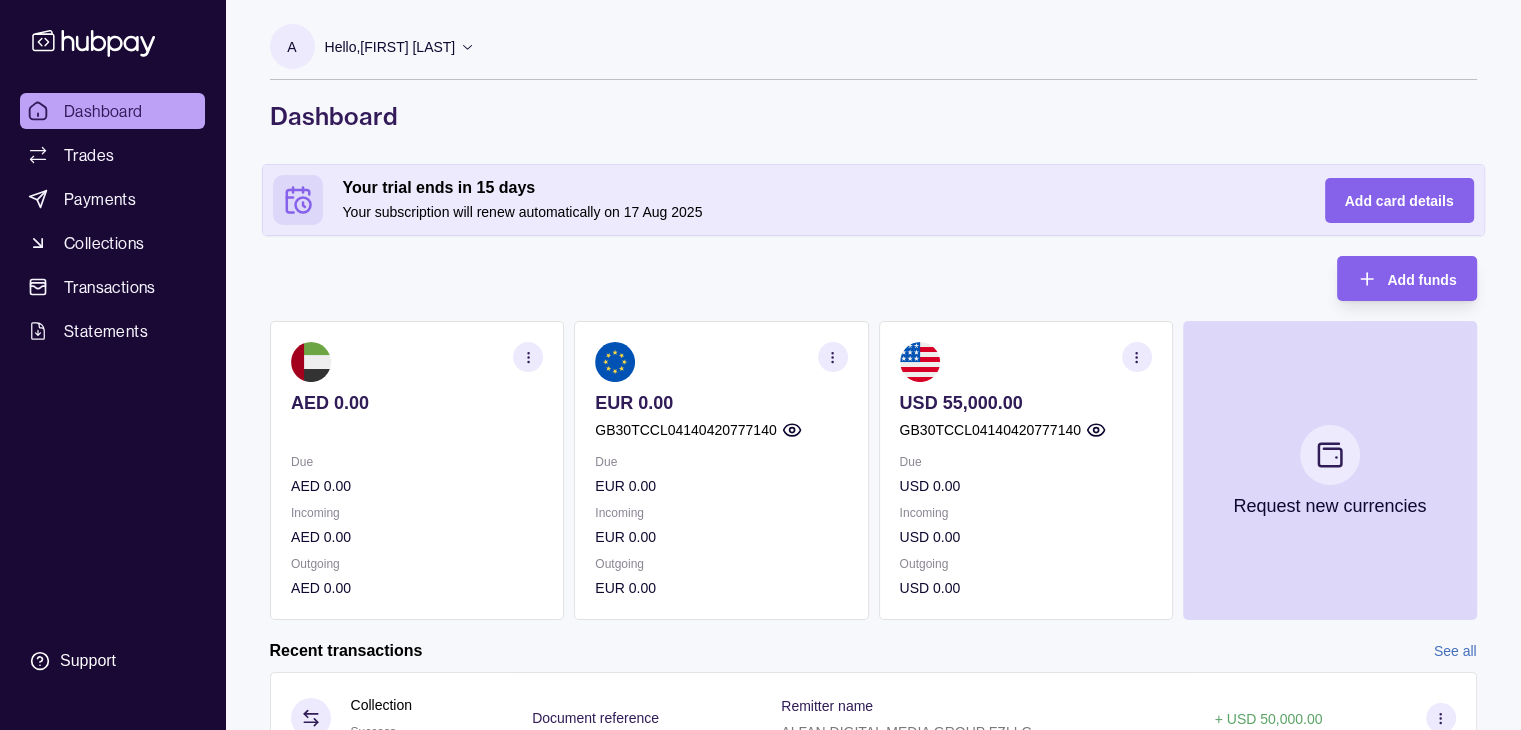 click 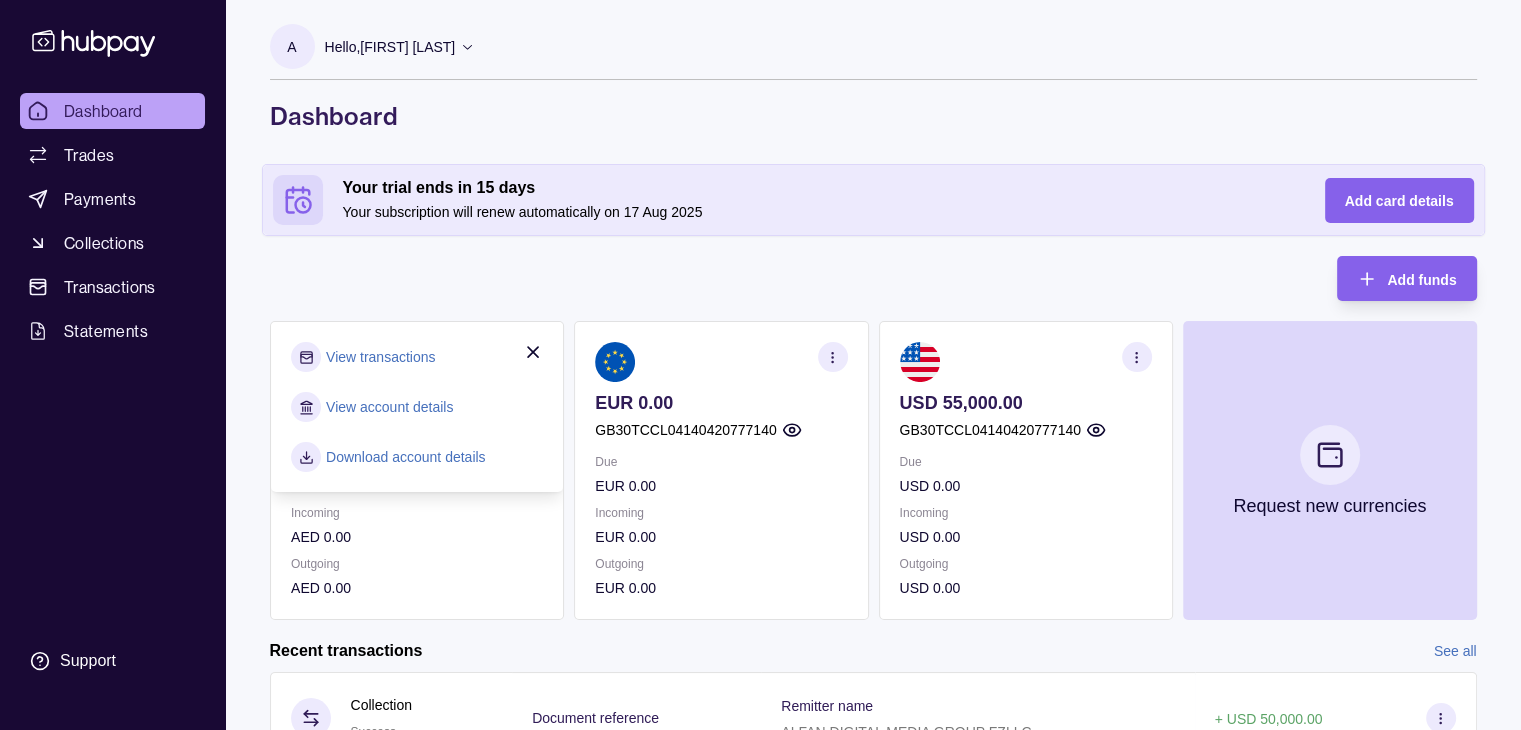click on "Add funds AED 0.00 Due AED 0.00 Incoming AED 0.00 Outgoing AED 0.00 View transactions View account details Download account details EUR 0.00 [IBAN] Due EUR 0.00 Incoming EUR 0.00 Outgoing EUR 0.00 USD 55,000.00 [IBAN] Due USD 0.00 Incoming USD 0.00 Outgoing USD 0.00 Request new currencies" at bounding box center (873, 438) 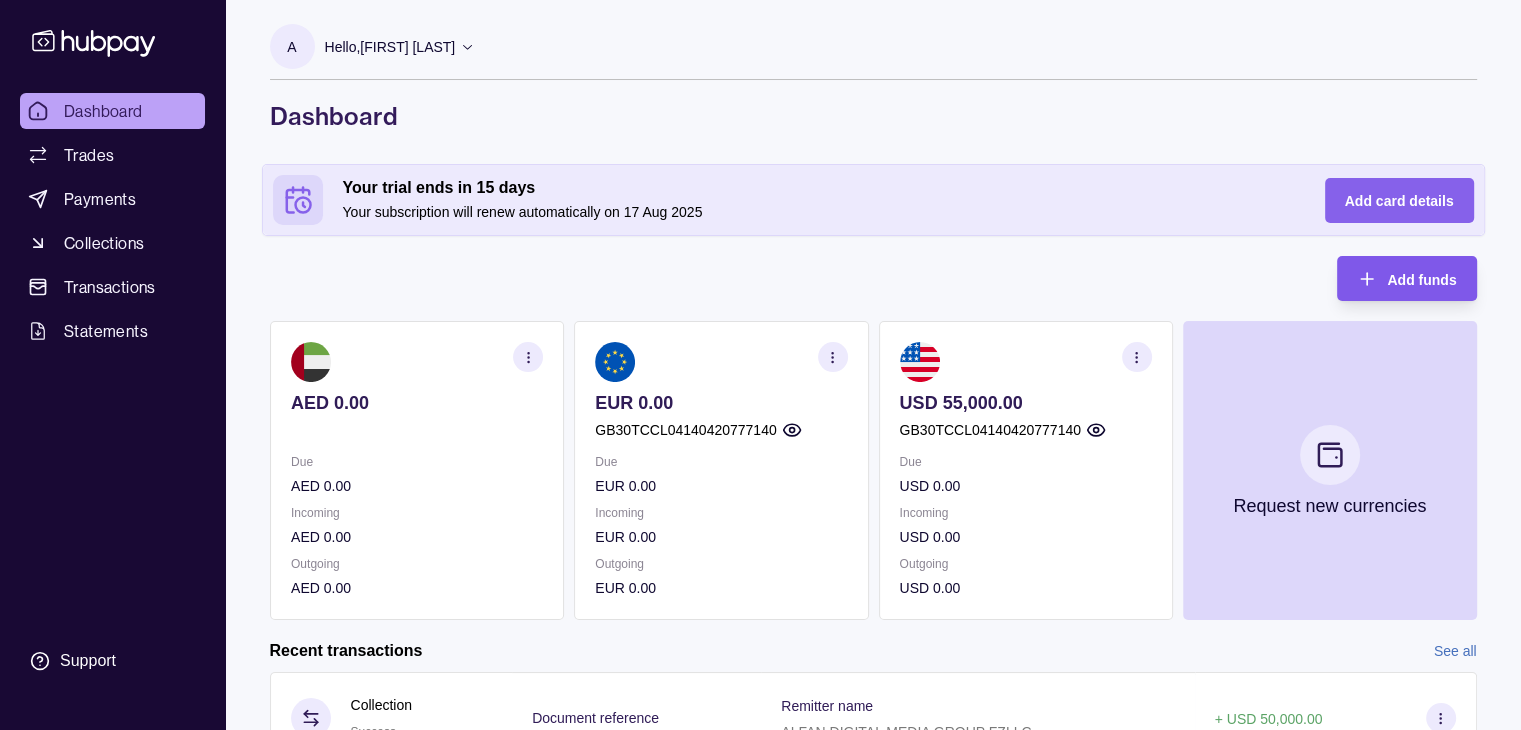 click 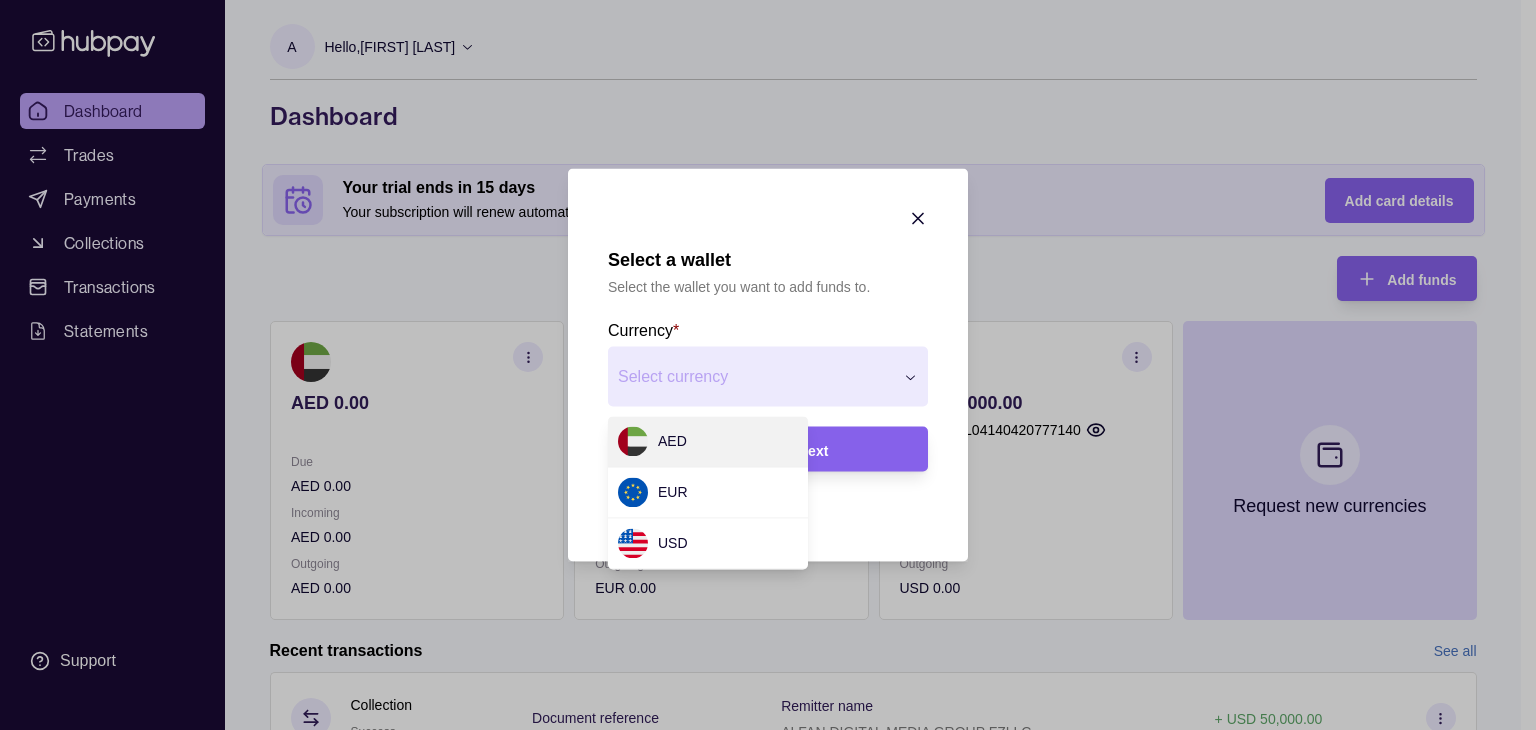 click on "Select a wallet Select the wallet you want to add funds to. Currency  * Select currency *** *** *** Next" at bounding box center (760, 919) 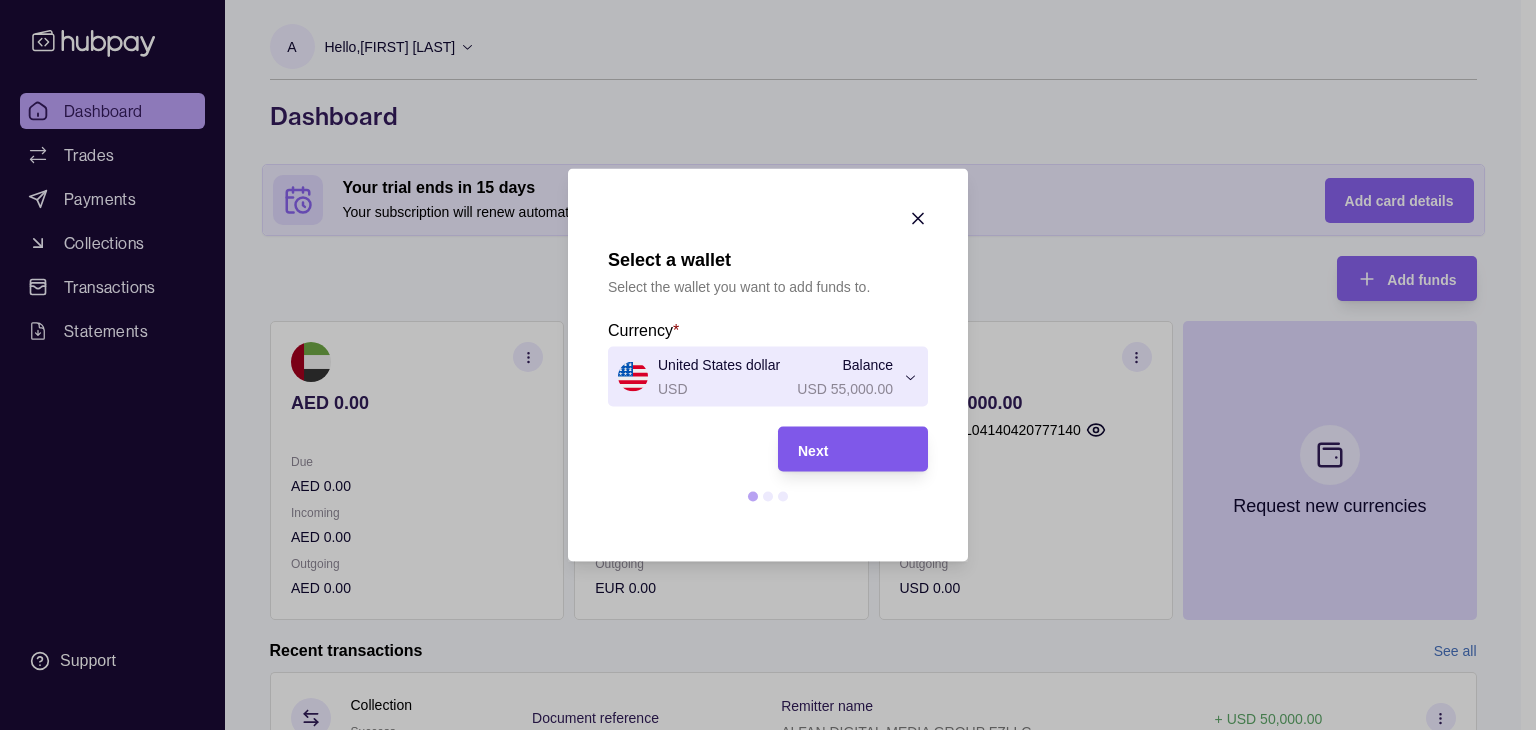 click on "Next" at bounding box center [853, 449] 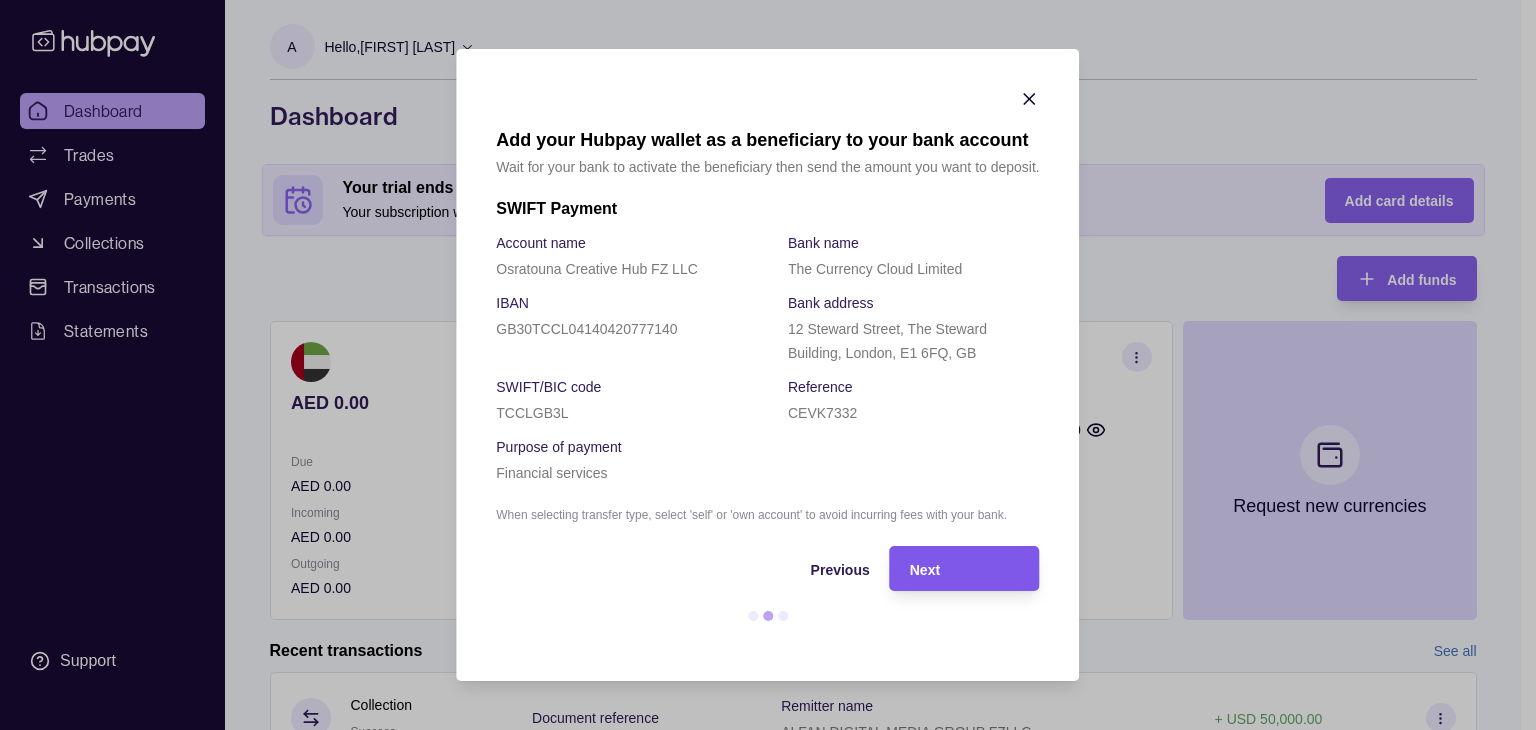 click on "Next" at bounding box center [965, 569] 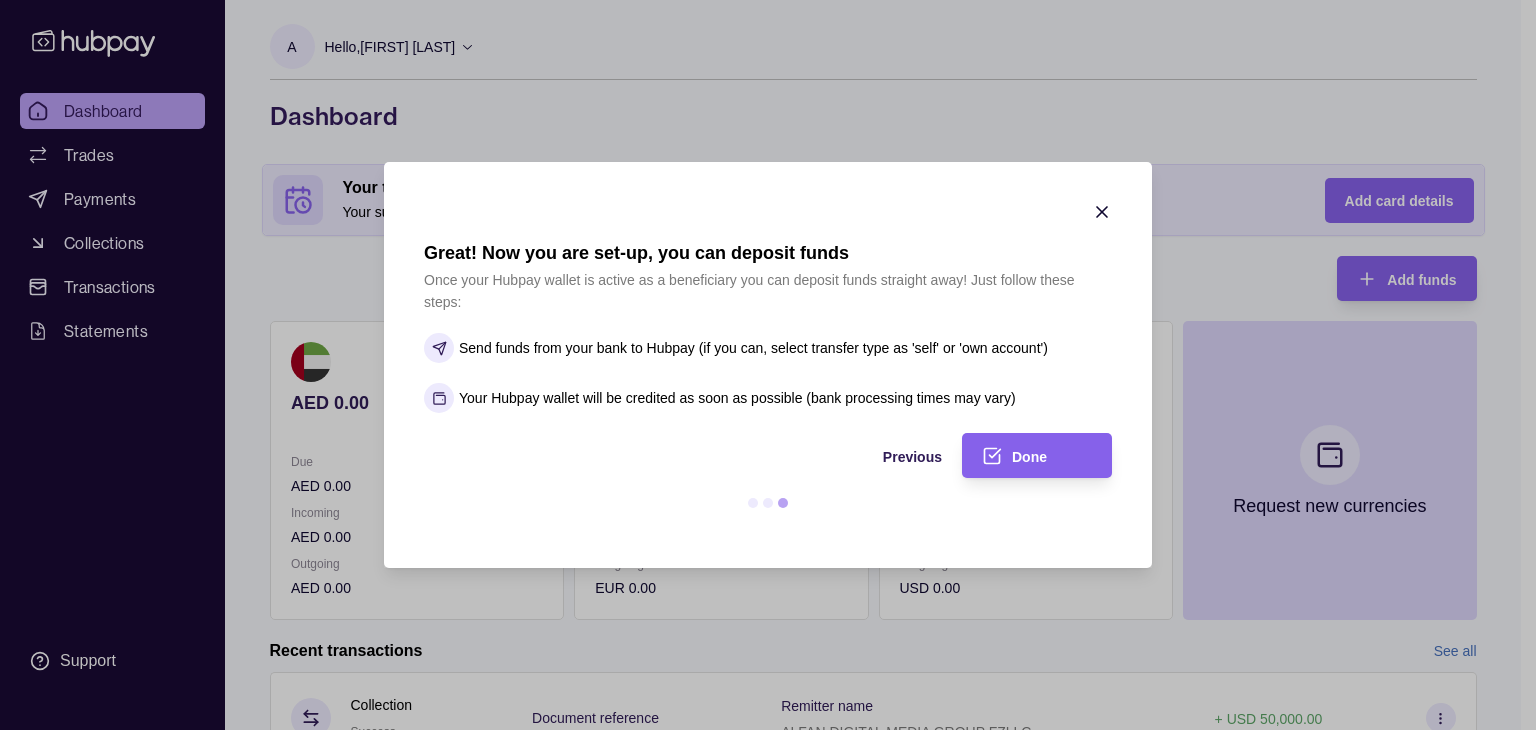 click 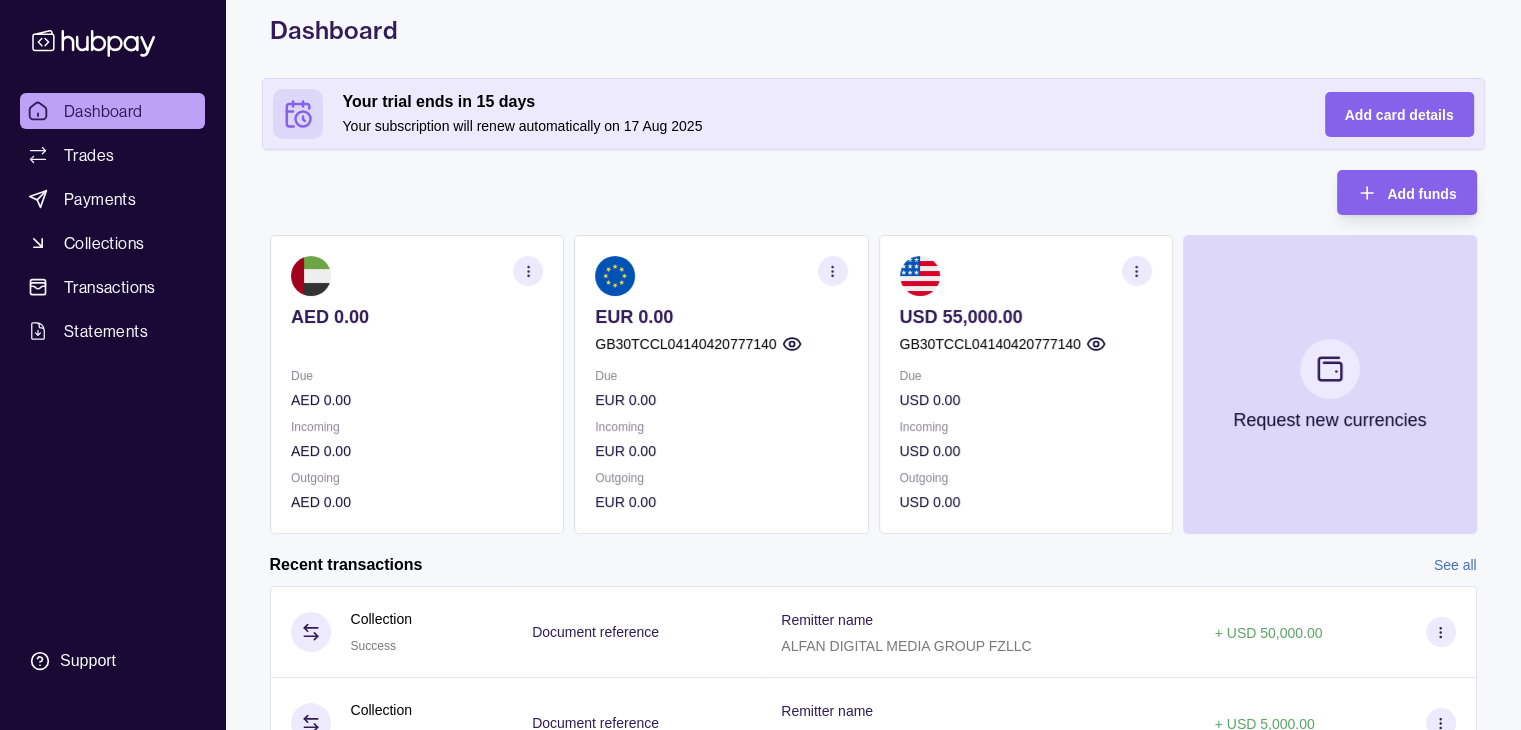 scroll, scrollTop: 85, scrollLeft: 0, axis: vertical 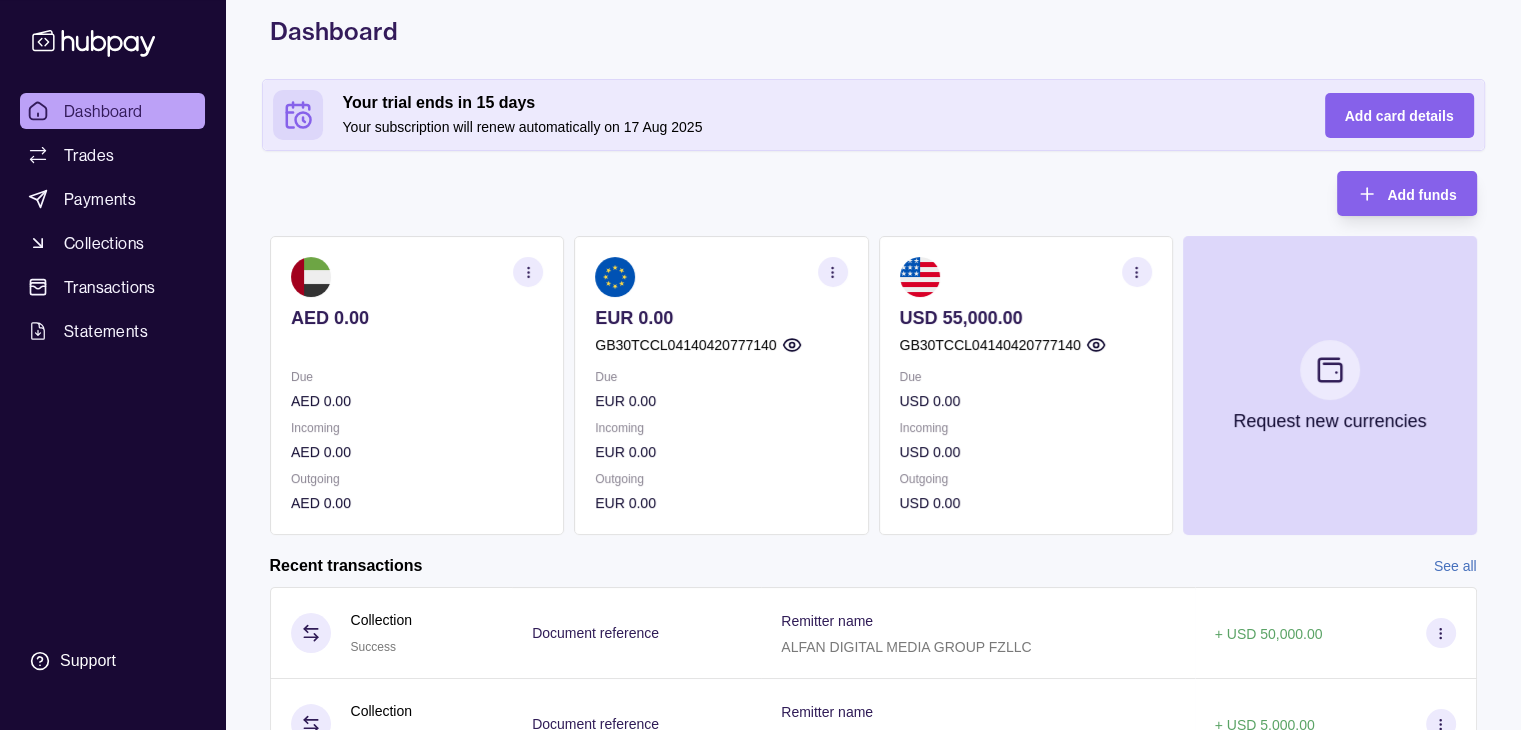 click on "AED 0.00" at bounding box center (417, 401) 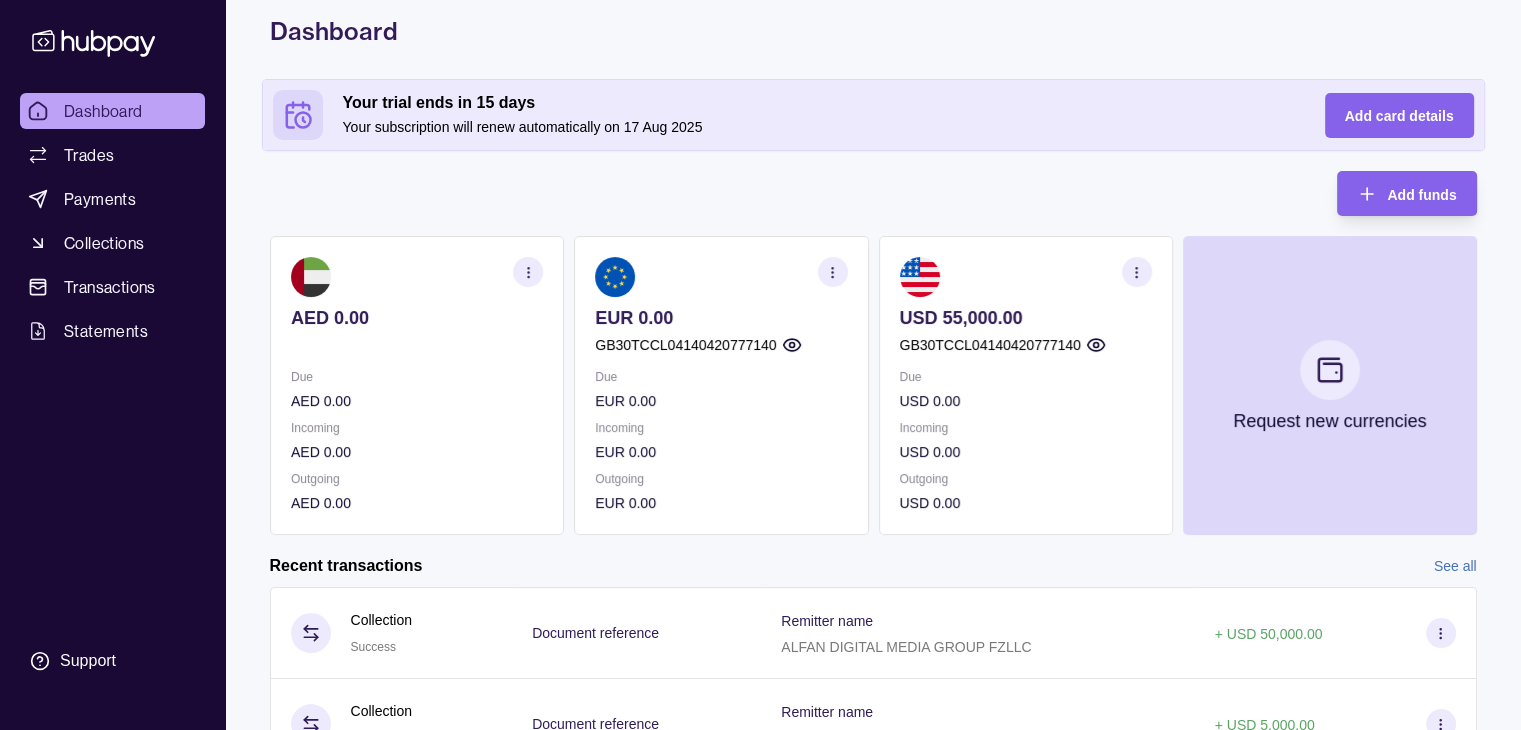 click at bounding box center (528, 272) 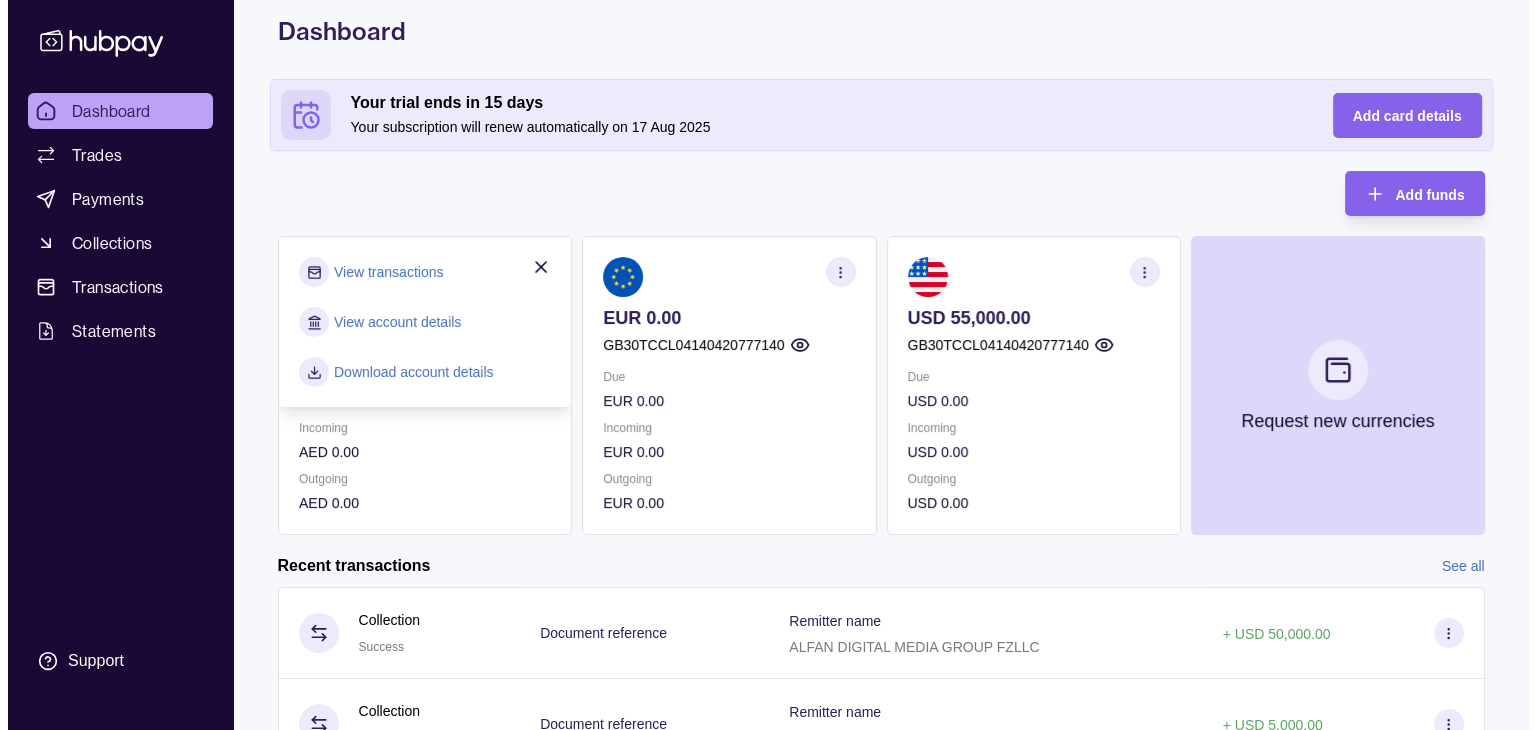 scroll, scrollTop: 0, scrollLeft: 0, axis: both 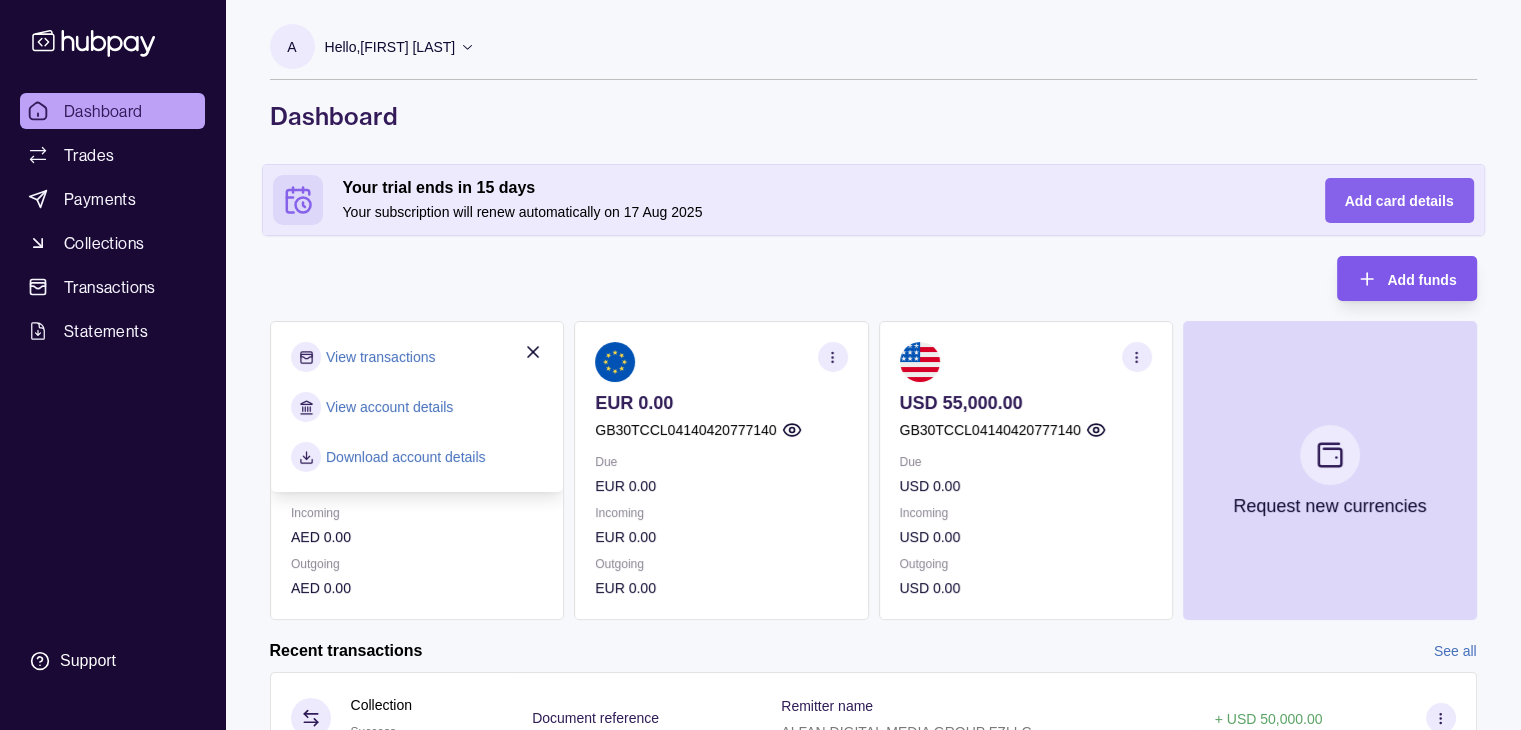 click 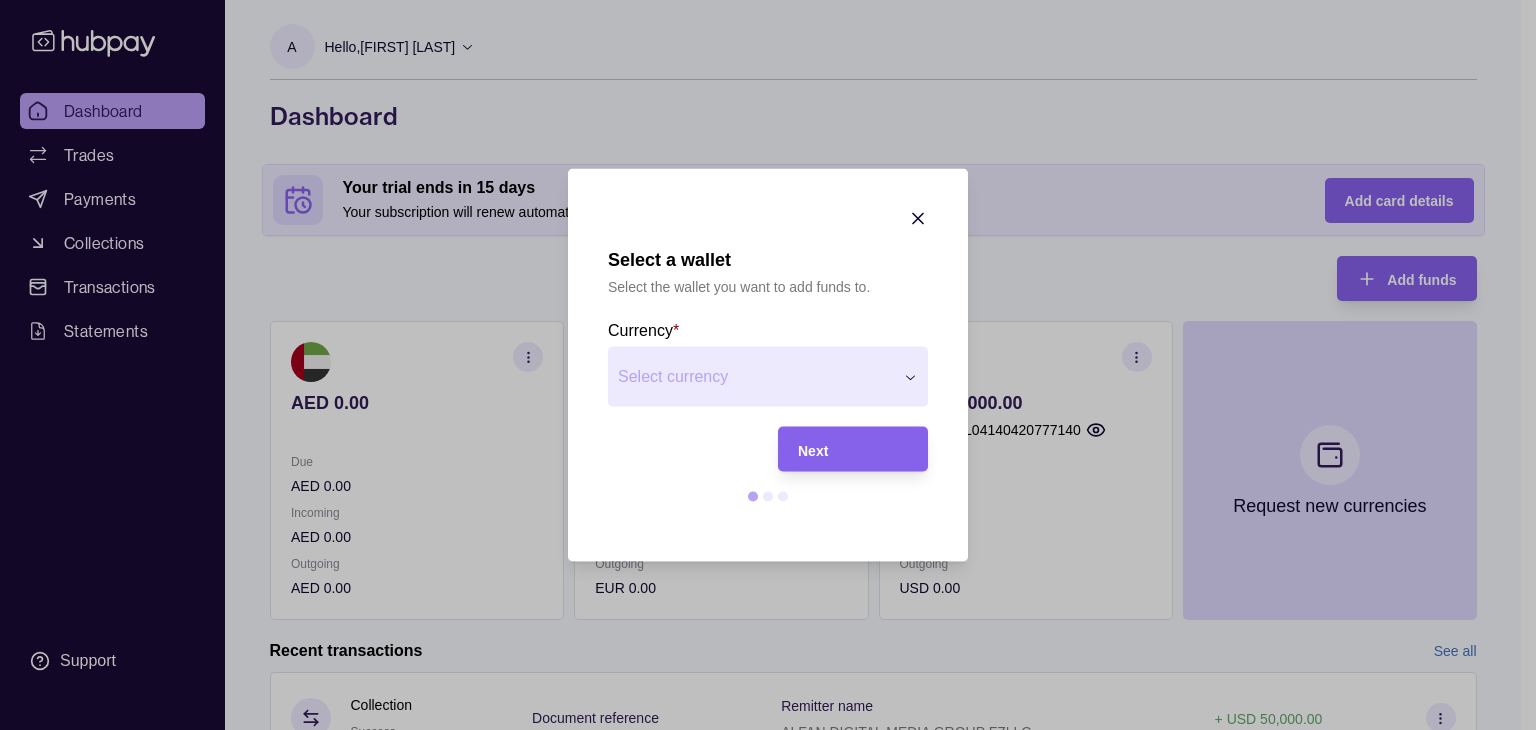 click 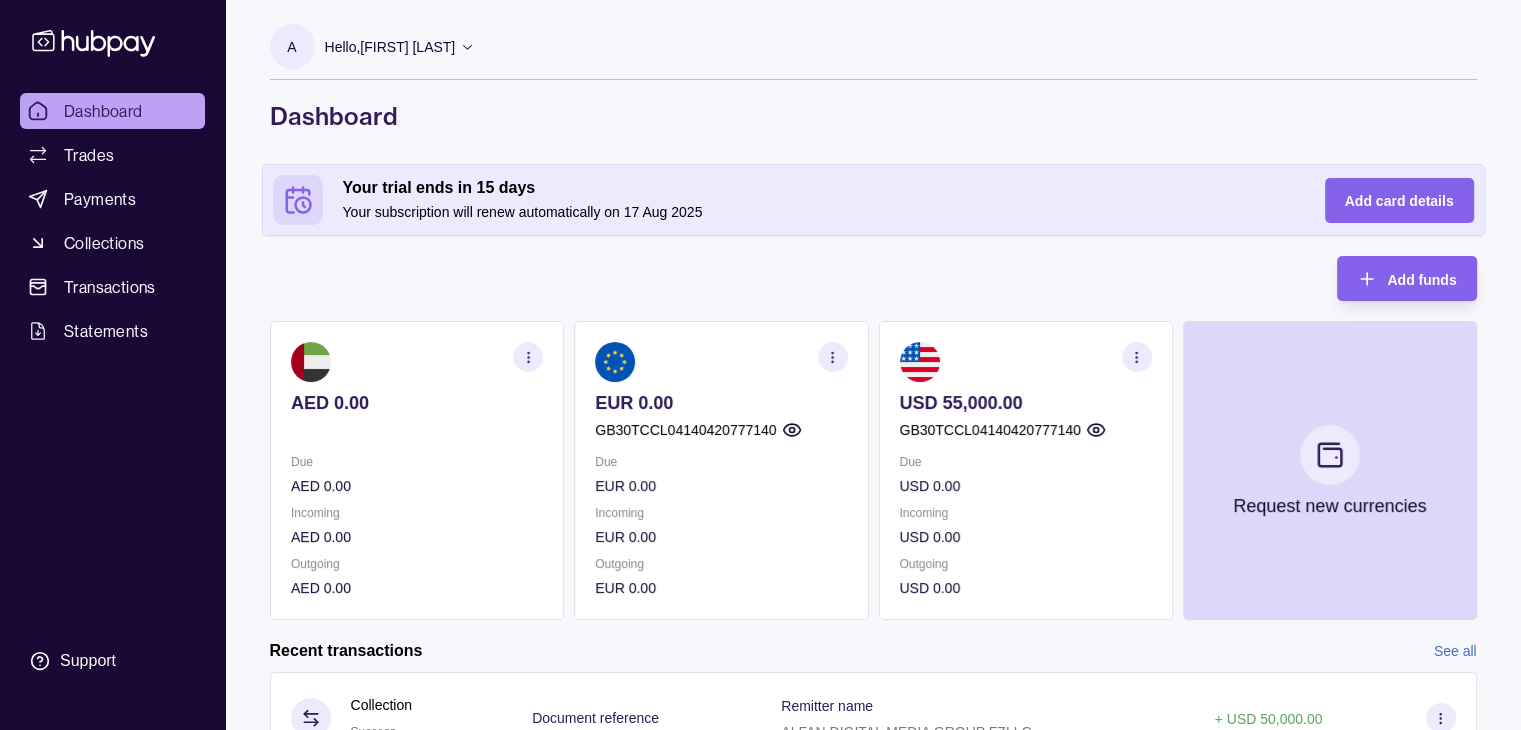 click on "Dashboard Trades Payments Collections Transactions Statements" at bounding box center [112, 221] 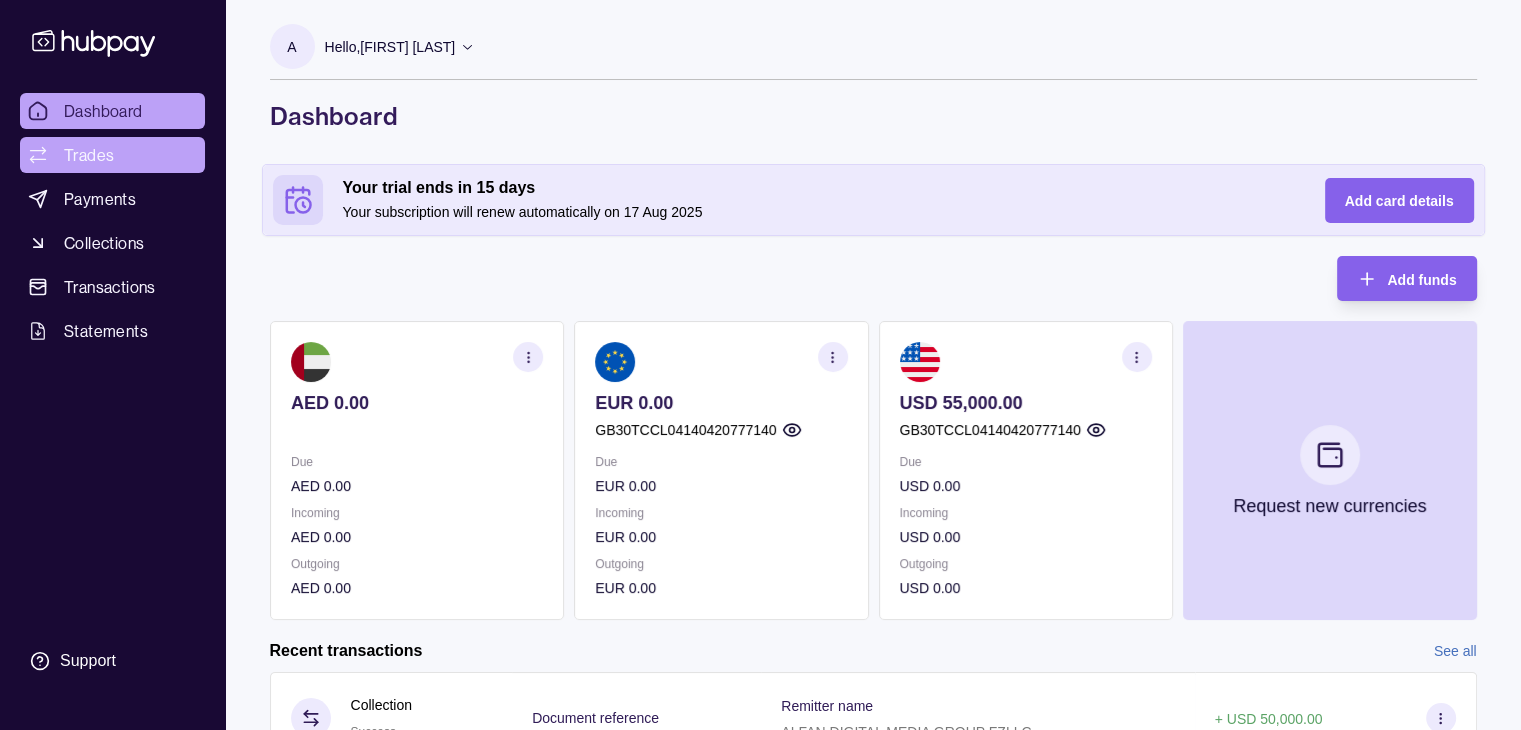 click on "Trades" at bounding box center [89, 155] 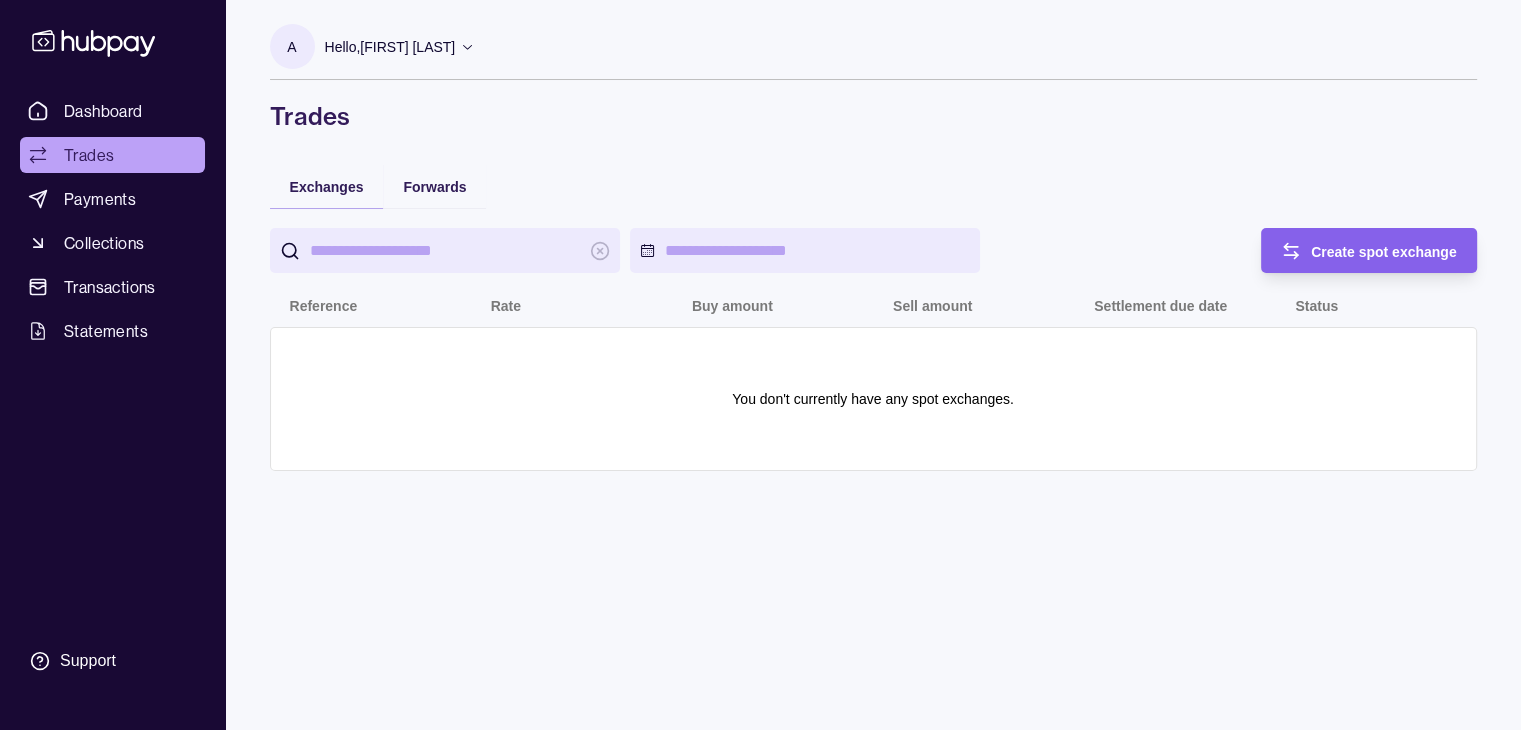 click at bounding box center (445, 250) 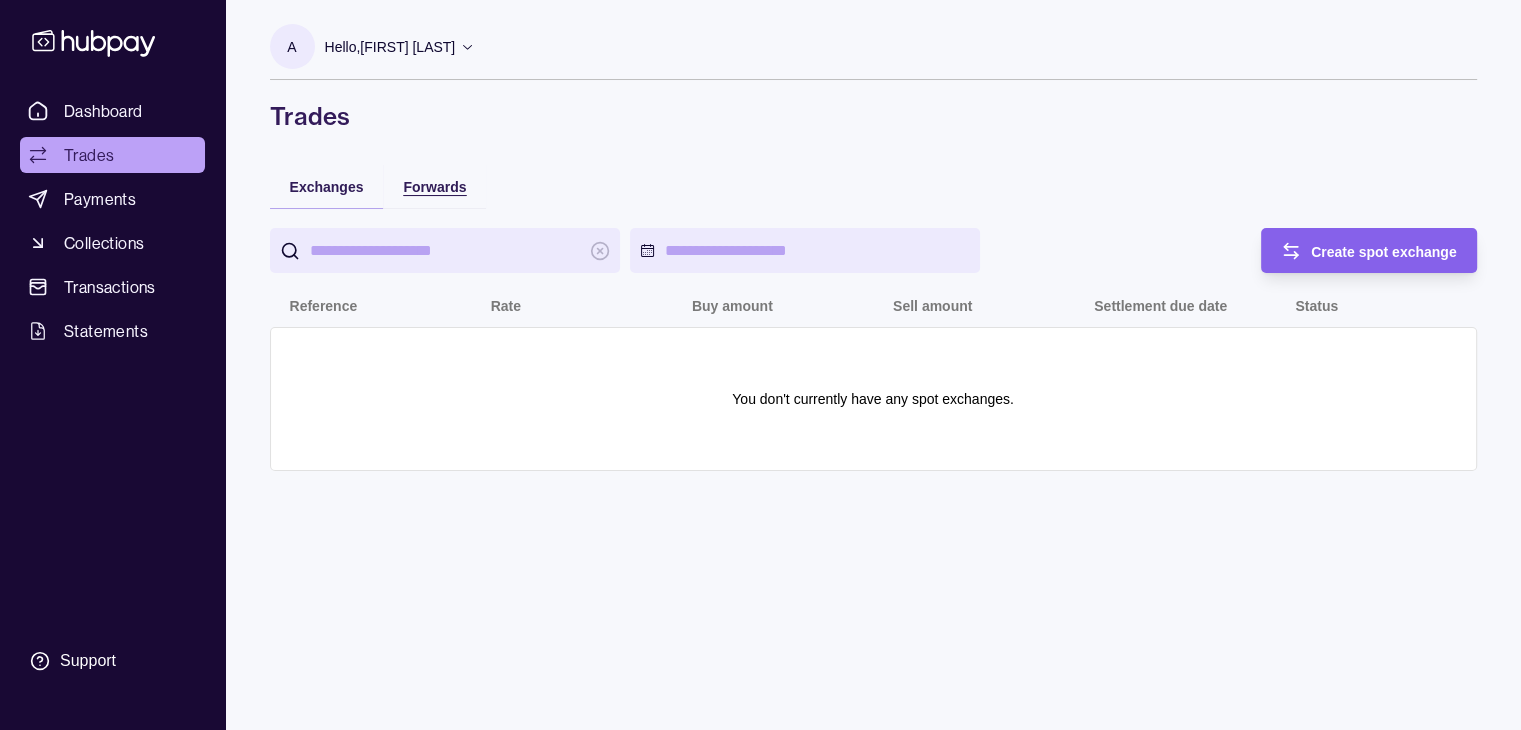 click on "Forwards" at bounding box center (434, 187) 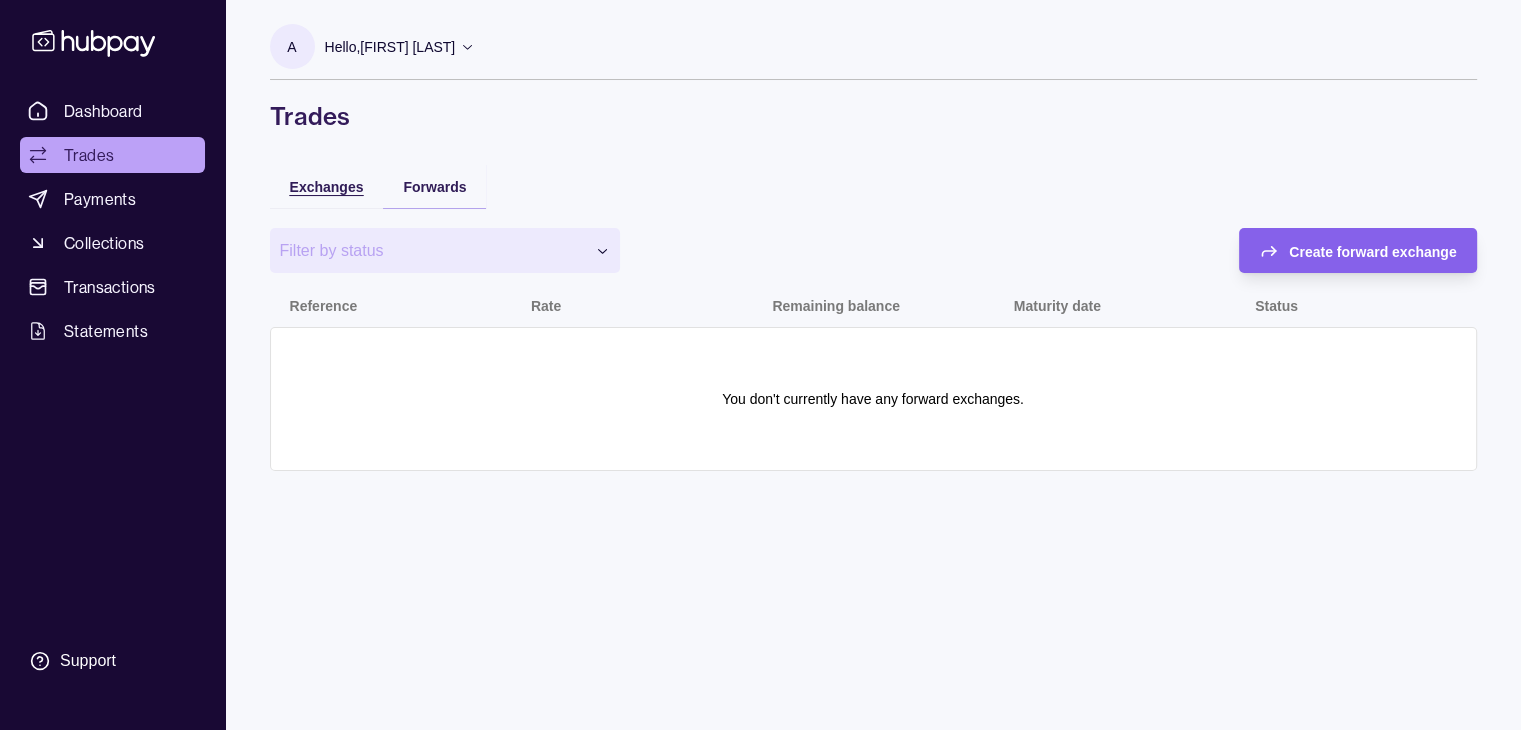 click on "Exchanges" at bounding box center (327, 187) 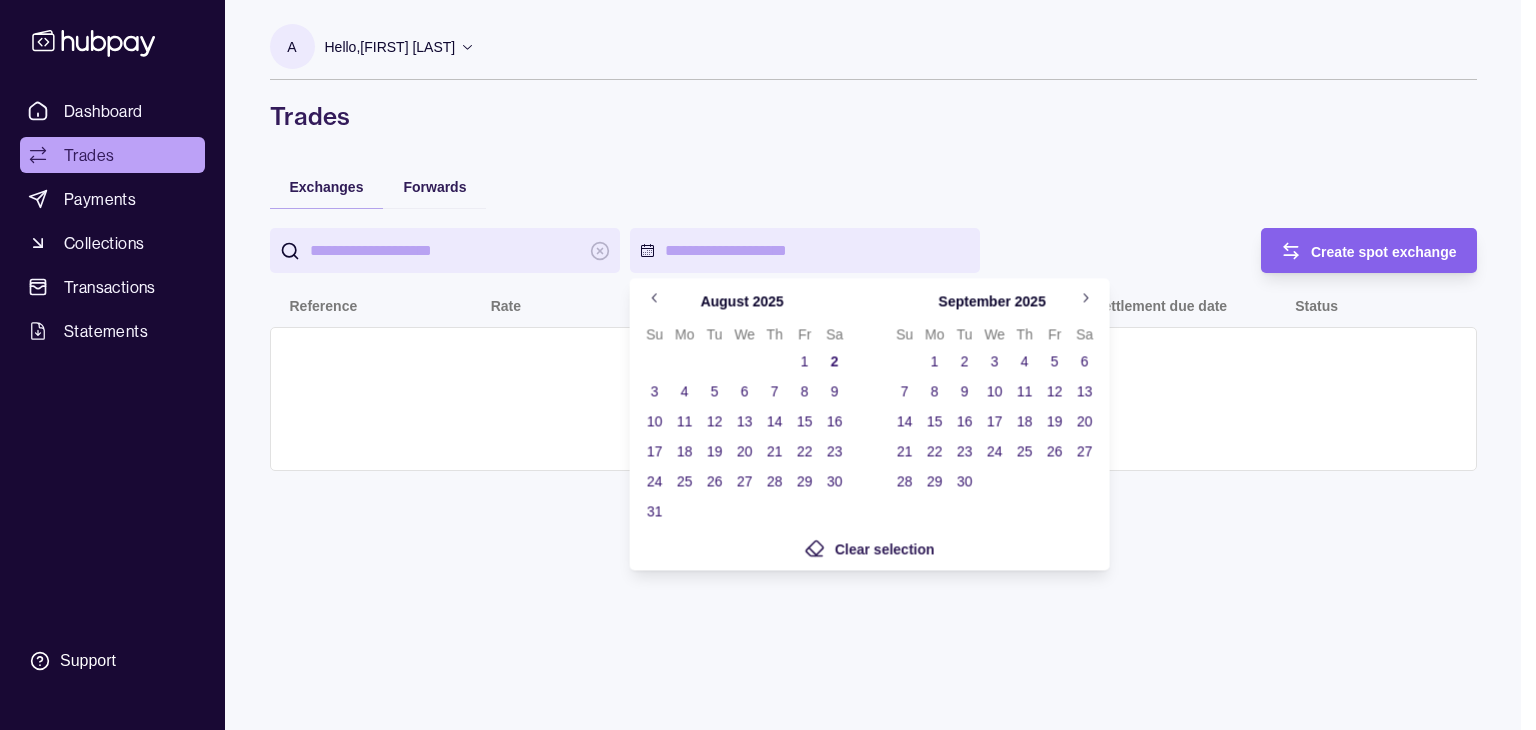 click on "A Hello, [FIRST] [LAST] Osratouna Creative Hub FZ LLC Account Terms and conditions Privacy policy Sign out Trades Exchanges Forwards Create spot exchange Reference Rate Buy amount Sell amount Settlement due date Status You don't currently have any spot exchanges. Trades | Hubpay August 2025 Su Mo Tu We Th Fr Sa 1 2 3 4 5 6 7 8 9 10 11 12 13 14 15 16 17 18 19 20 21 22 23 24 25 26 27 28 29 30 31 September 2025 Su Mo Tu We Th Fr Sa 1 2 3 4 5 6 7 8 9 10 11 12 13 14 15 16 17 18 19 20 21 22 23 24 25 26 27 28 29 30 Clear selection" at bounding box center (768, 365) 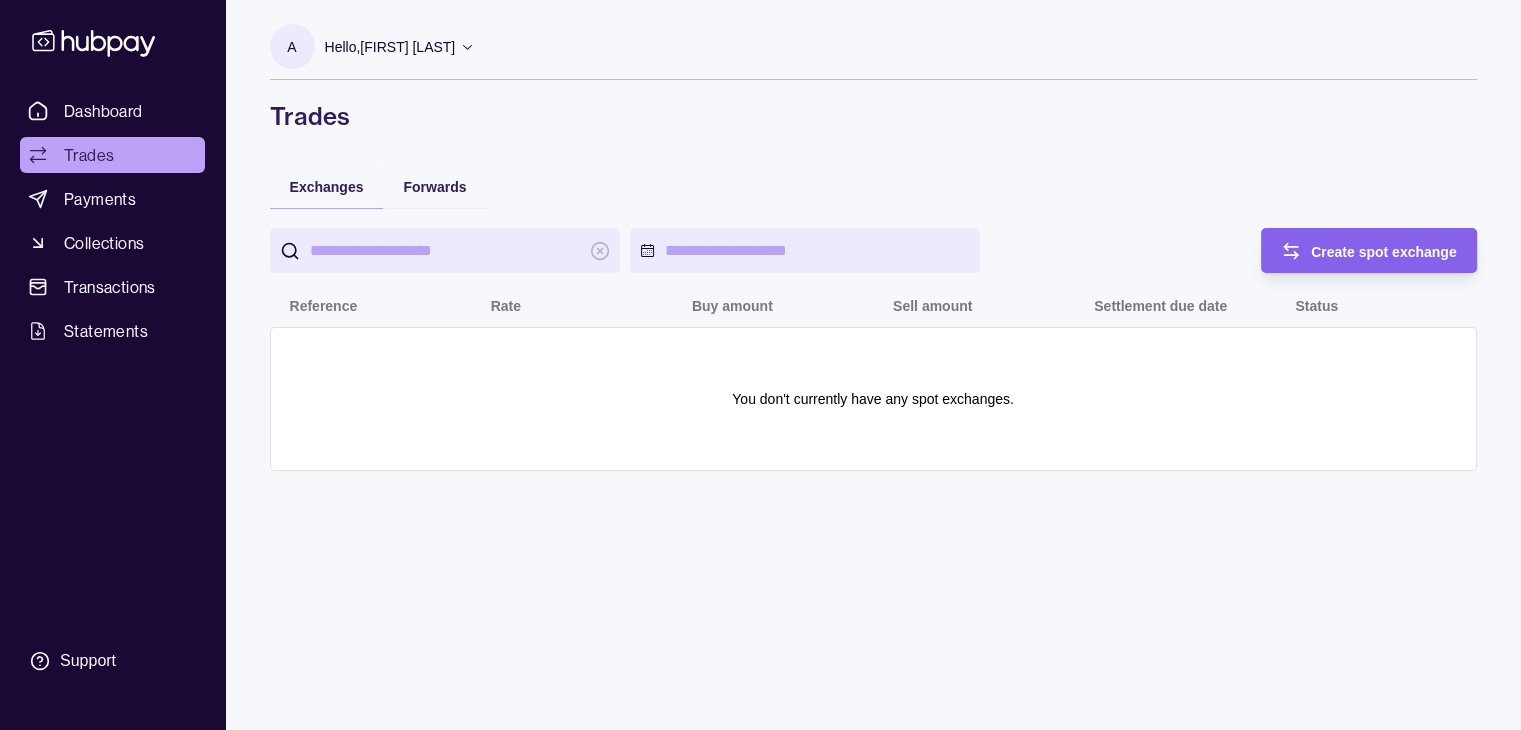 click on "A Hello, [FIRST] [LAST] Osratouna Creative Hub FZ LLC Account Terms and conditions Privacy policy Sign out Trades Exchanges Forwards Create spot exchange Reference Rate Buy amount Sell amount Settlement due date Status You don't currently have any spot exchanges. Trades | Hubpay" at bounding box center (760, 365) 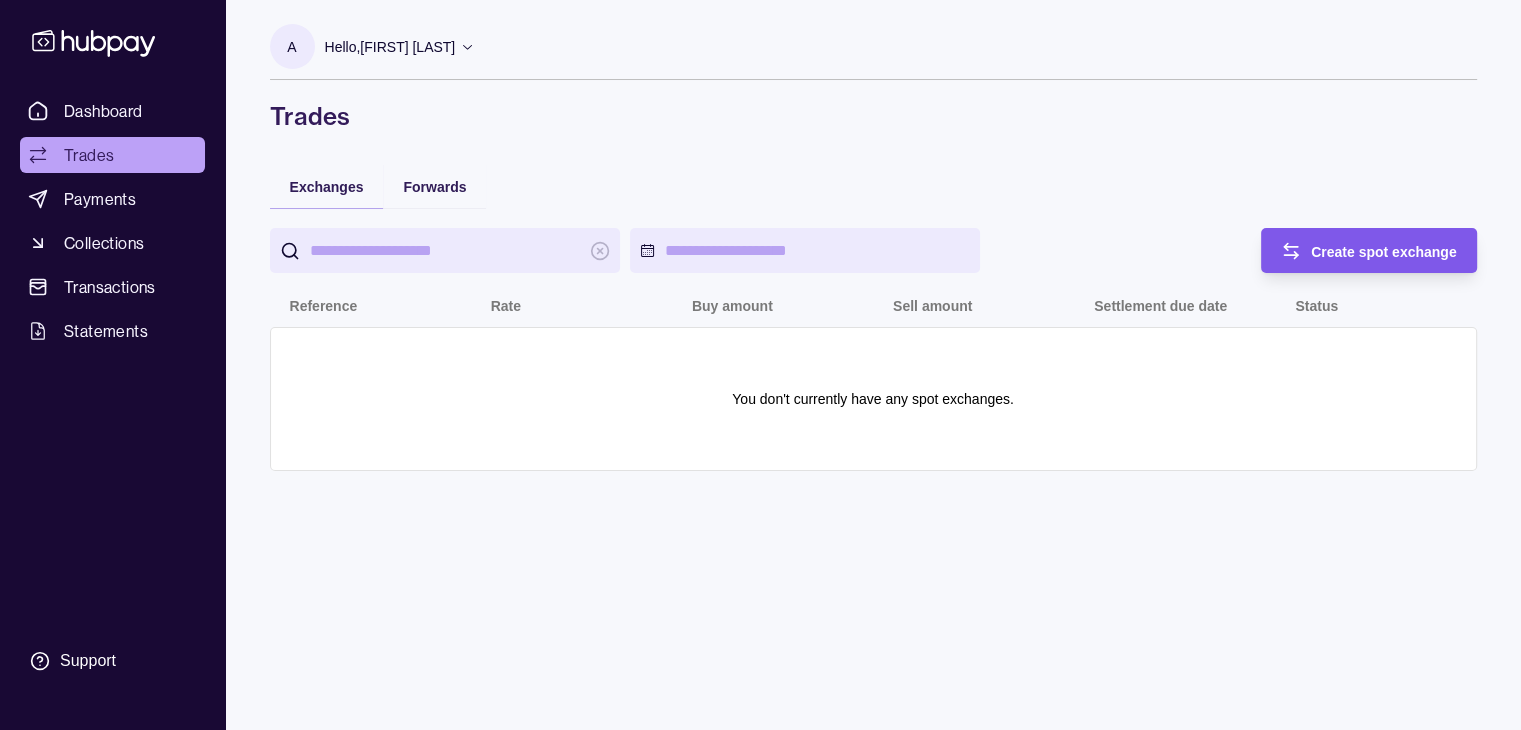 click on "Create spot exchange" at bounding box center [1384, 252] 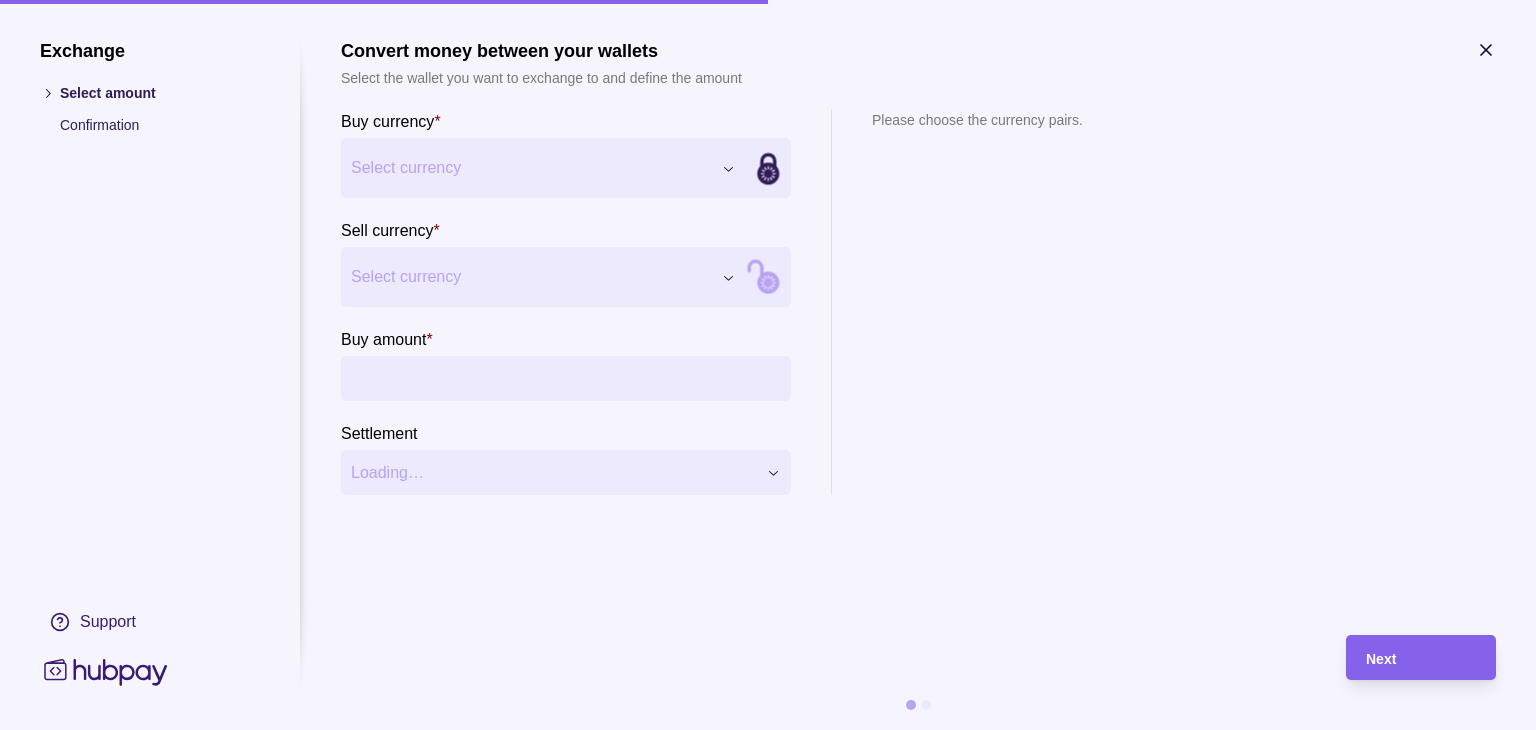 click on "Exchange Select amount Confirmation Support Convert money between your wallets Select the wallet you want to exchange to and define the amount Buy currency  * Select currency *** *** *** Sell currency  * Select currency *** *** *** Buy amount  * Settlement Loading… Please choose the currency pairs. Next" at bounding box center [760, 730] 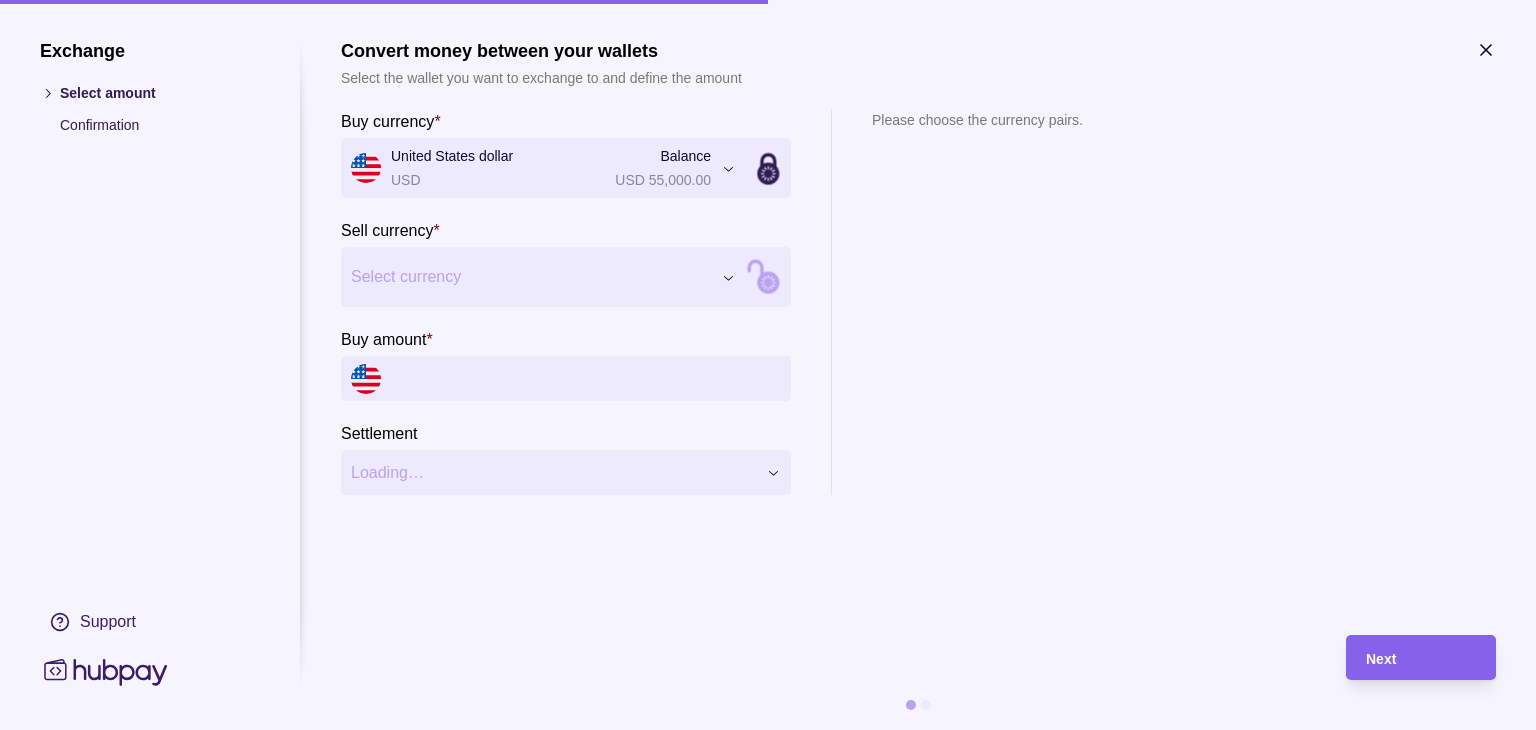 click on "Exchange Select amount Confirmation Support Convert money between your wallets Select the wallet you want to exchange to and define the amount Buy currency * United States dollar USD Balance USD 55,000.00 *** *** *** Sell currency * Select currency *** *** *** Buy amount * Settlement Loading… Please choose the currency pairs. Next" at bounding box center (760, 730) 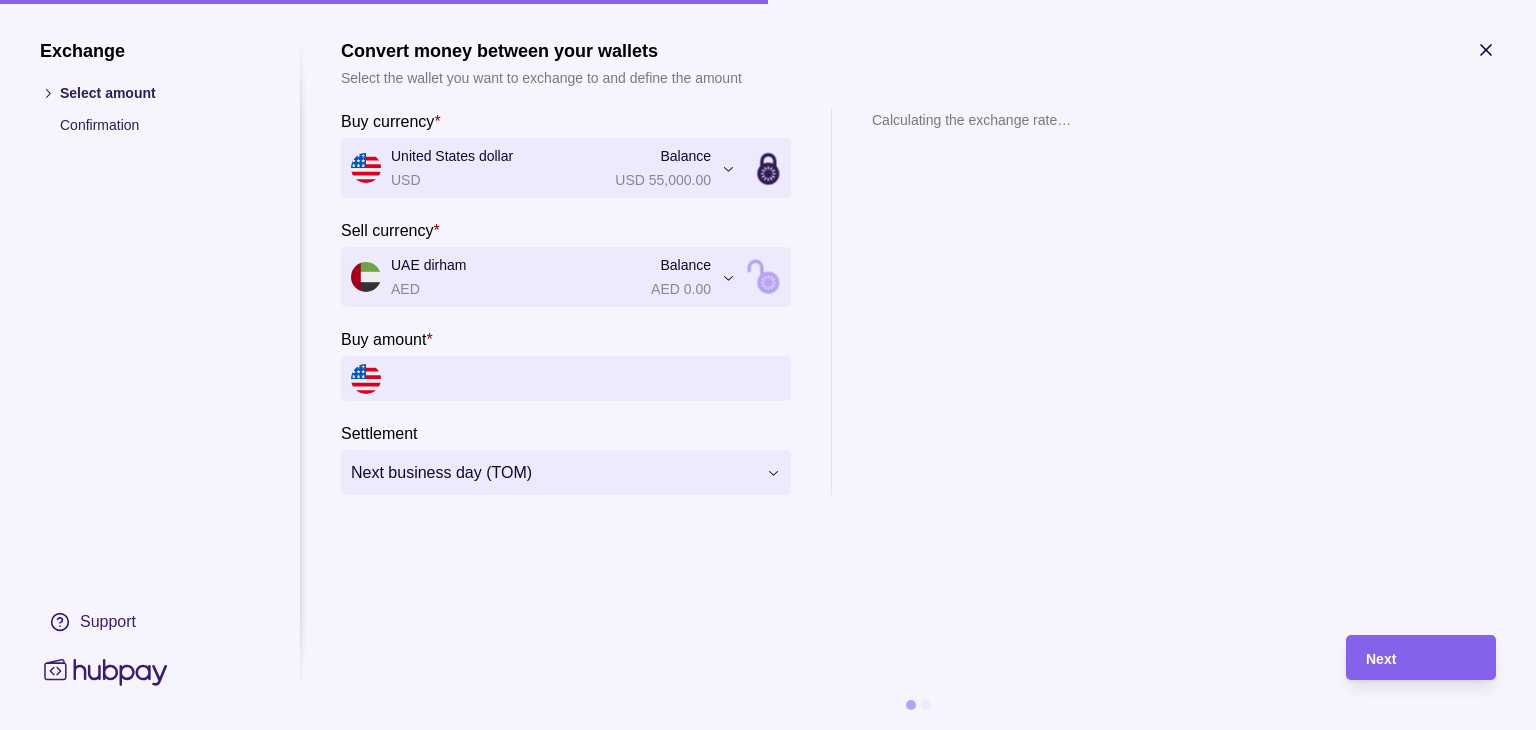click on "Buy amount  *" at bounding box center [586, 378] 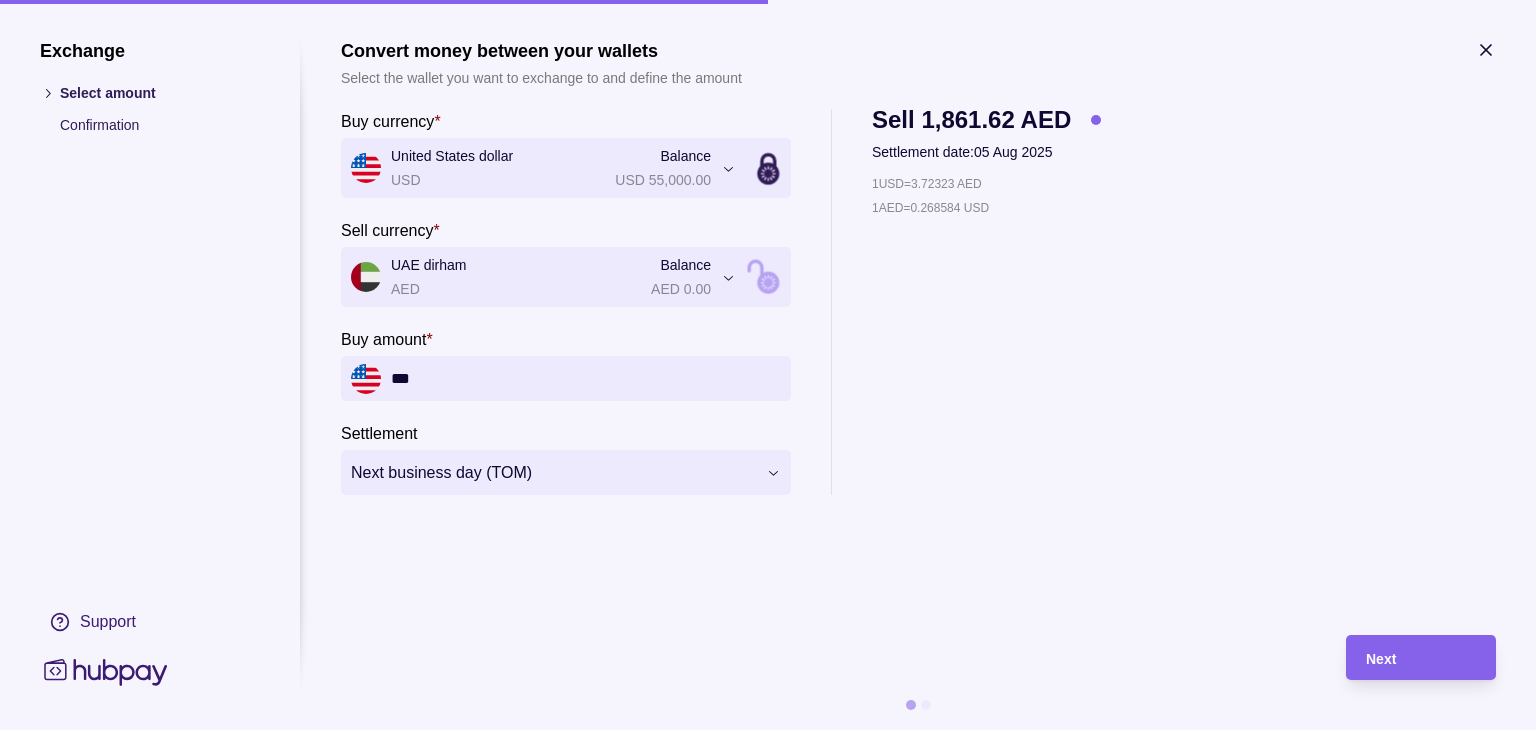drag, startPoint x: 482, startPoint y: 375, endPoint x: 387, endPoint y: 377, distance: 95.02105 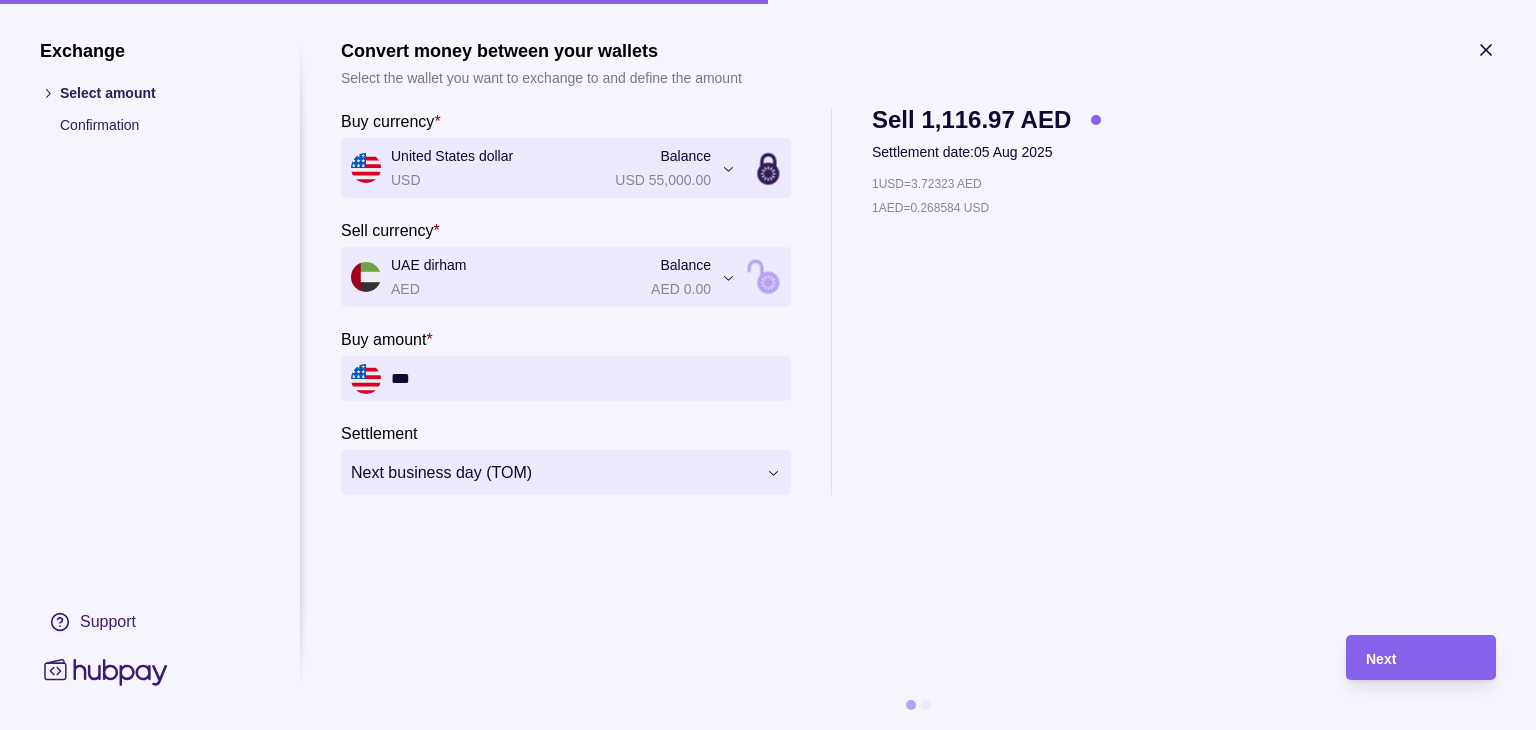 drag, startPoint x: 464, startPoint y: 380, endPoint x: 356, endPoint y: 369, distance: 108.55874 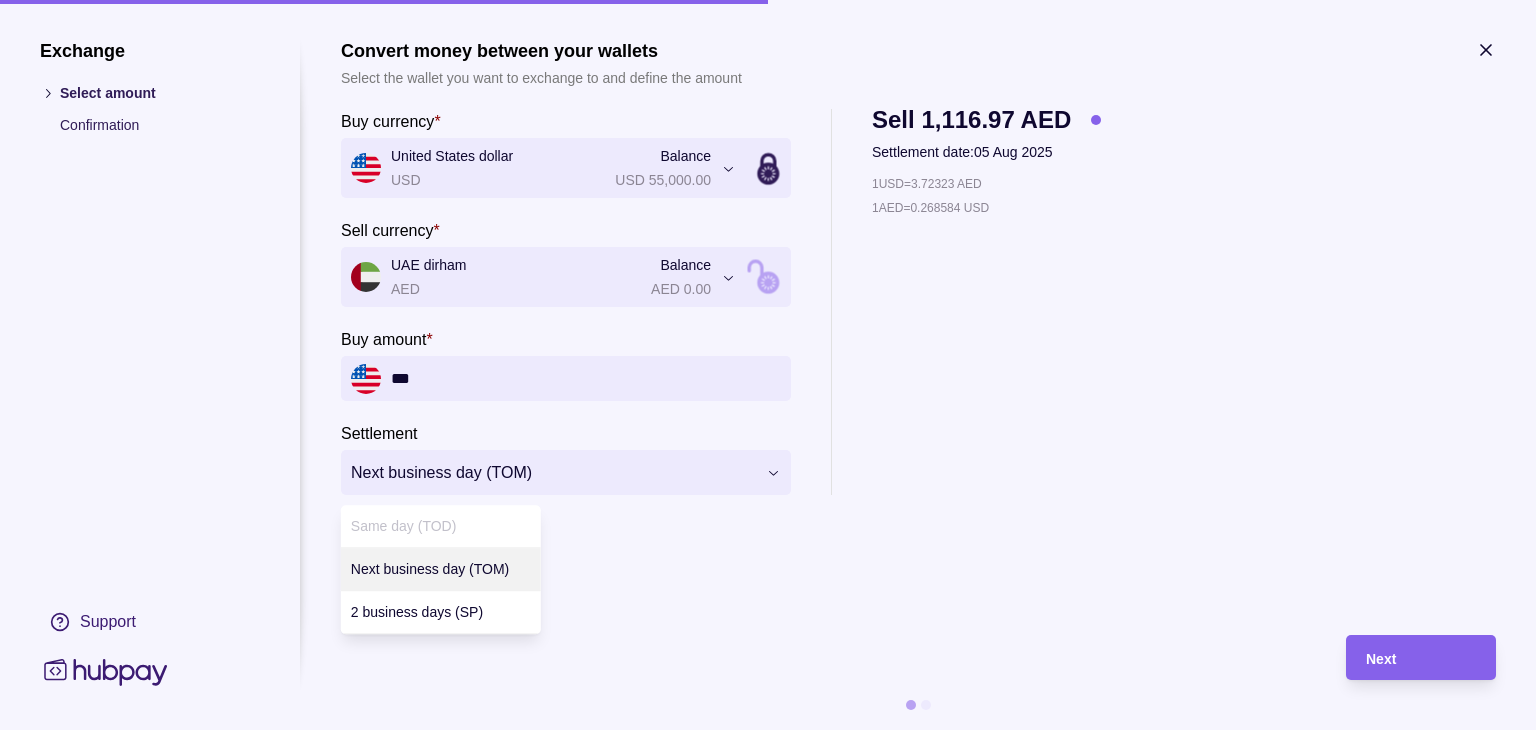 click on "**********" at bounding box center [760, 730] 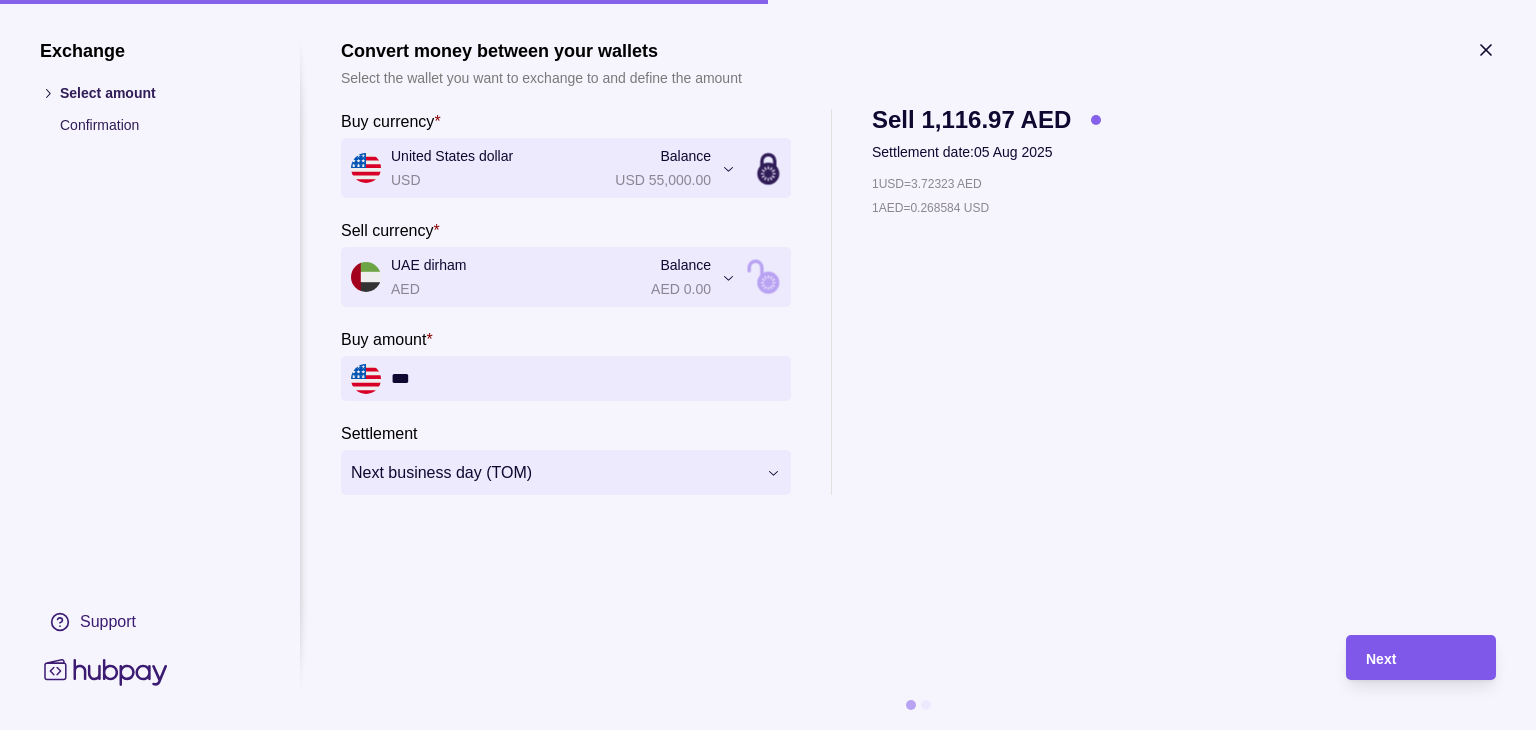 click on "Next" at bounding box center [1421, 658] 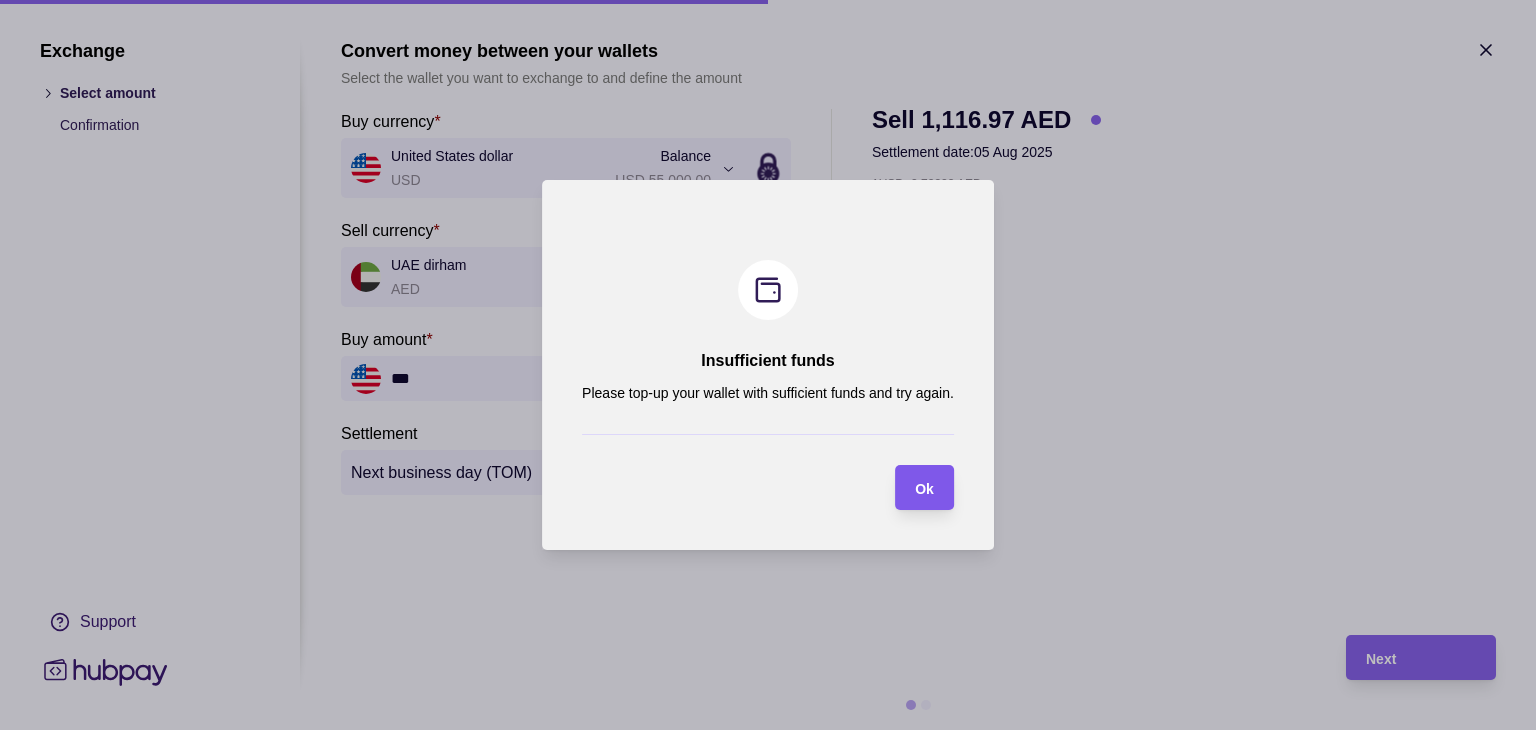 click on "Ok" at bounding box center (924, 489) 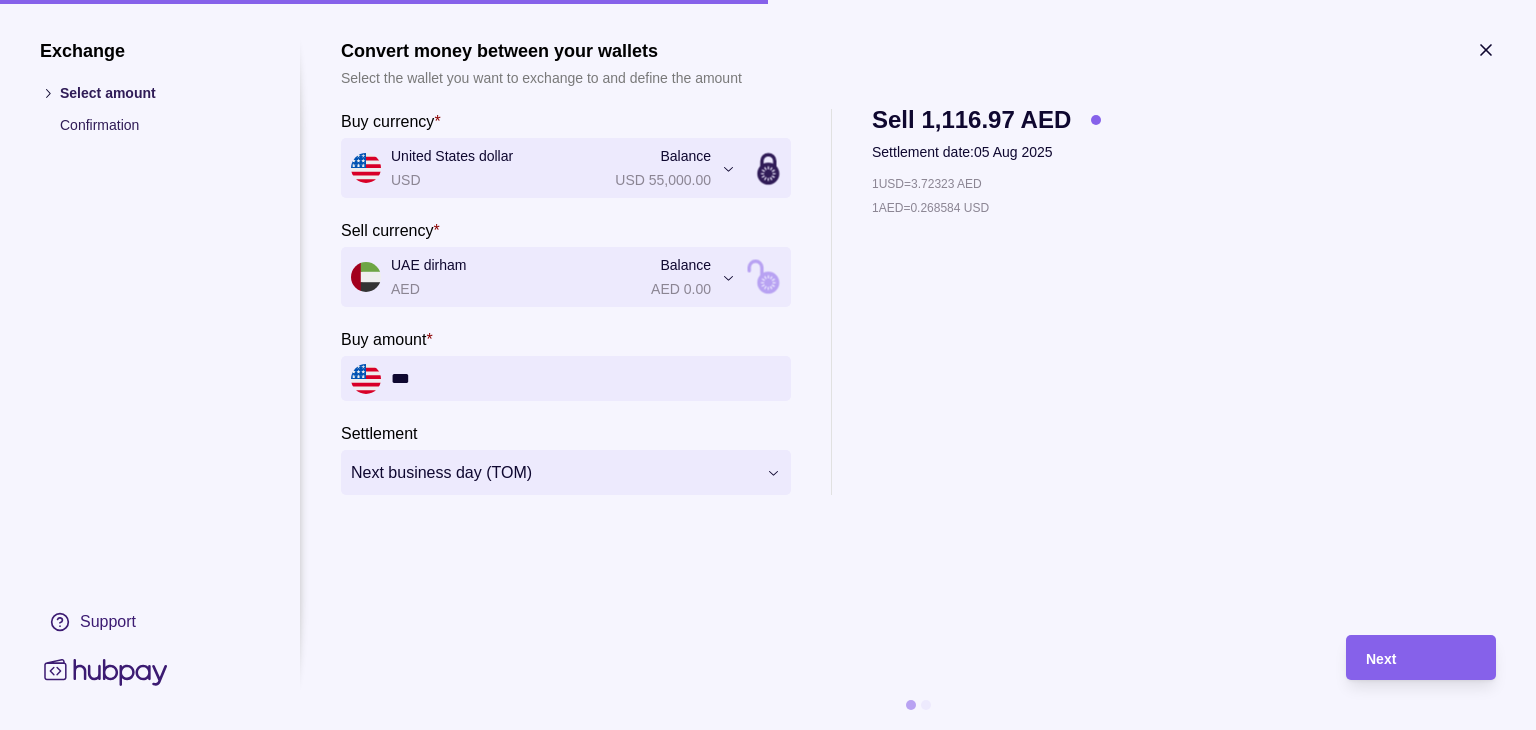 click on "**********" at bounding box center (760, 730) 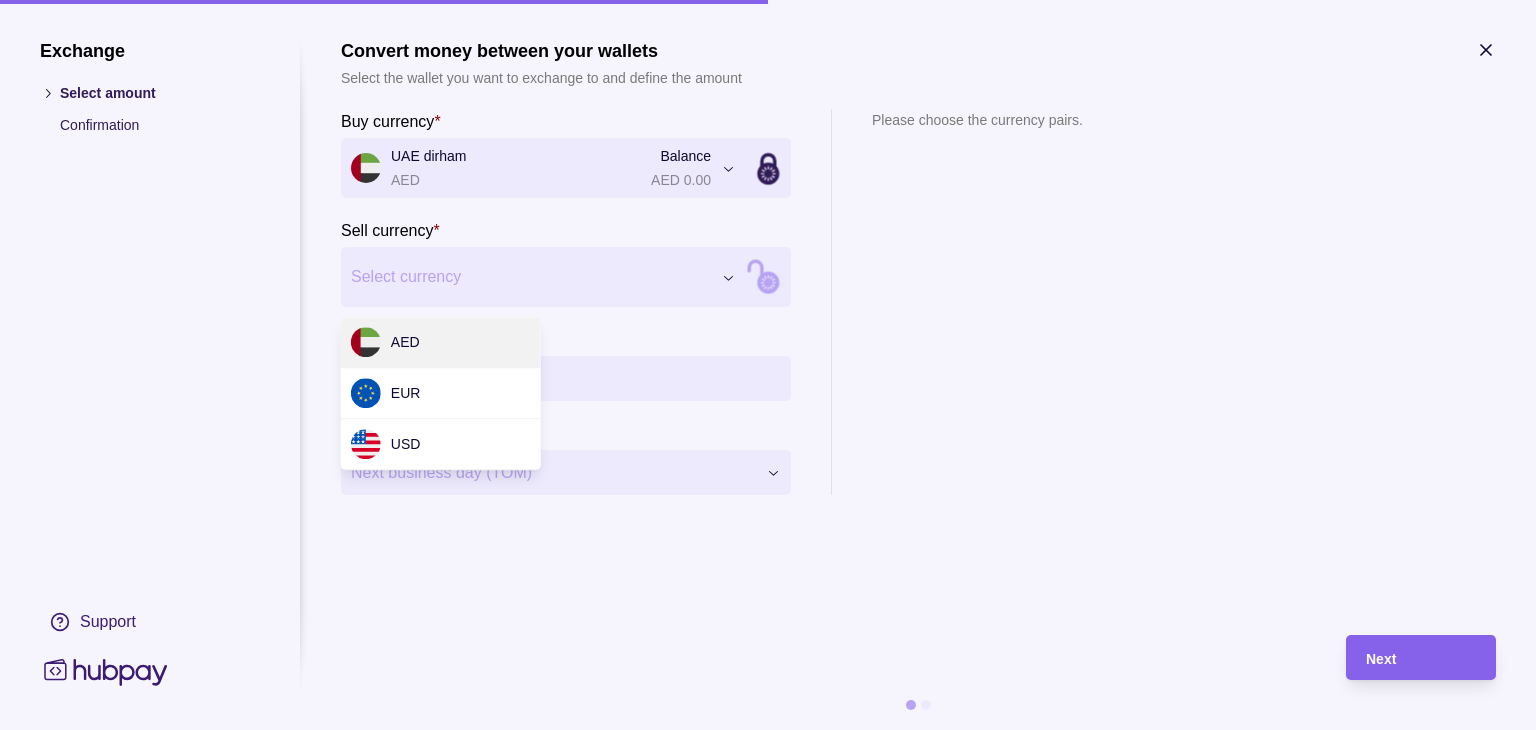 click on "Exchange Select amount Confirmation Support Convert money between your wallets Select the wallet you want to exchange to and define the amount Buy currency * UAE dirham AED Balance AED 0.00 *** *** *** Sell currency * Select currency *** *** *** Buy amount * ****** Settlement Next business day (TOM) Please choose the currency pairs. Next" at bounding box center [760, 730] 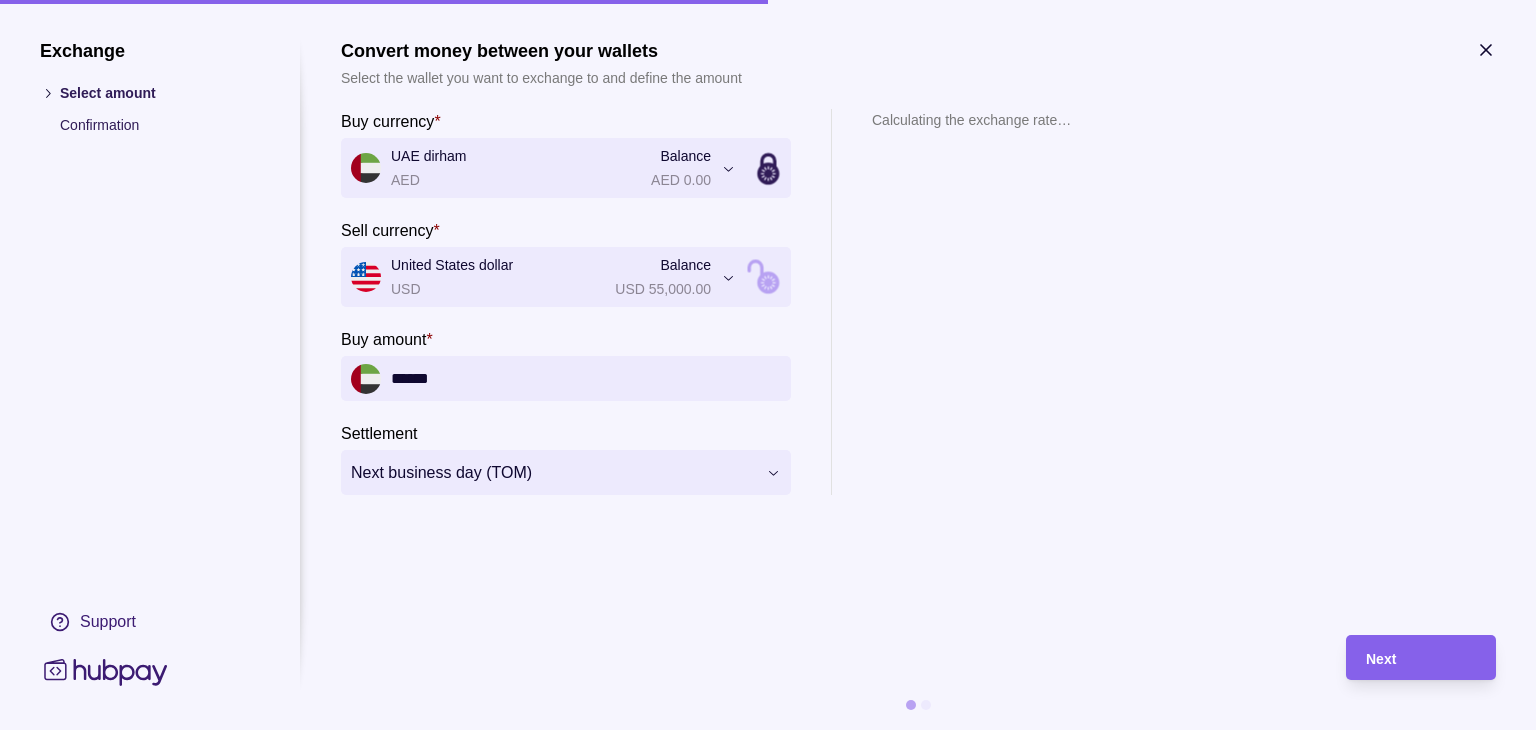 click on "******" at bounding box center [586, 378] 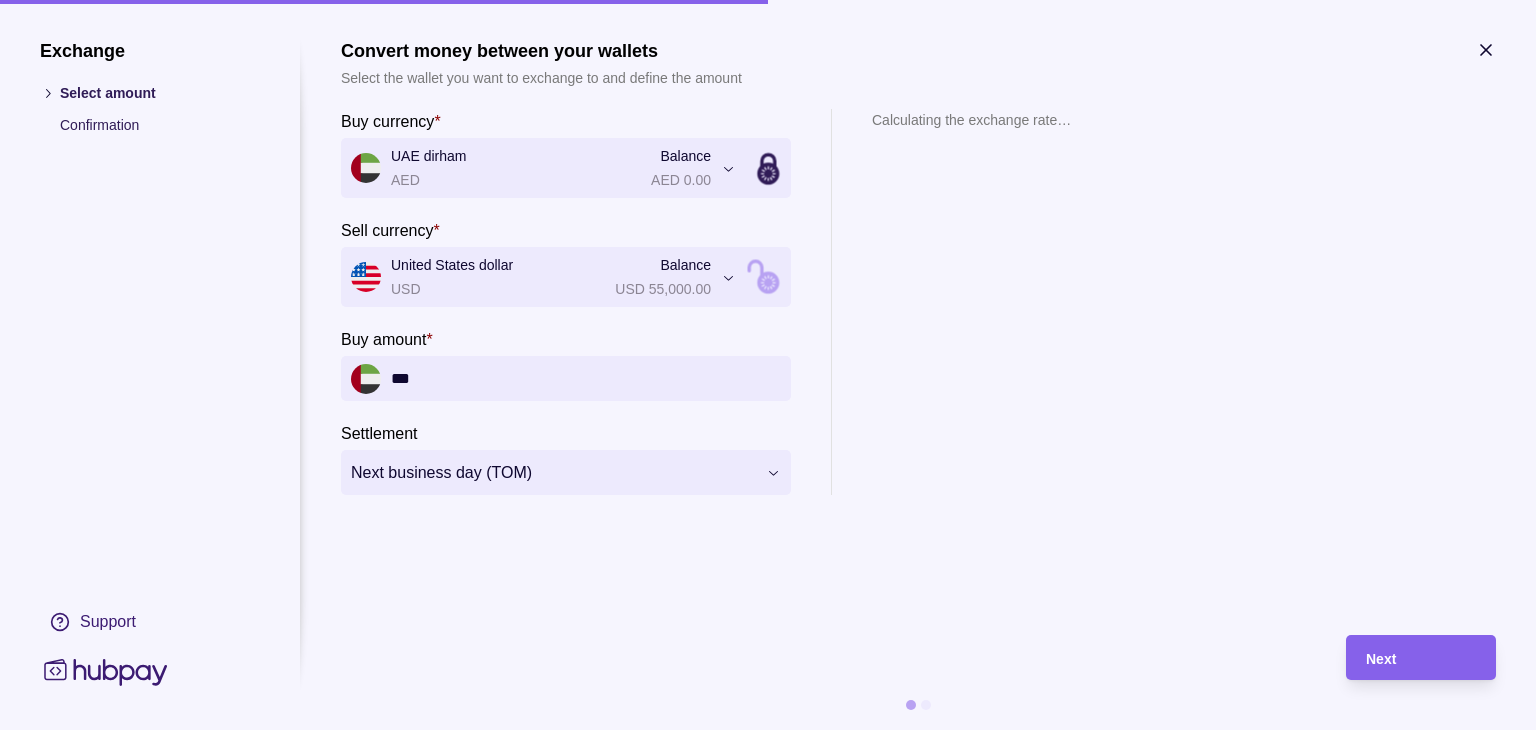 type on "***" 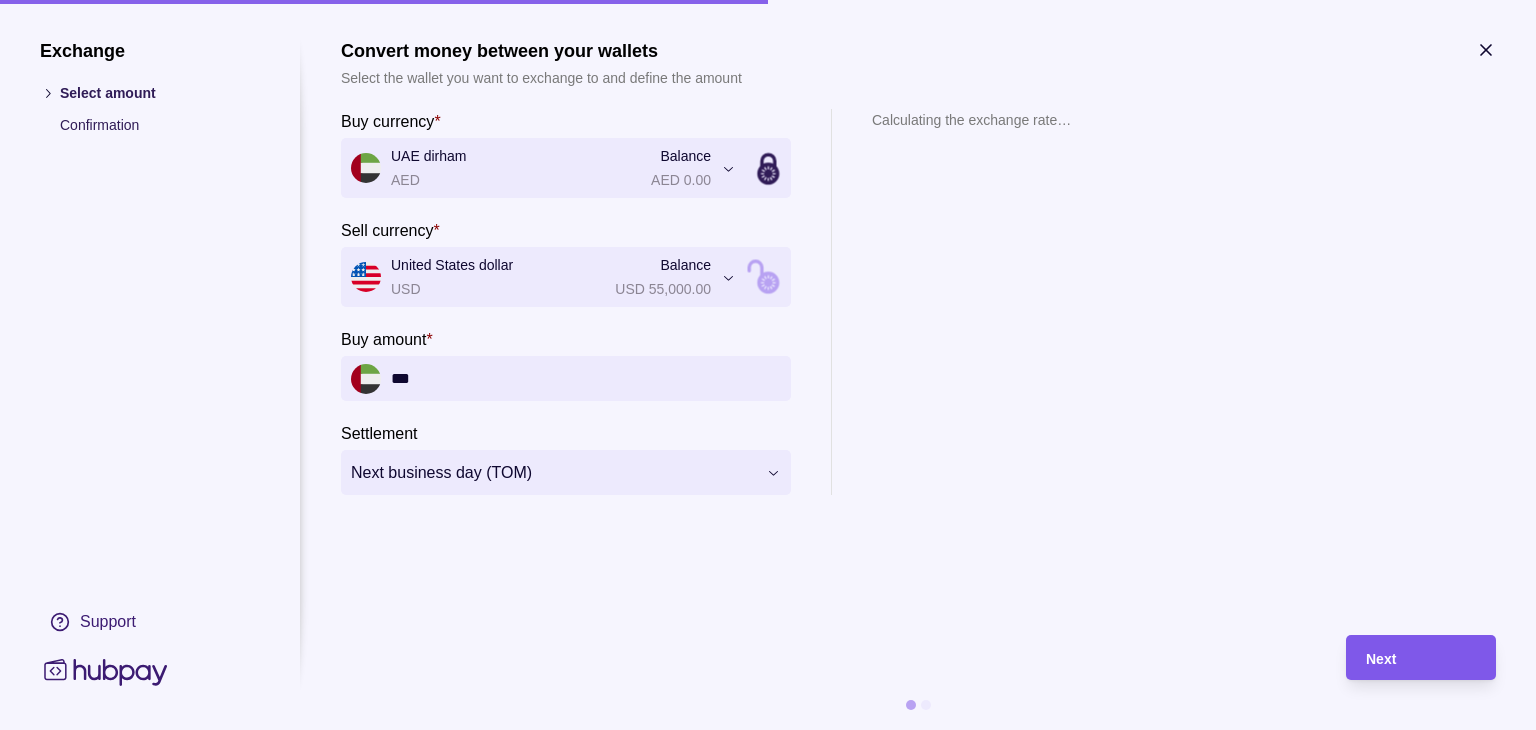click on "Next" at bounding box center [1421, 658] 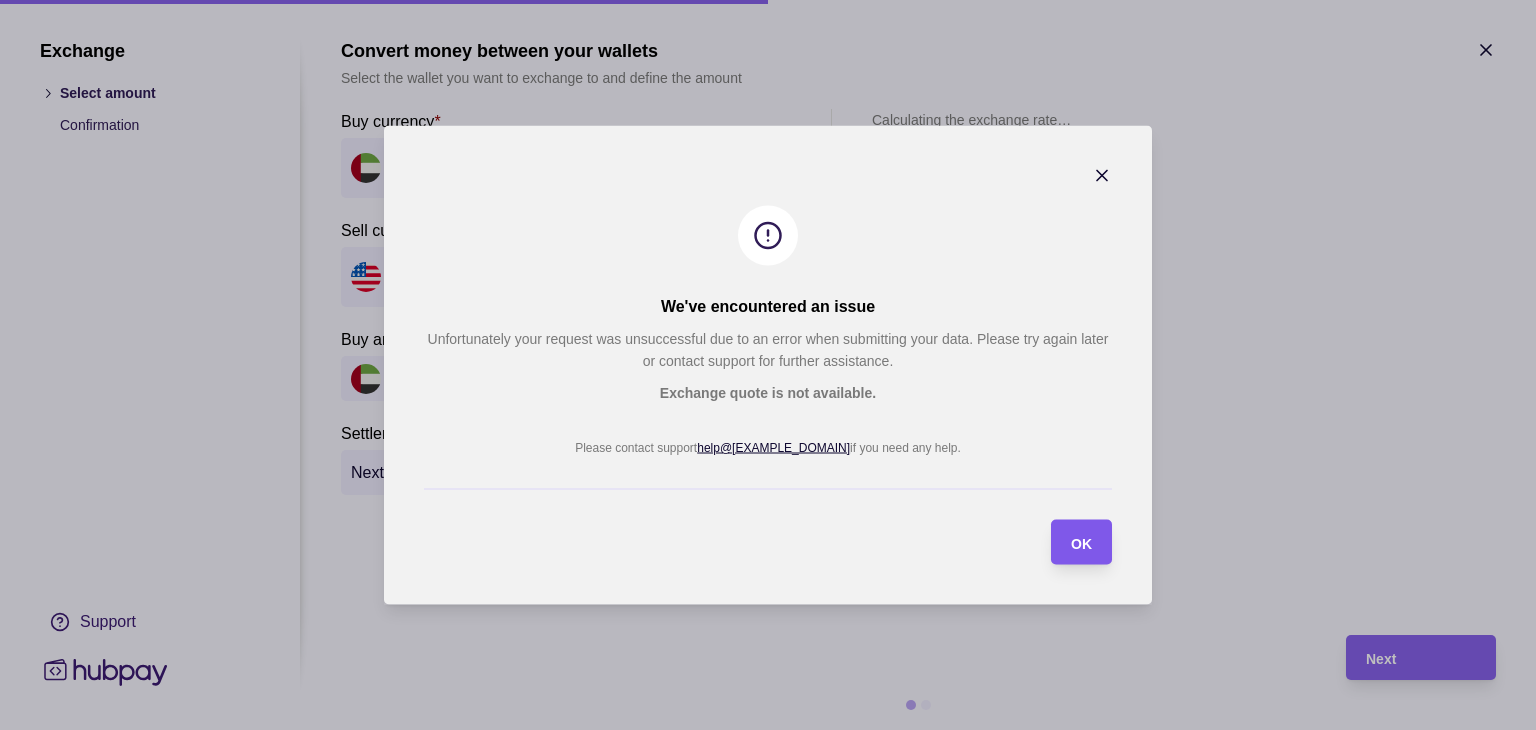 click on "OK" at bounding box center [1081, 542] 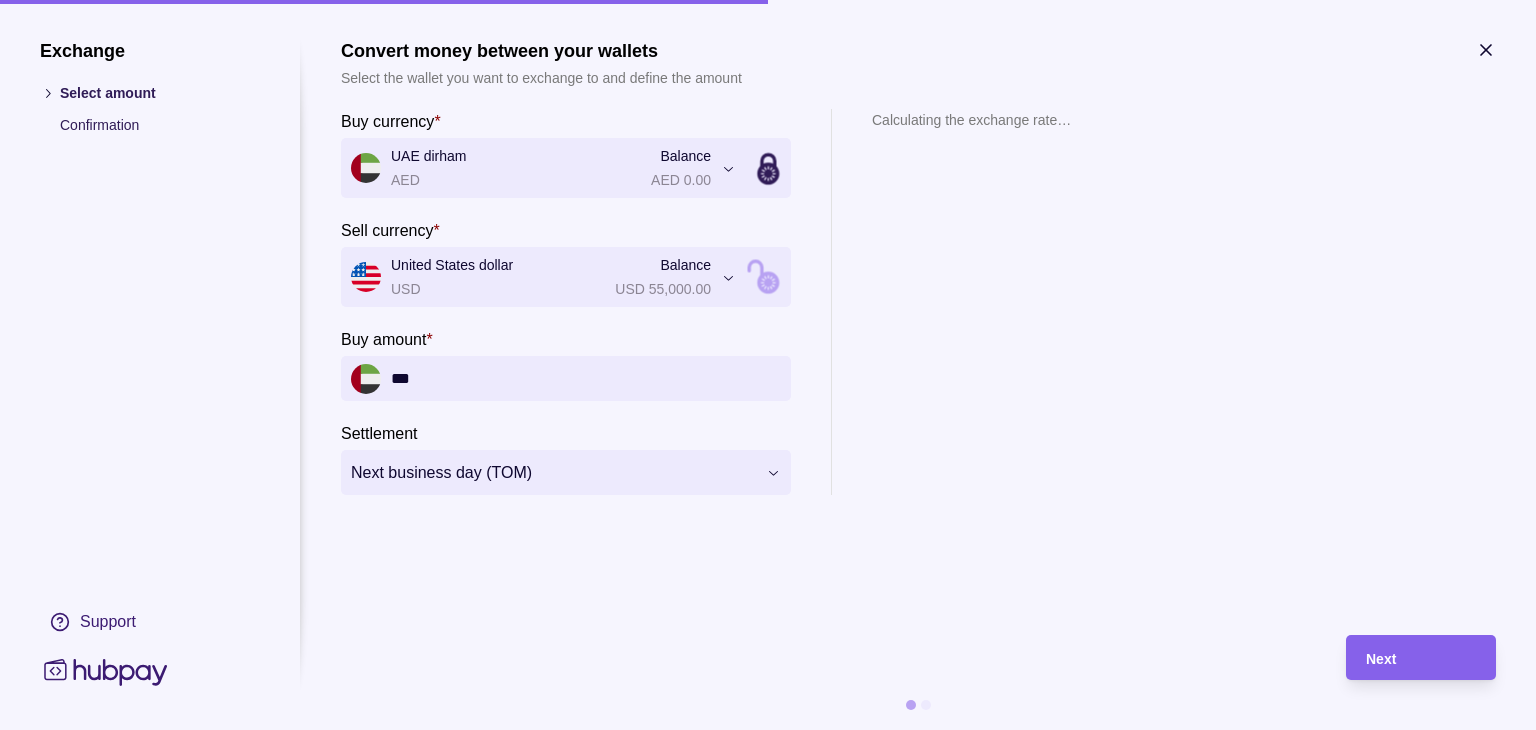 click on "Calculating the exchange rate…" at bounding box center (971, 302) 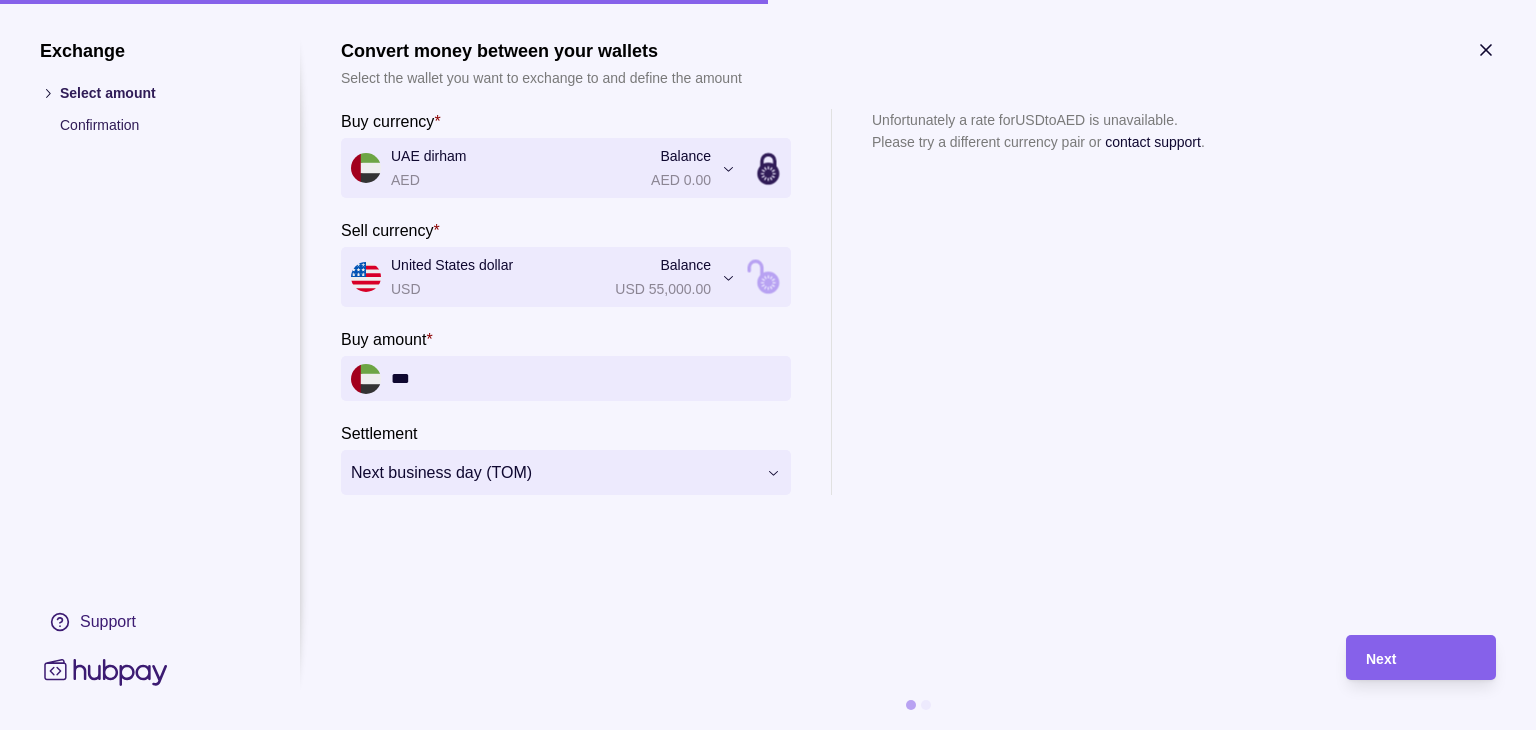 click 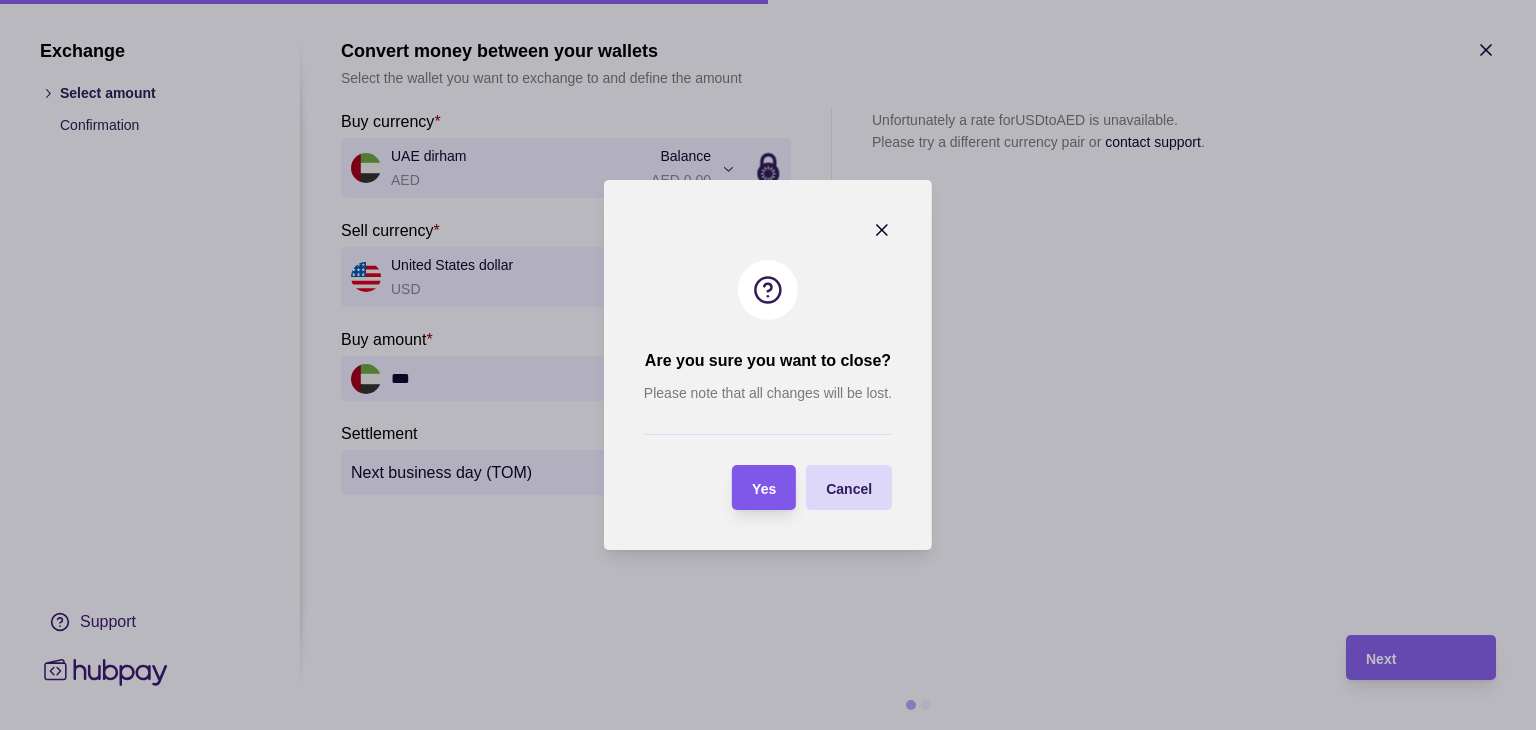 click on "Yes" at bounding box center [749, 487] 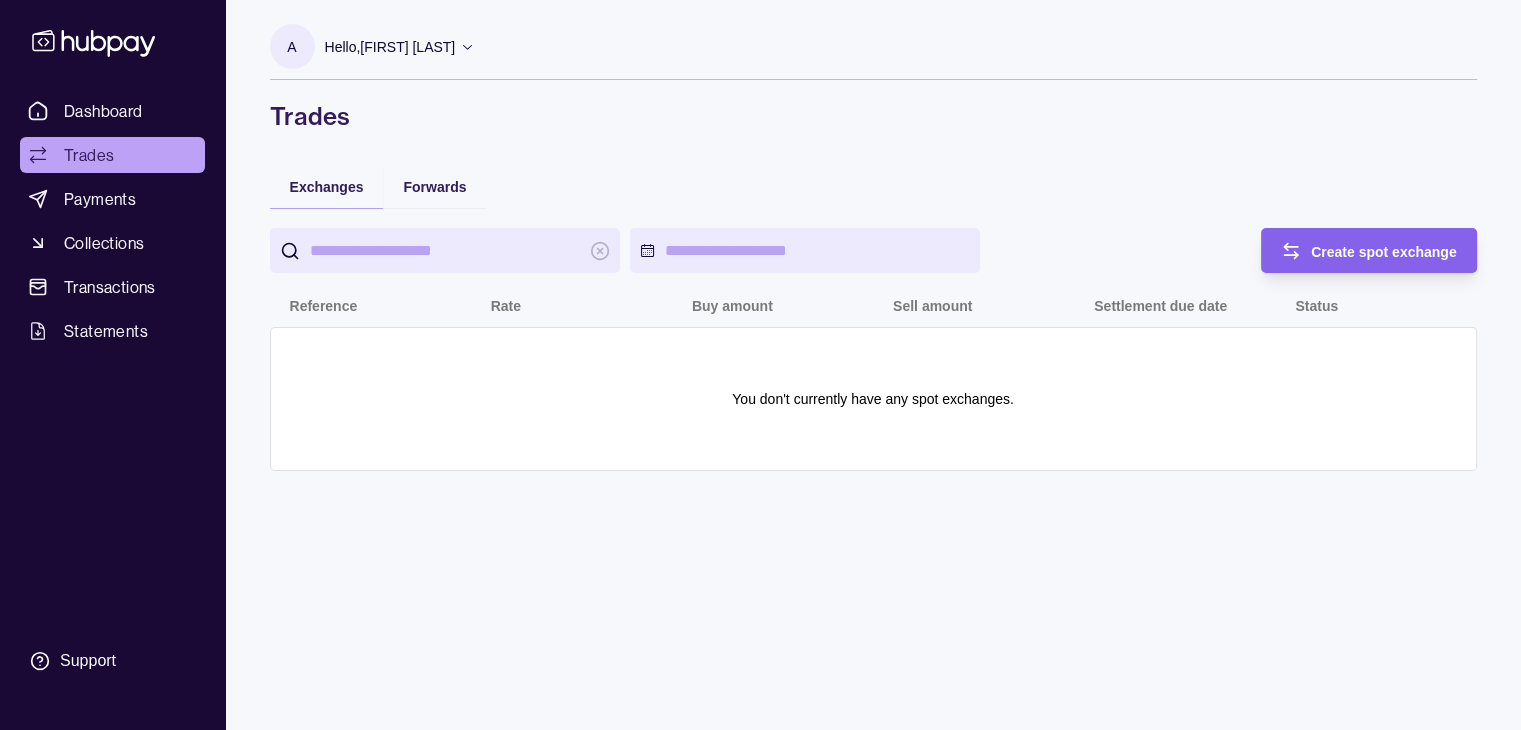 click on "Create spot exchange Reference Rate Buy amount Sell amount Settlement due date Status You don't currently have any spot exchanges." at bounding box center [873, 349] 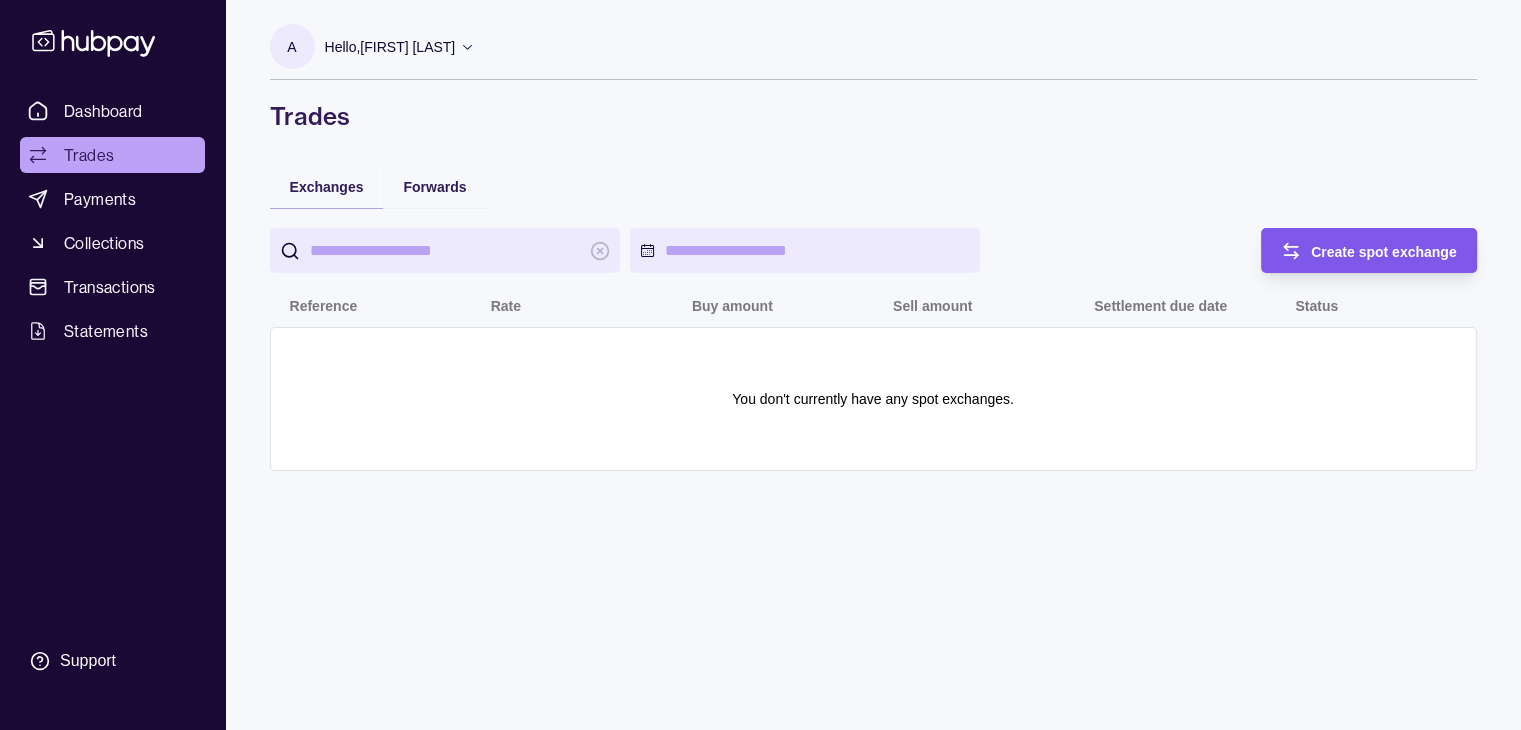 click on "Create spot exchange" at bounding box center [1384, 252] 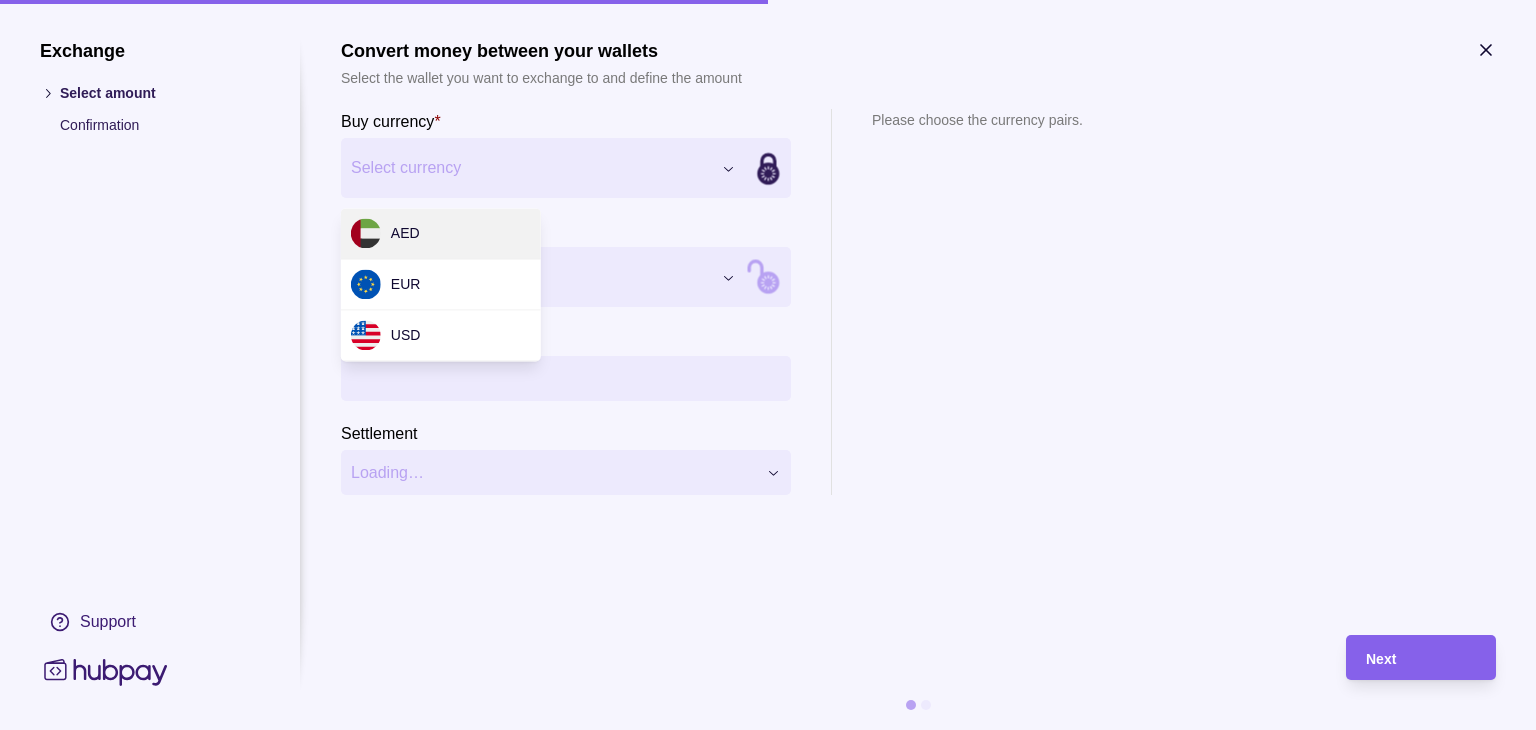 click on "Exchange Select amount Confirmation Support Convert money between your wallets Select the wallet you want to exchange to and define the amount Buy currency  * Select currency *** *** *** Sell currency  * Select currency *** *** *** Buy amount  * Settlement Loading… Please choose the currency pairs. Next" at bounding box center (760, 730) 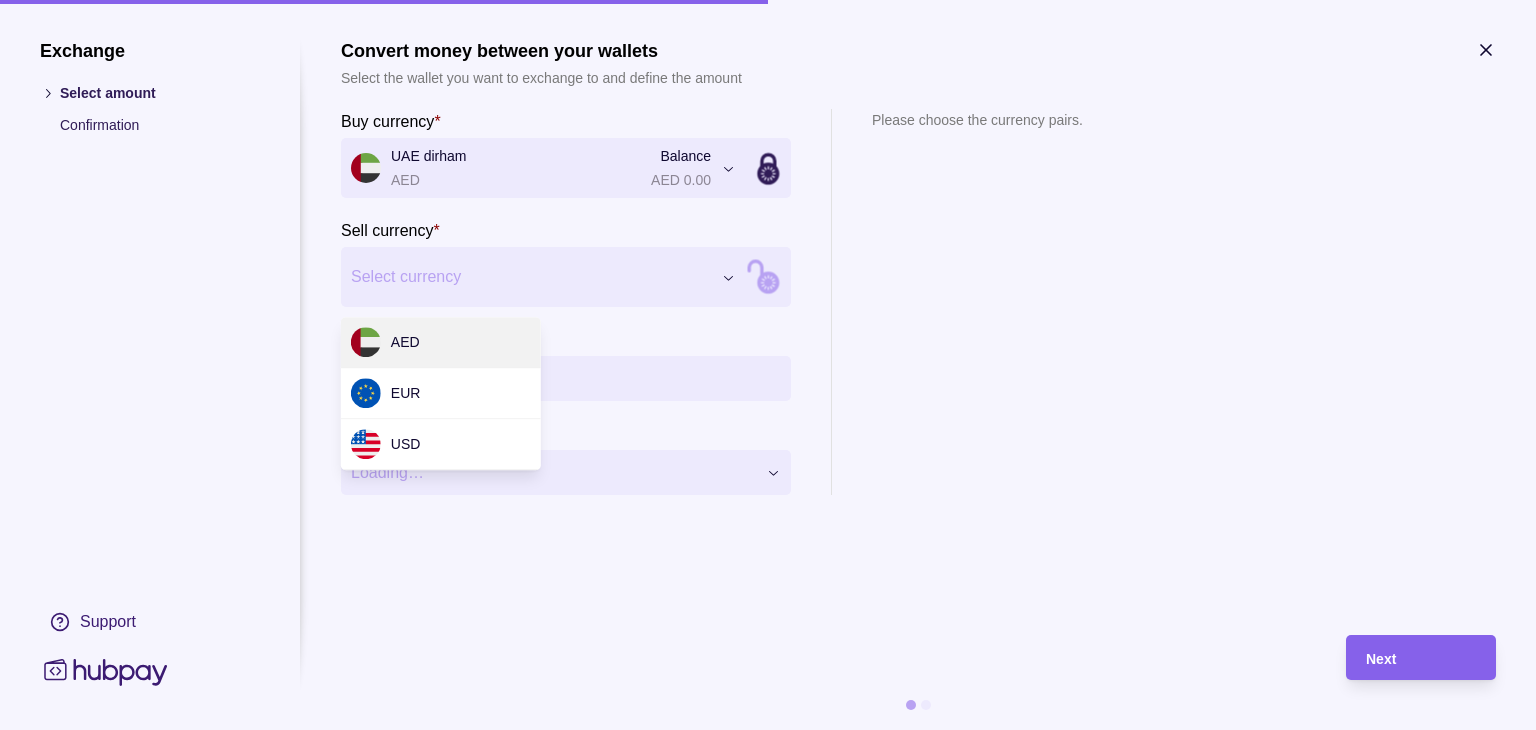 click on "Exchange Select amount Confirmation Support Convert money between your wallets Select the wallet you want to exchange to and define the amount Buy currency  * UAE dirham AED Balance AED 0.00 *** *** *** Sell currency  * Select currency *** *** *** Buy amount  * Settlement Loading… Please choose the currency pairs. Next" at bounding box center [760, 730] 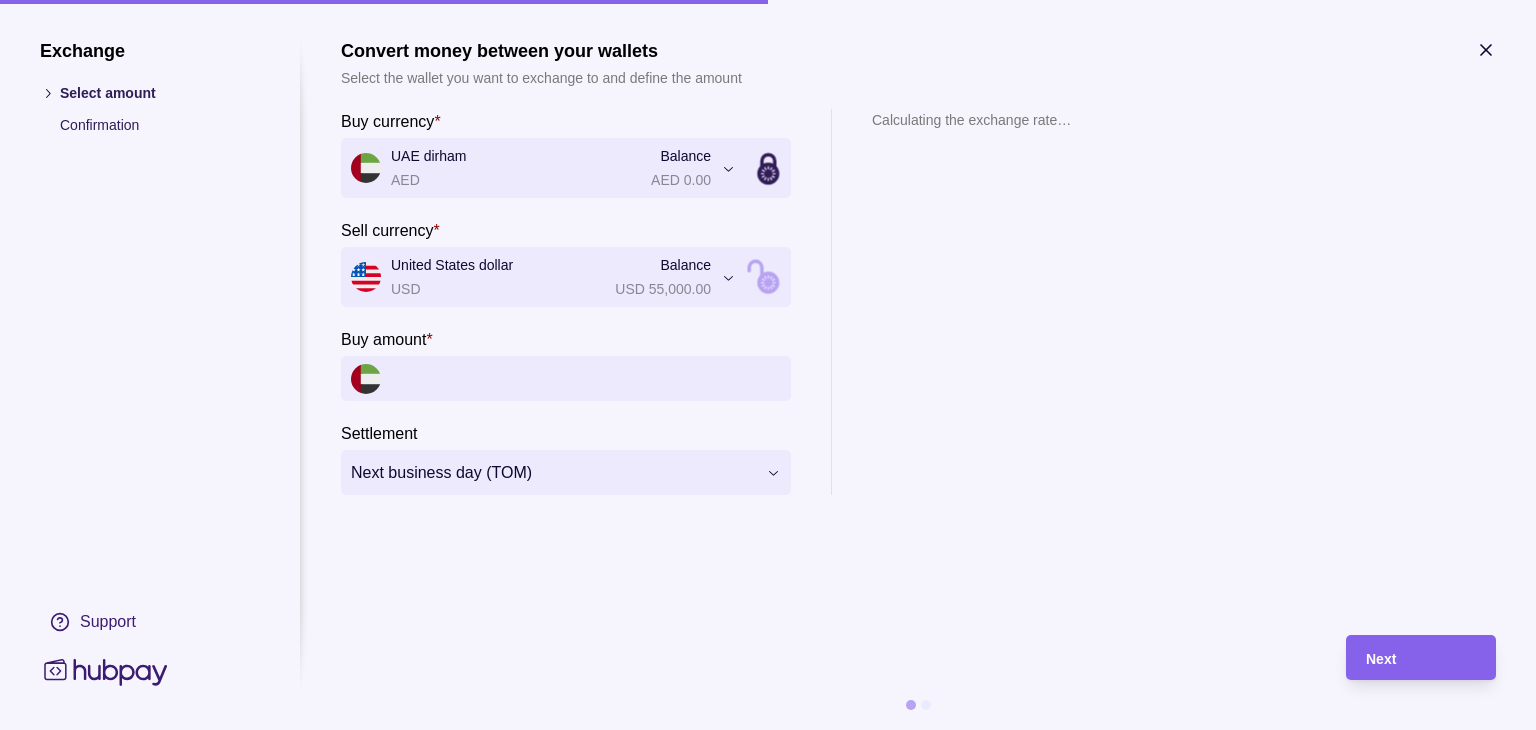 click on "Buy amount  *" at bounding box center [586, 378] 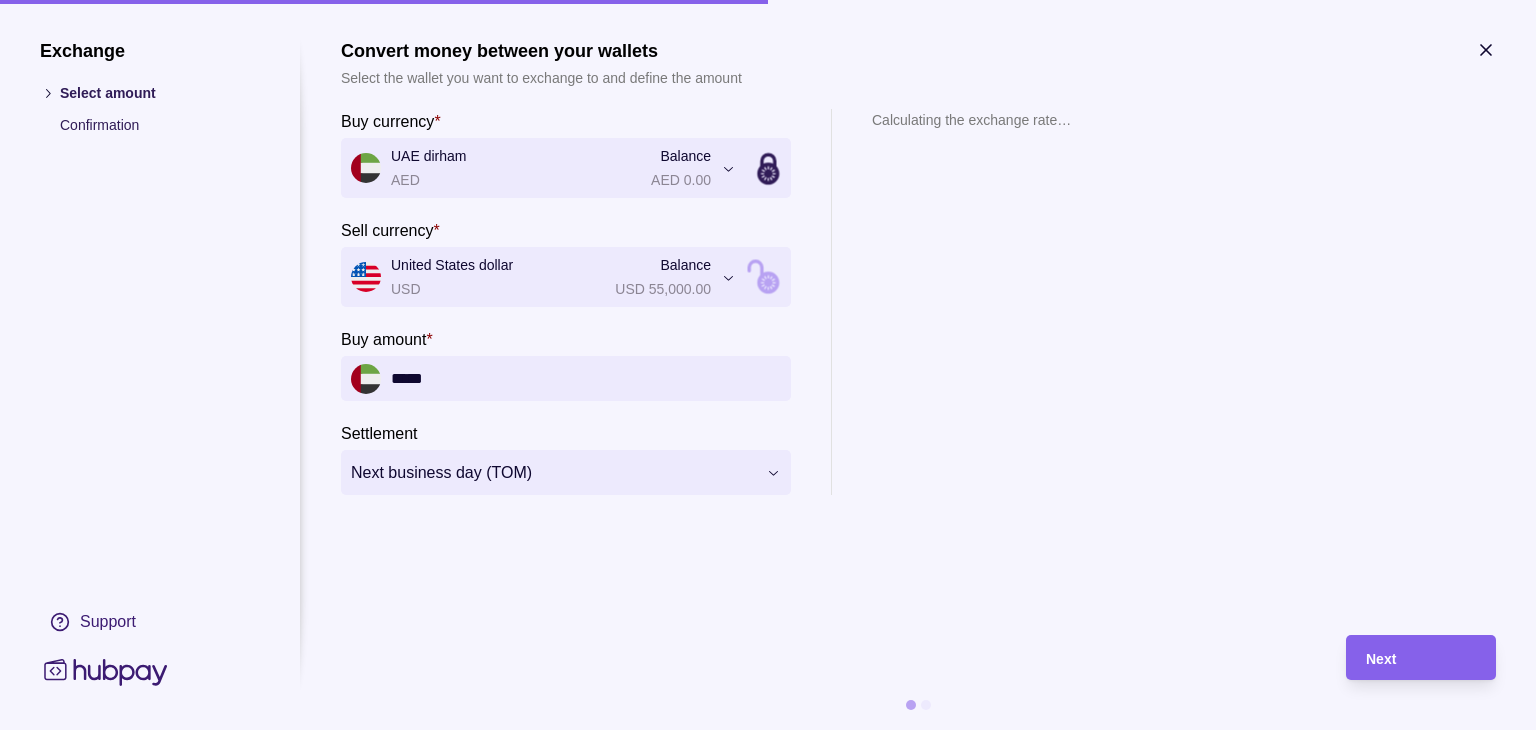 type on "*****" 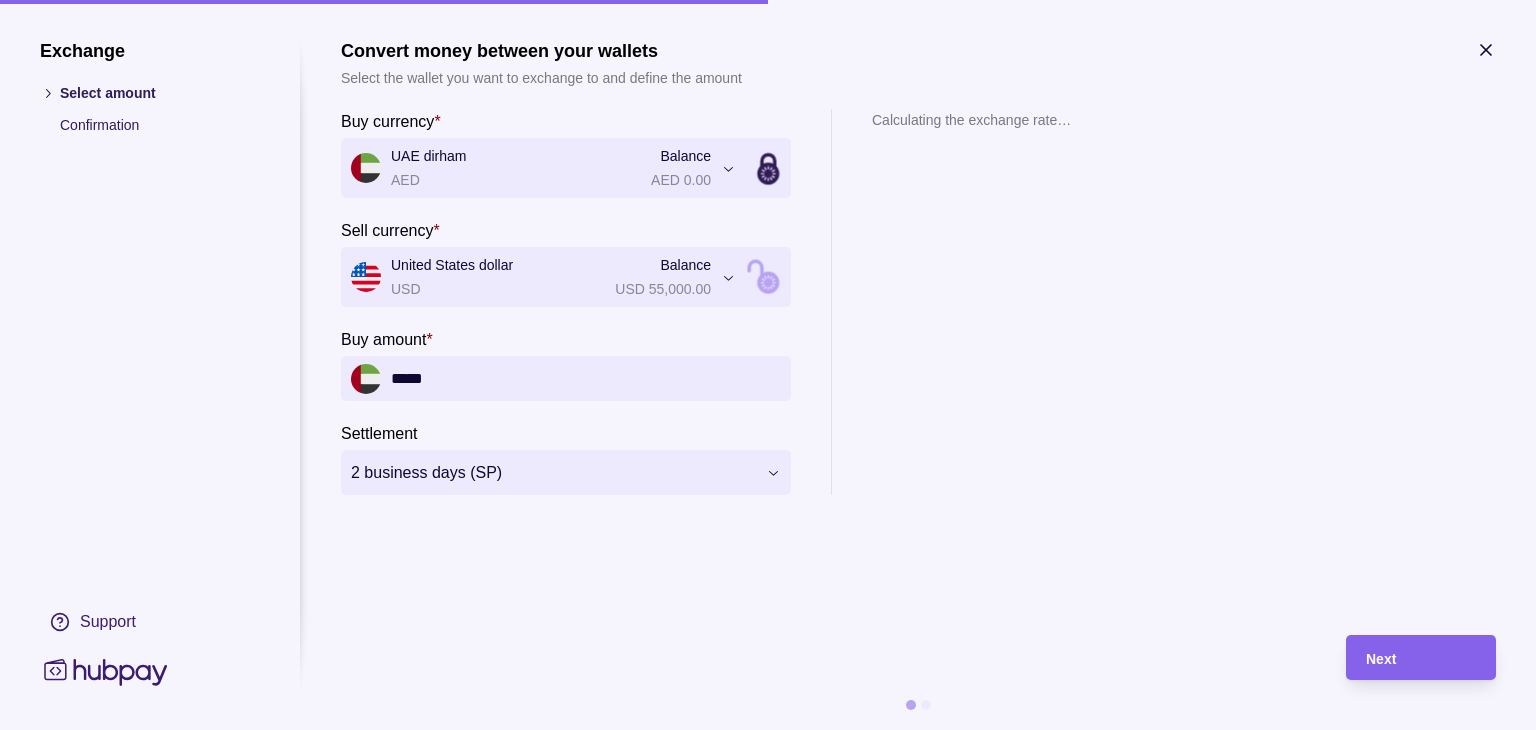 click on "**********" at bounding box center [760, 730] 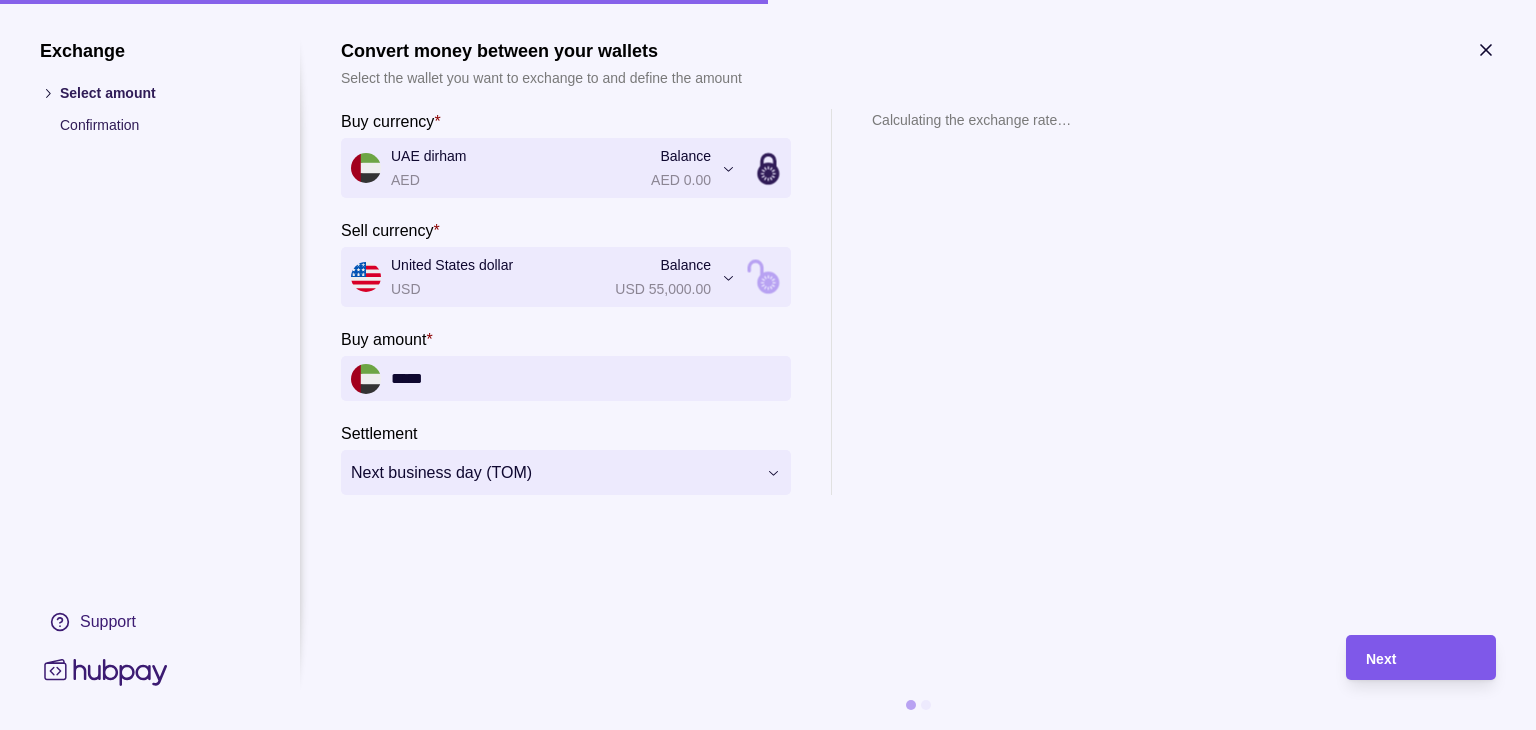 click on "Next" at bounding box center (1421, 658) 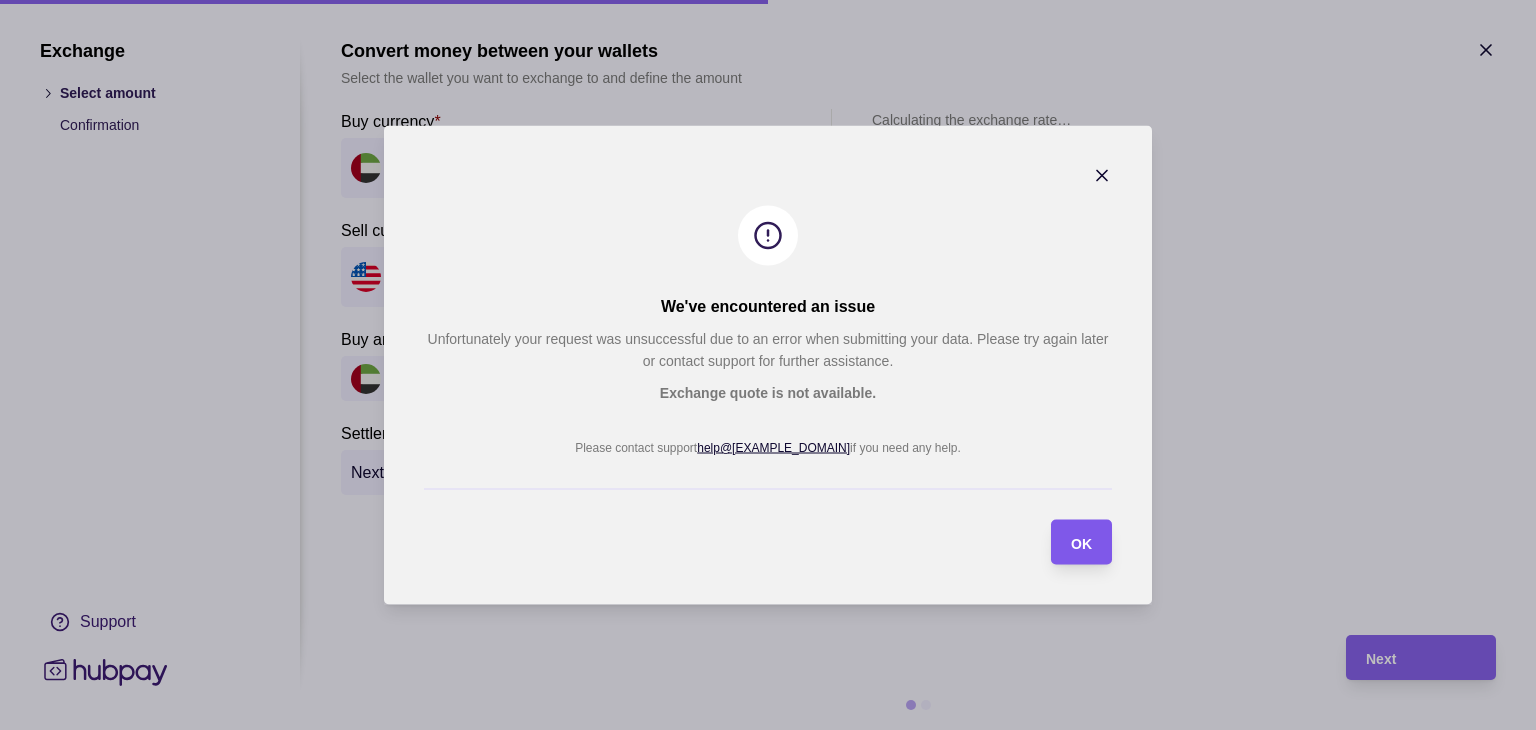 click on "OK" at bounding box center (1081, 542) 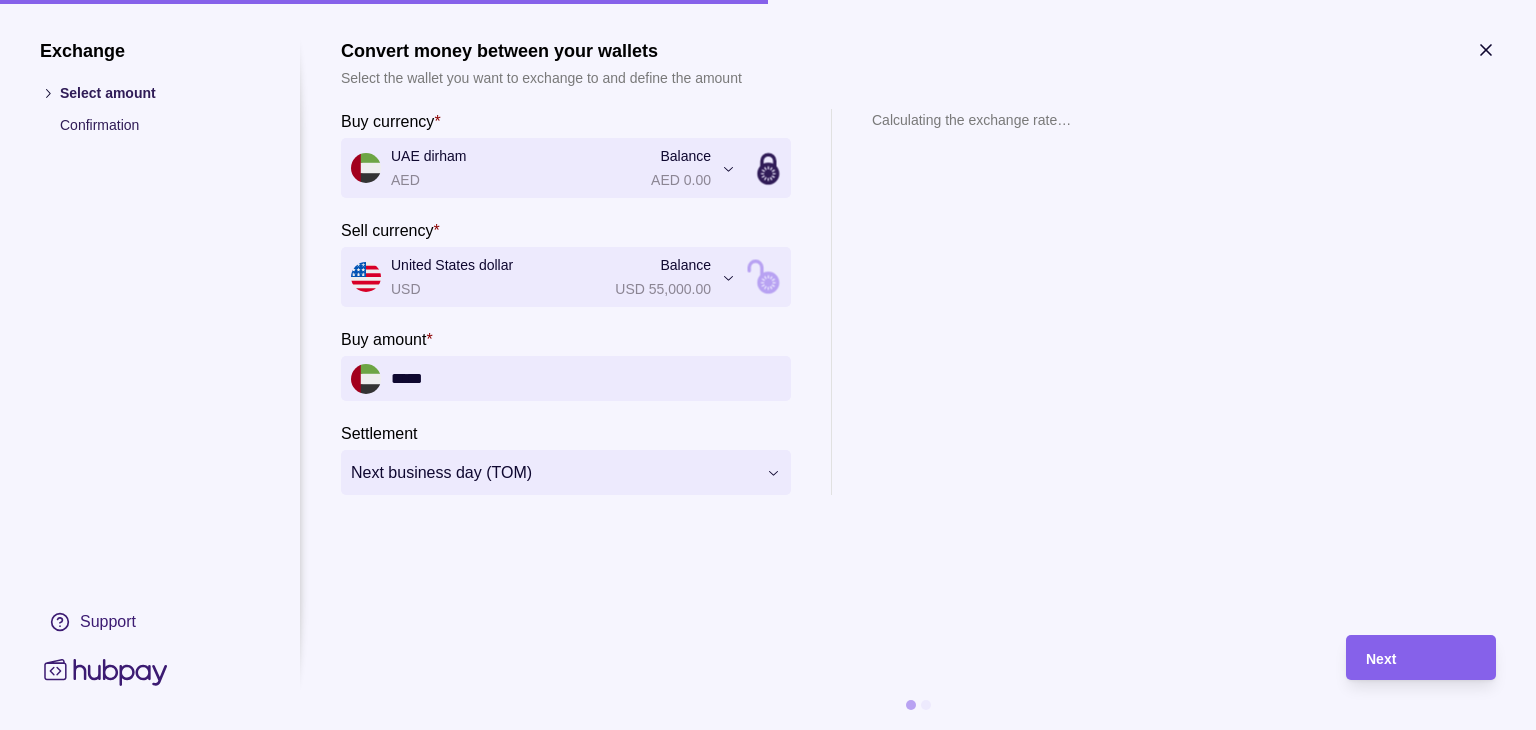 click on "Confirmation" at bounding box center (160, 125) 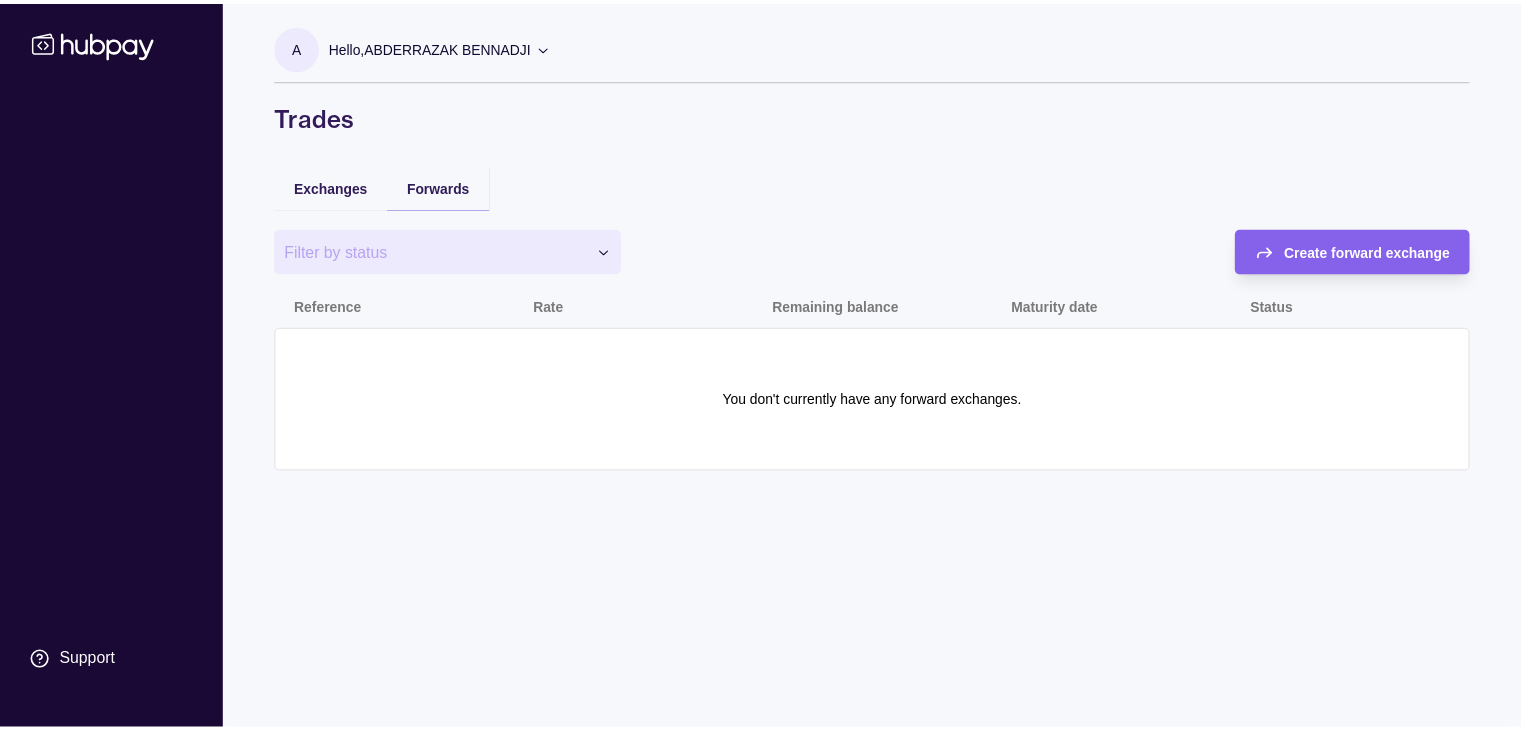 scroll, scrollTop: 0, scrollLeft: 0, axis: both 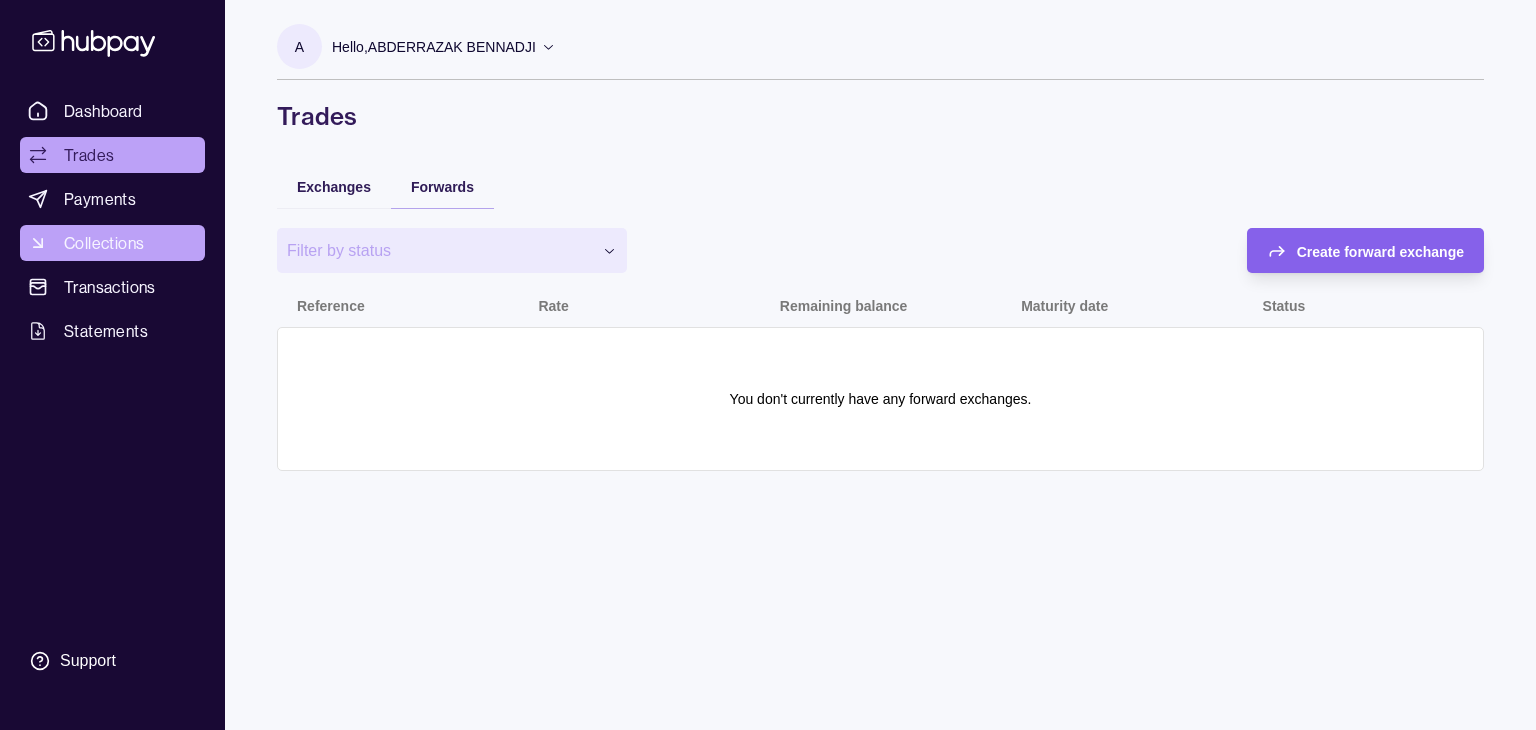 click on "Collections" at bounding box center [104, 243] 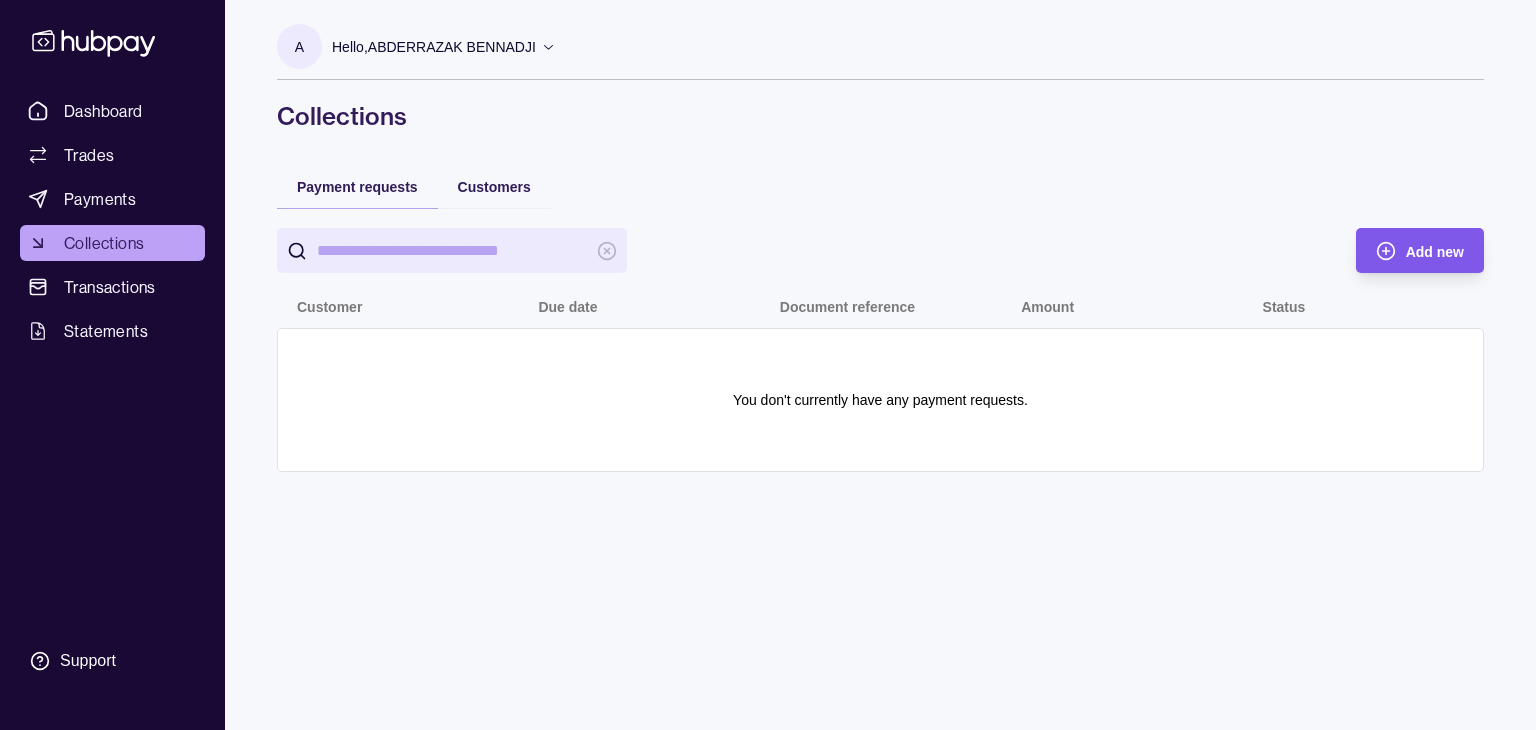 click on "Add new" at bounding box center (1435, 252) 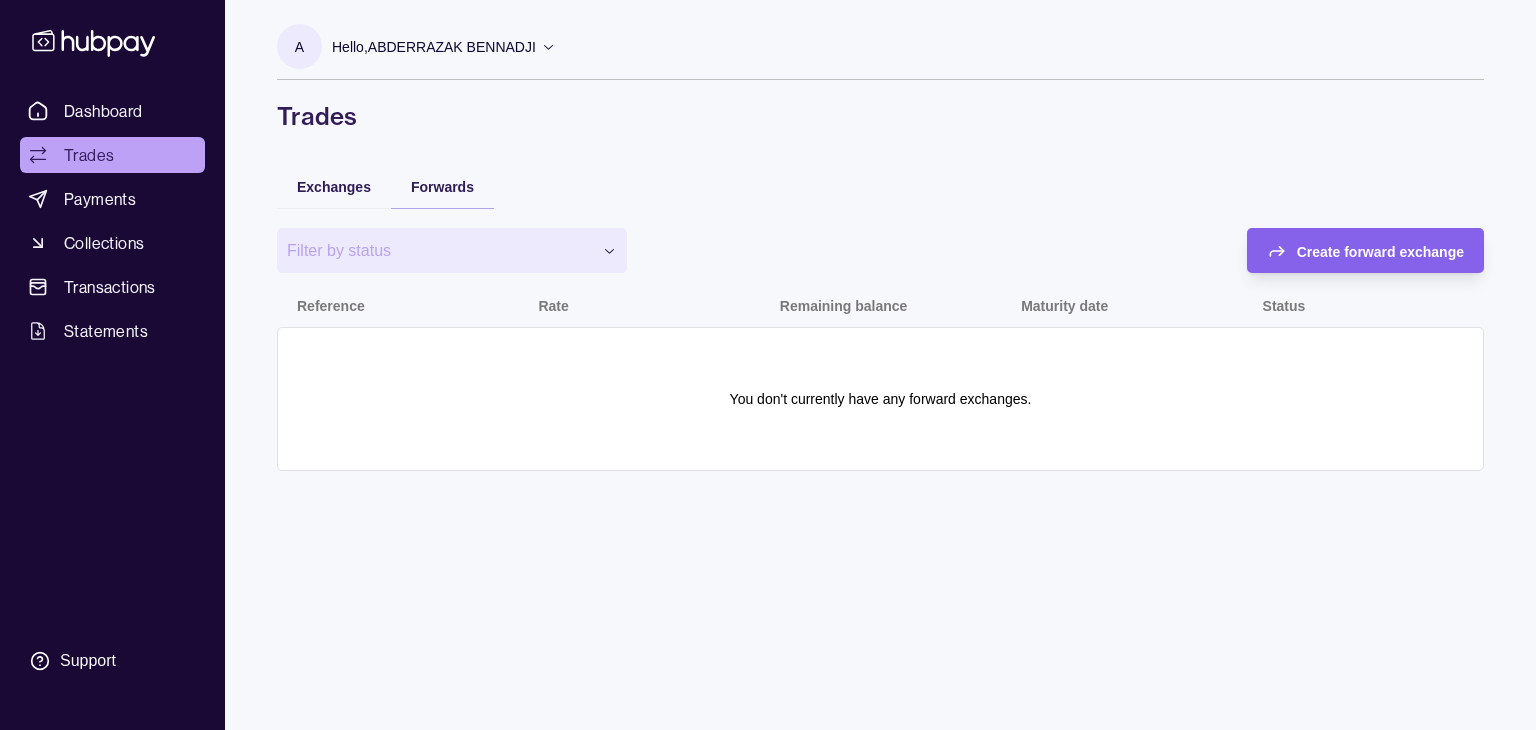 click on "Exchanges" at bounding box center (334, 186) 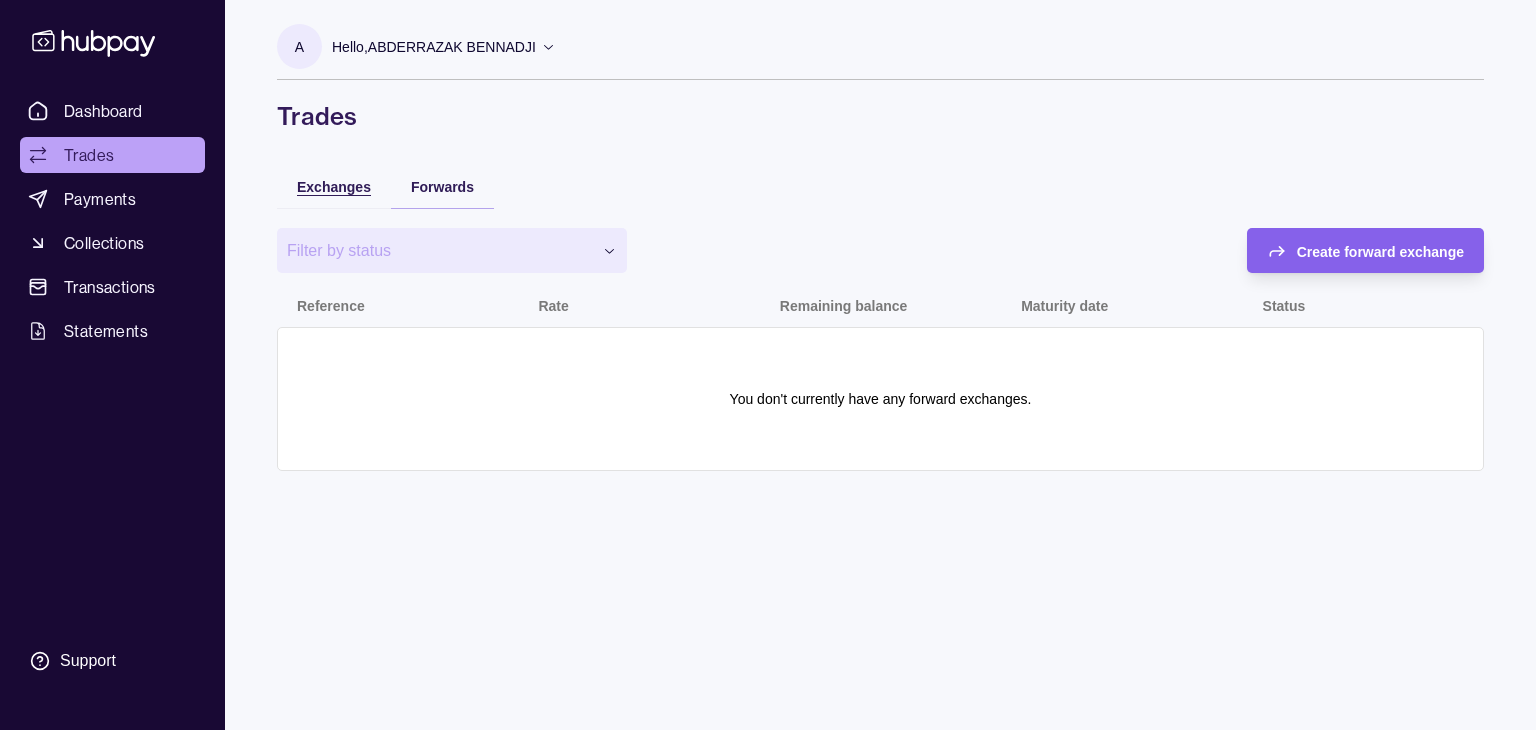 click on "Exchanges" at bounding box center (334, 187) 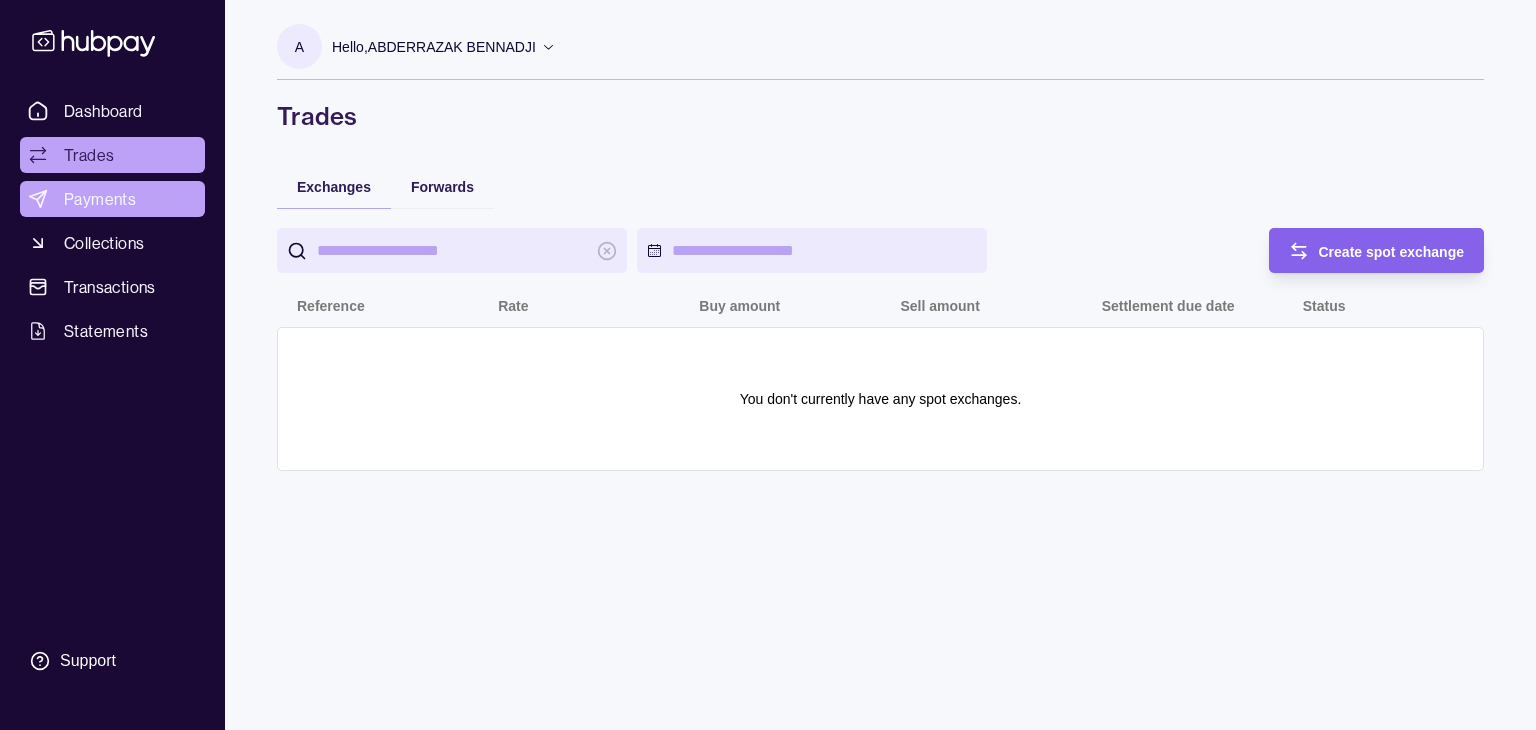 click on "Payments" at bounding box center [100, 199] 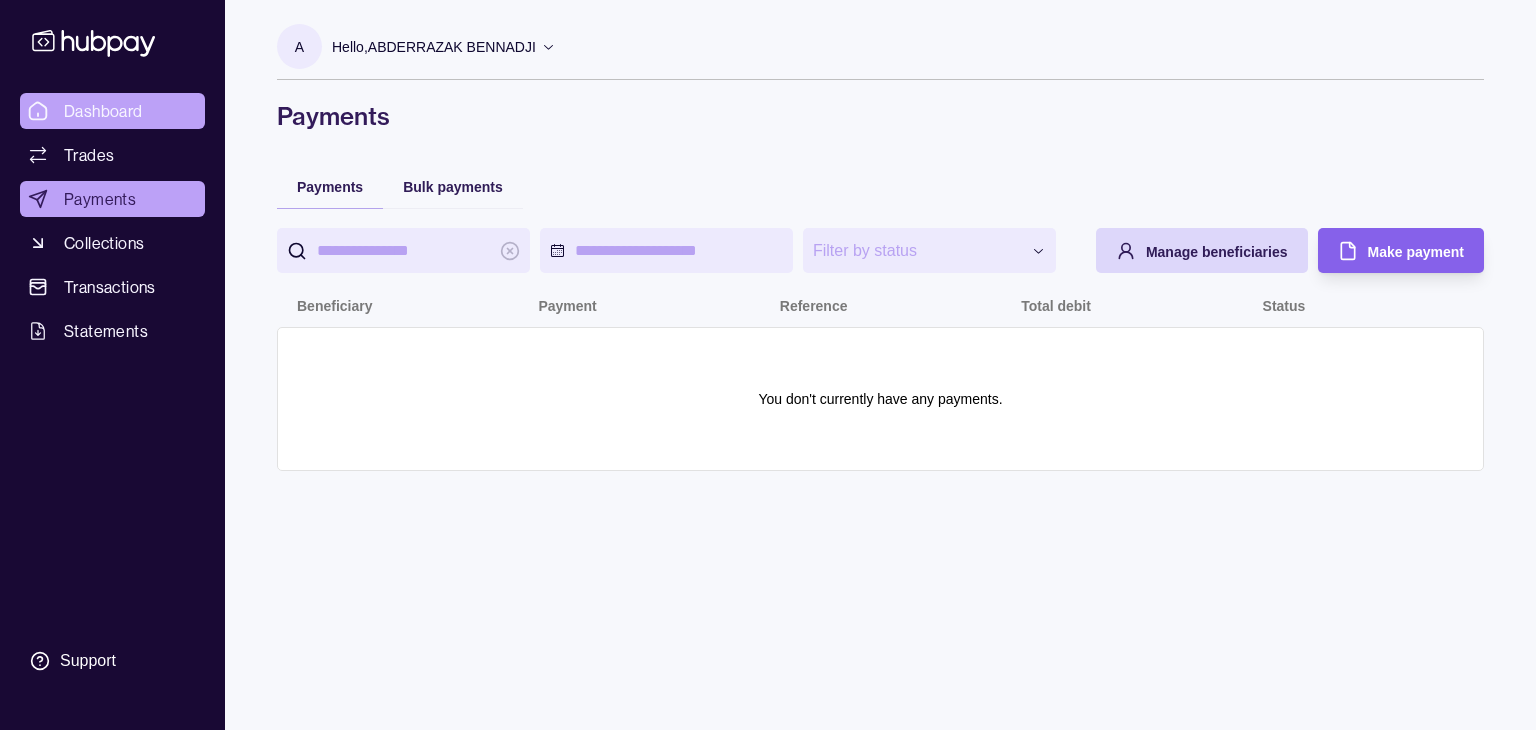 click on "Dashboard" at bounding box center (112, 111) 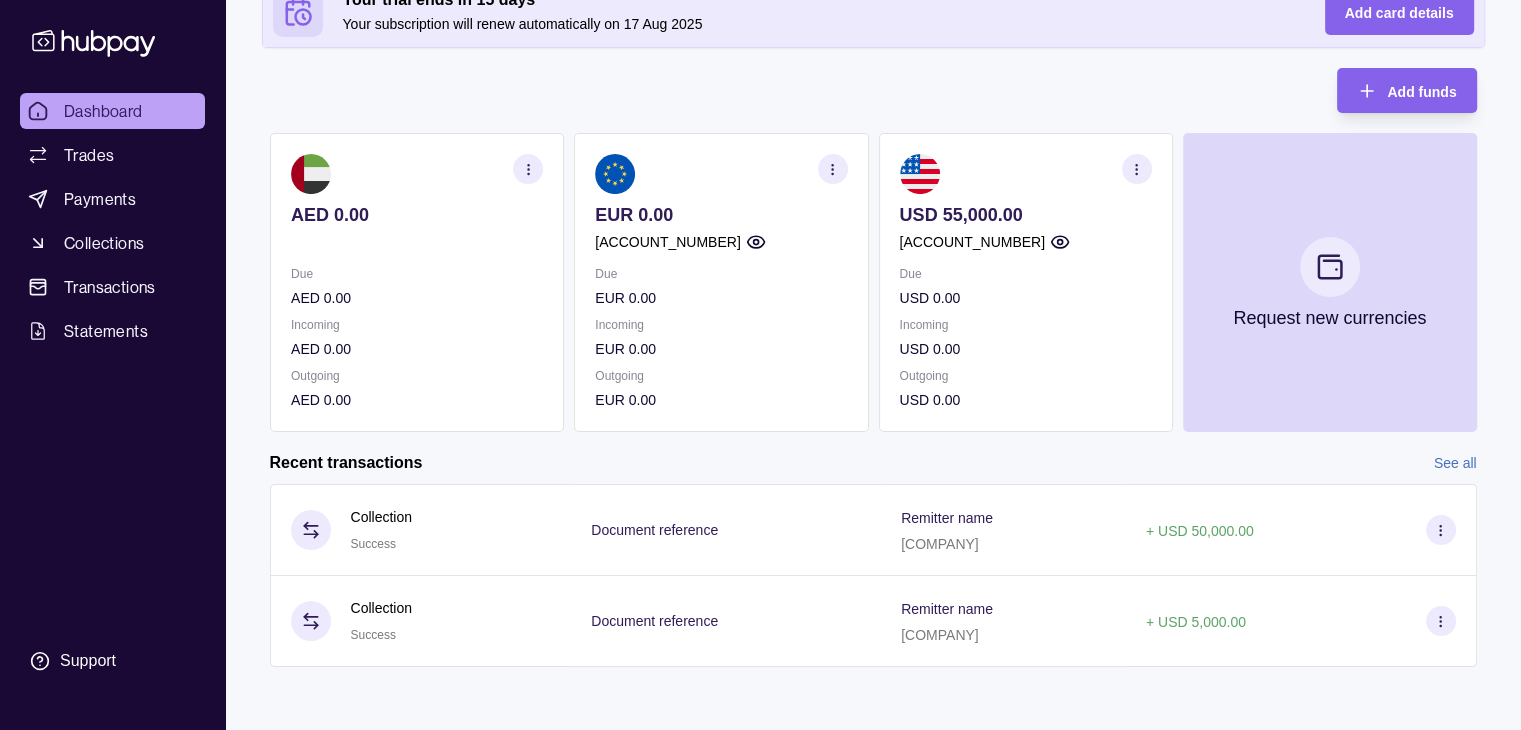 scroll, scrollTop: 187, scrollLeft: 0, axis: vertical 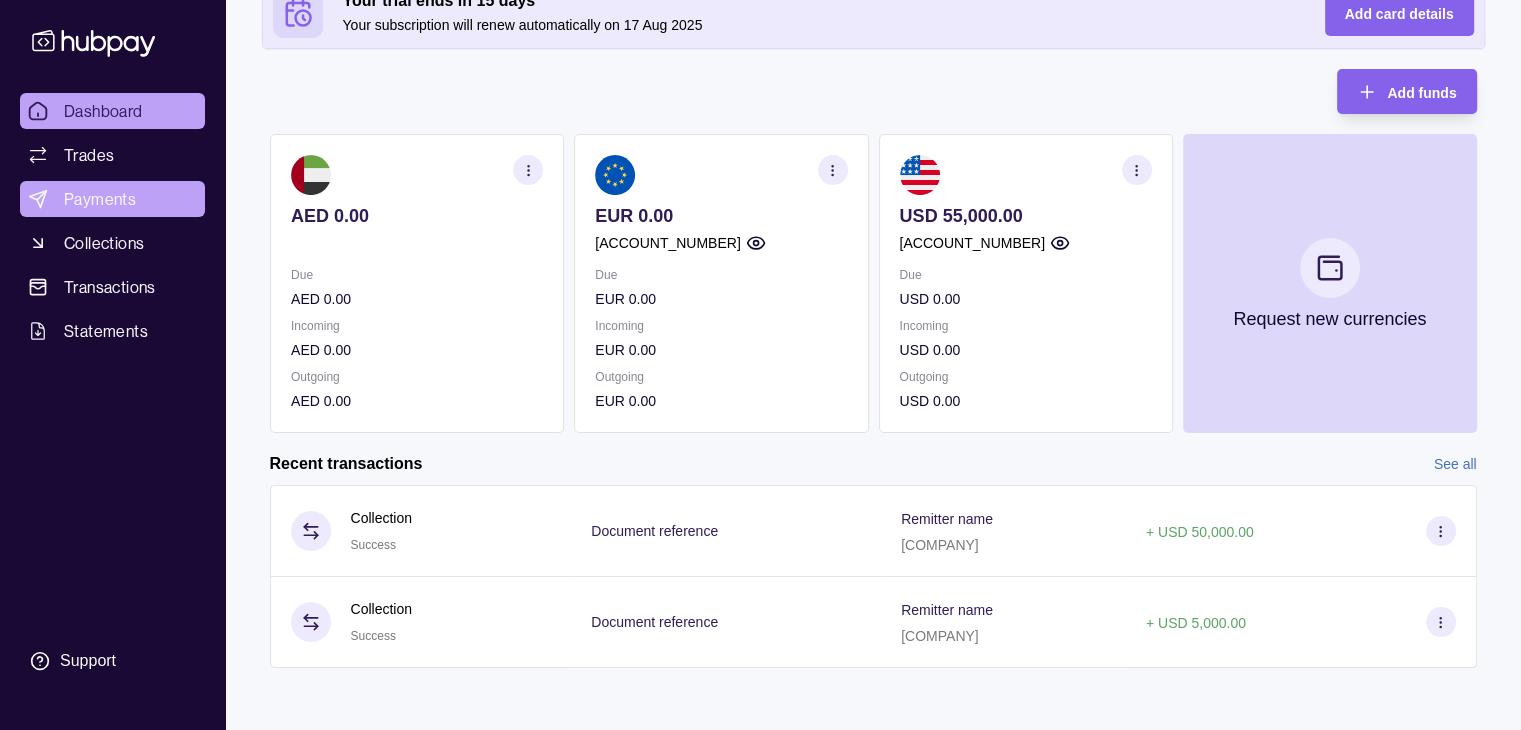 click on "Payments" at bounding box center [112, 199] 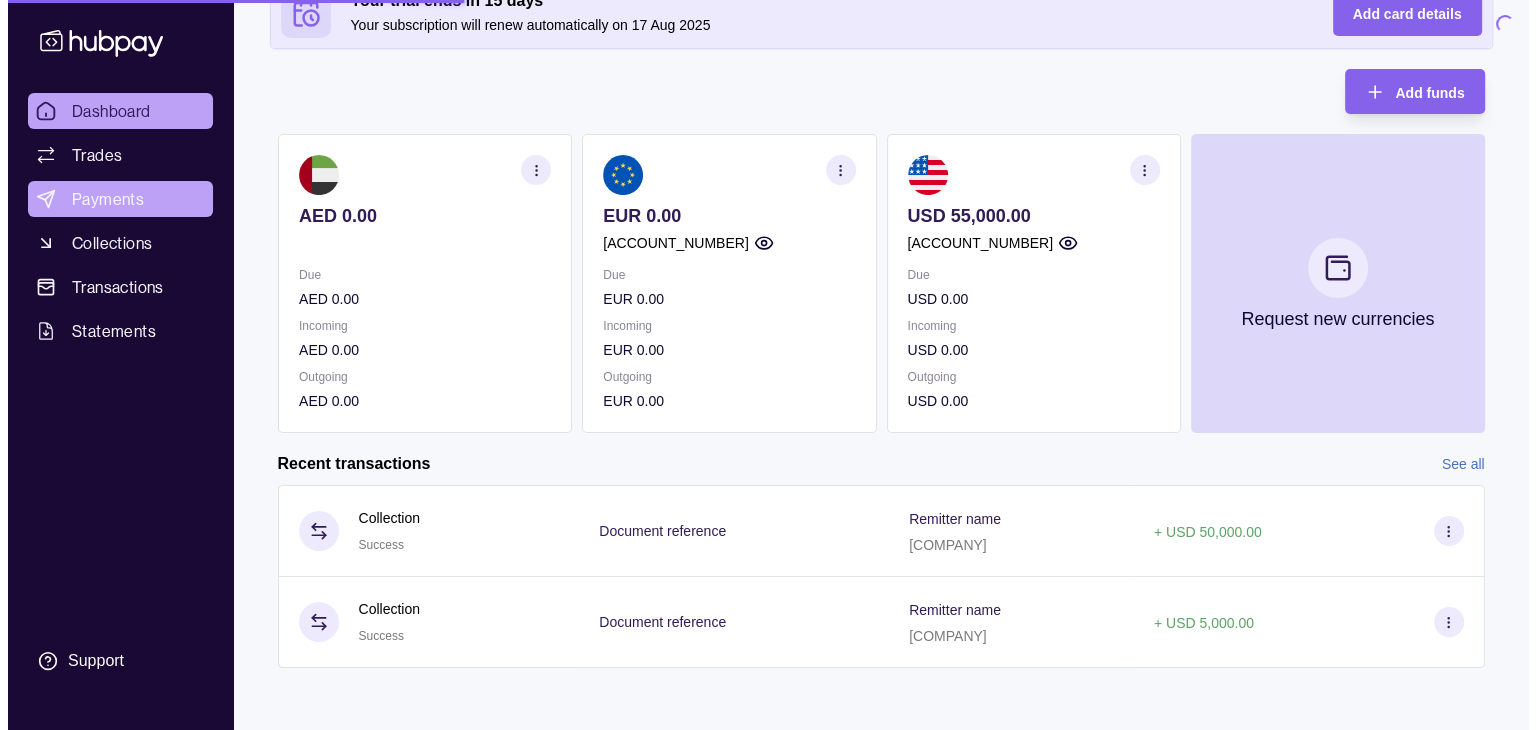 scroll, scrollTop: 0, scrollLeft: 0, axis: both 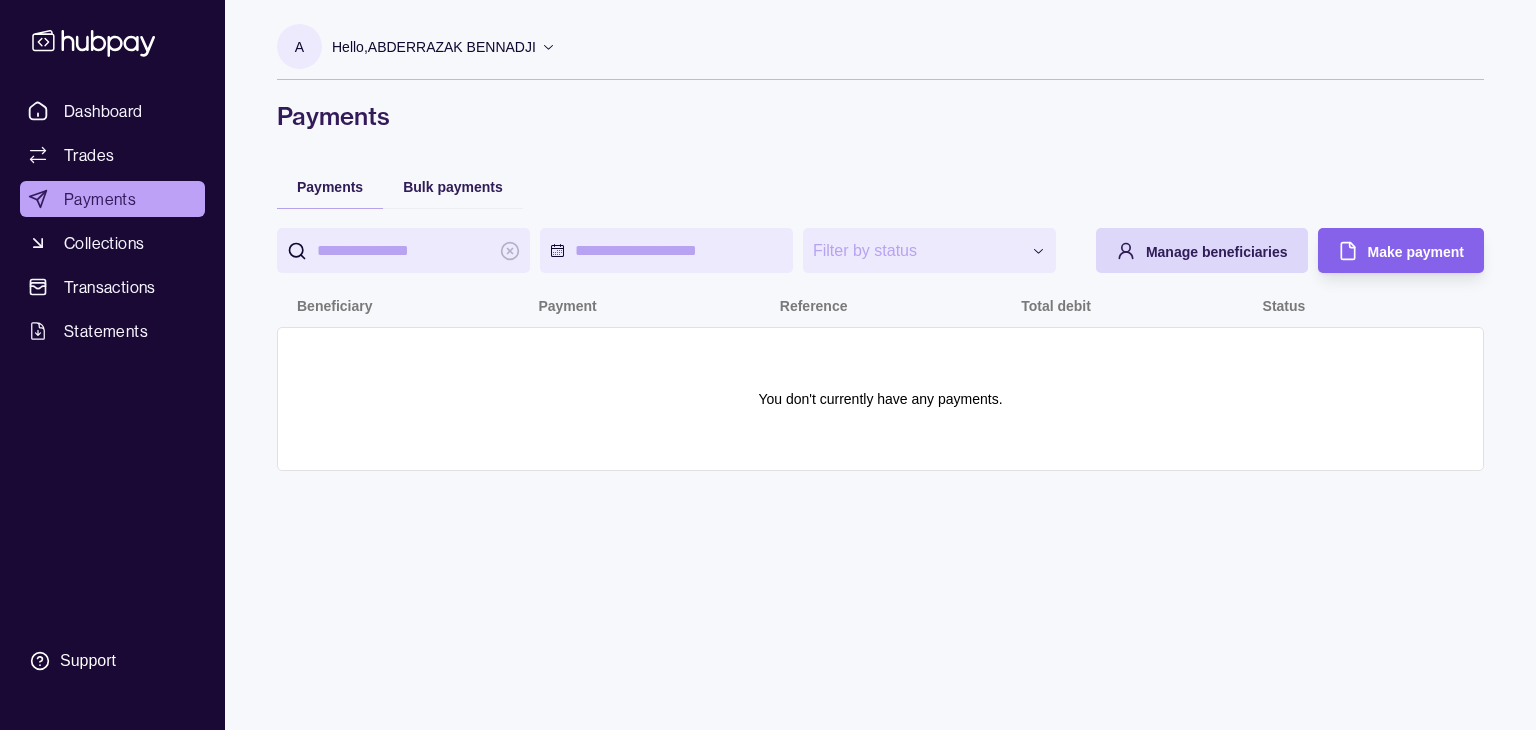 click at bounding box center [403, 250] 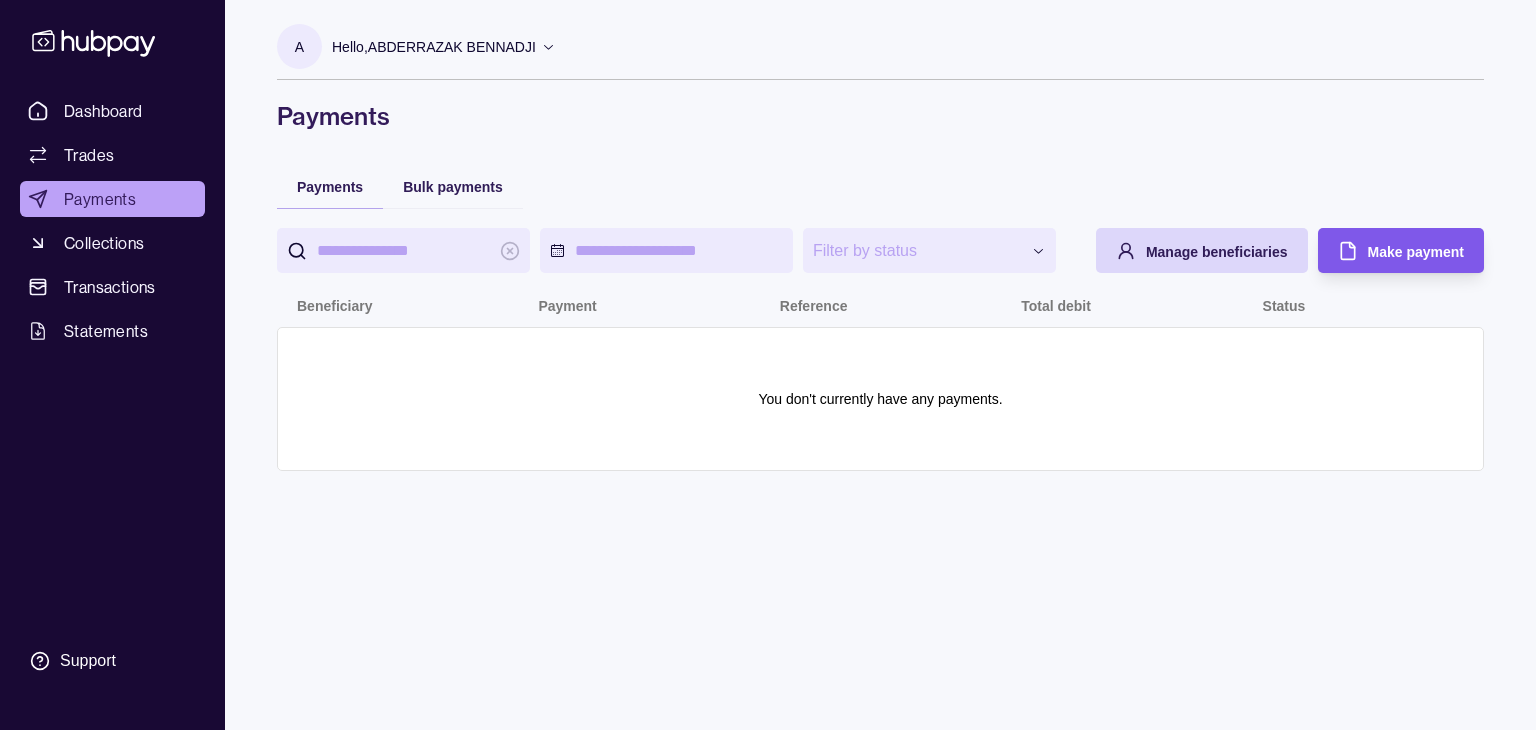 click on "Make payment" at bounding box center [1386, 250] 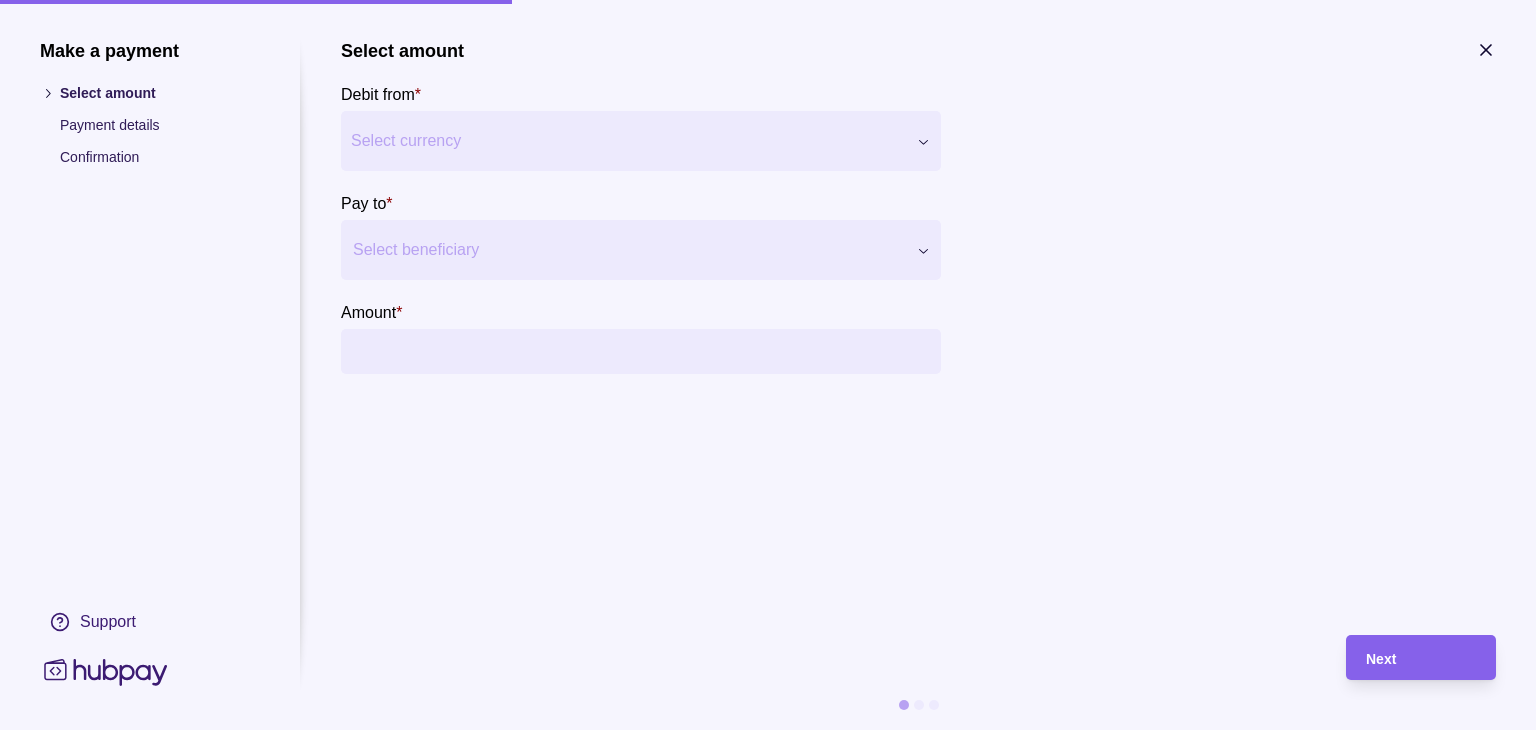 click on "Make a payment Select amount Payment details Confirmation Support Select amount Debit from  * Select currency *** *** *** Pay to  * Select beneficiary Amount  * Payment method  * Select payment method Fee currency  * Select fee currency Next" at bounding box center [768, 730] 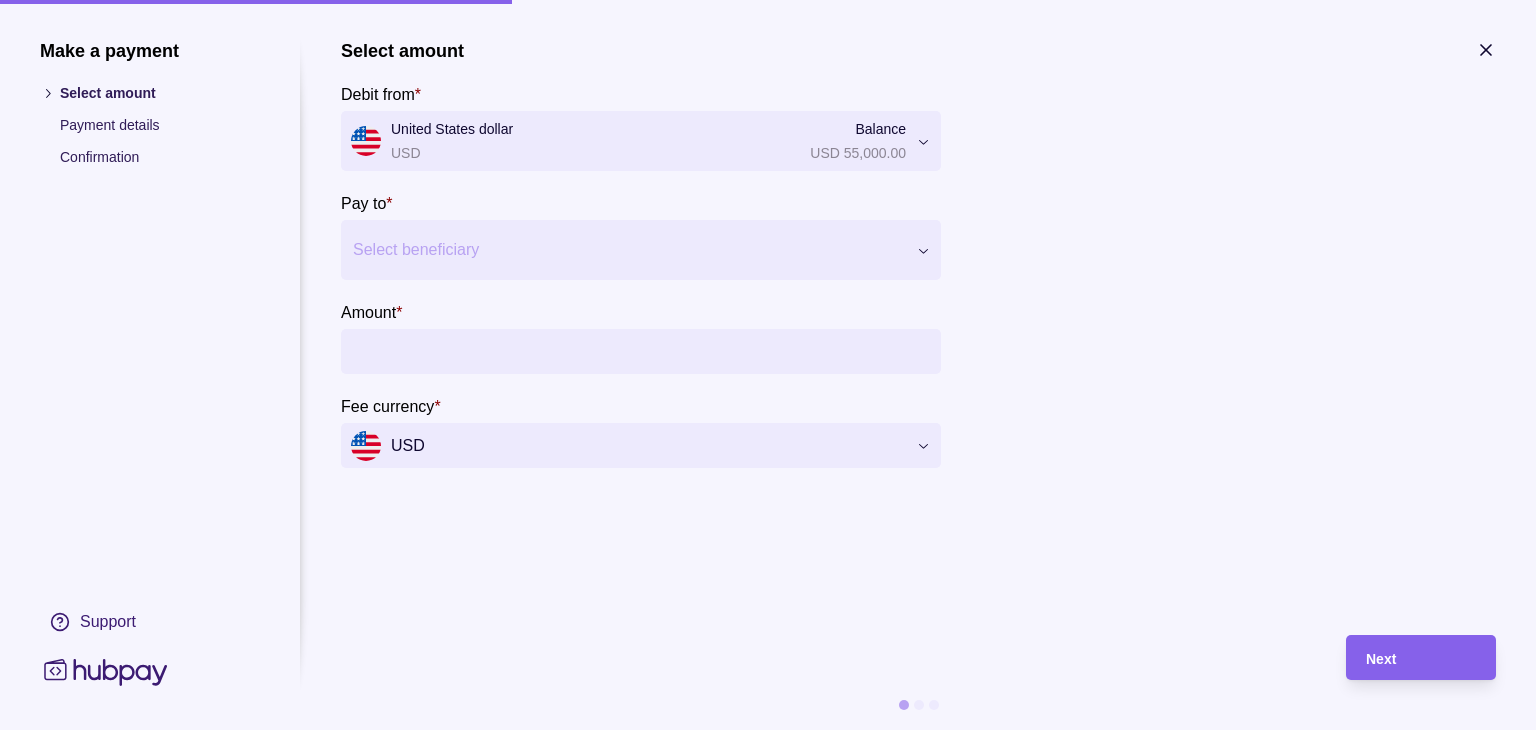 click at bounding box center (628, 250) 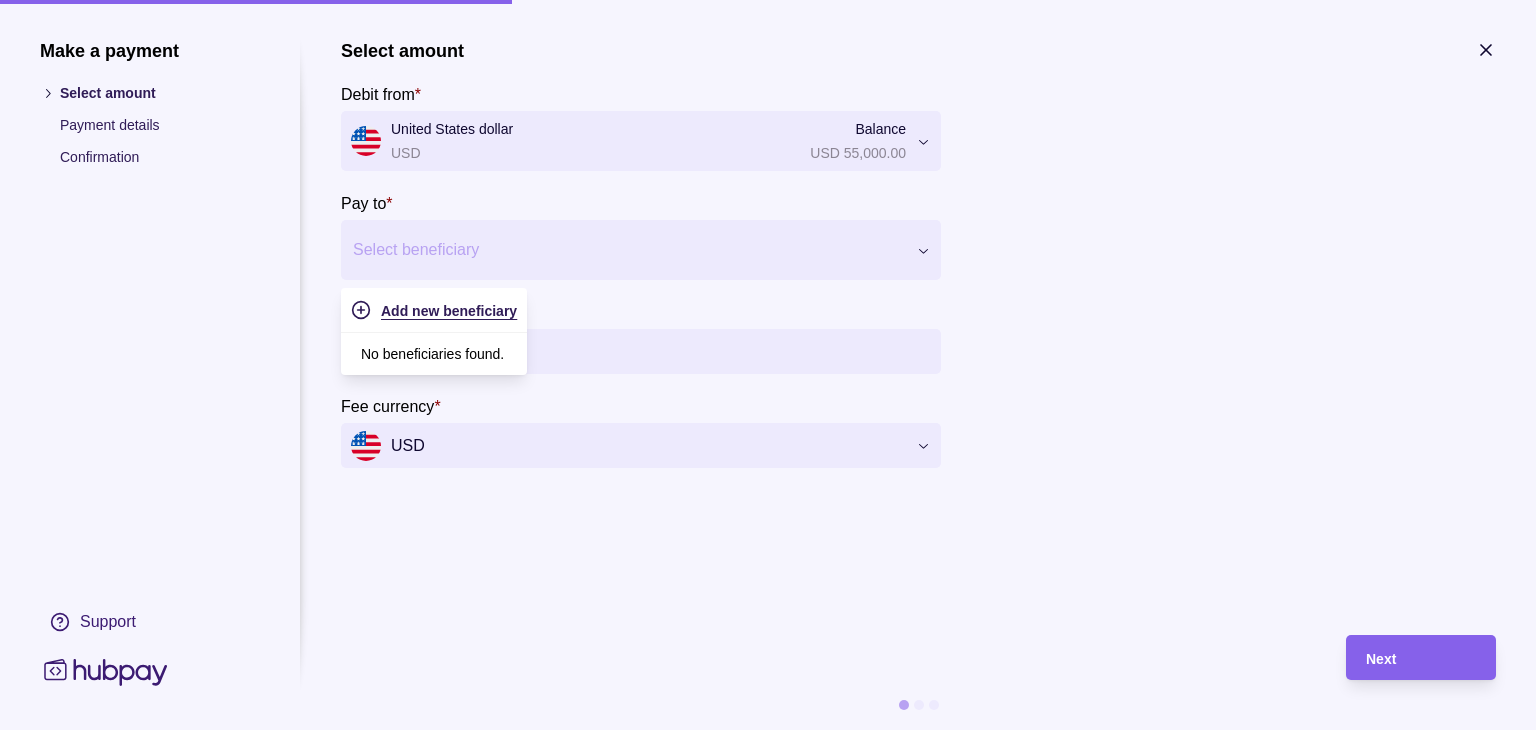 click on "Add new beneficiary" at bounding box center (449, 311) 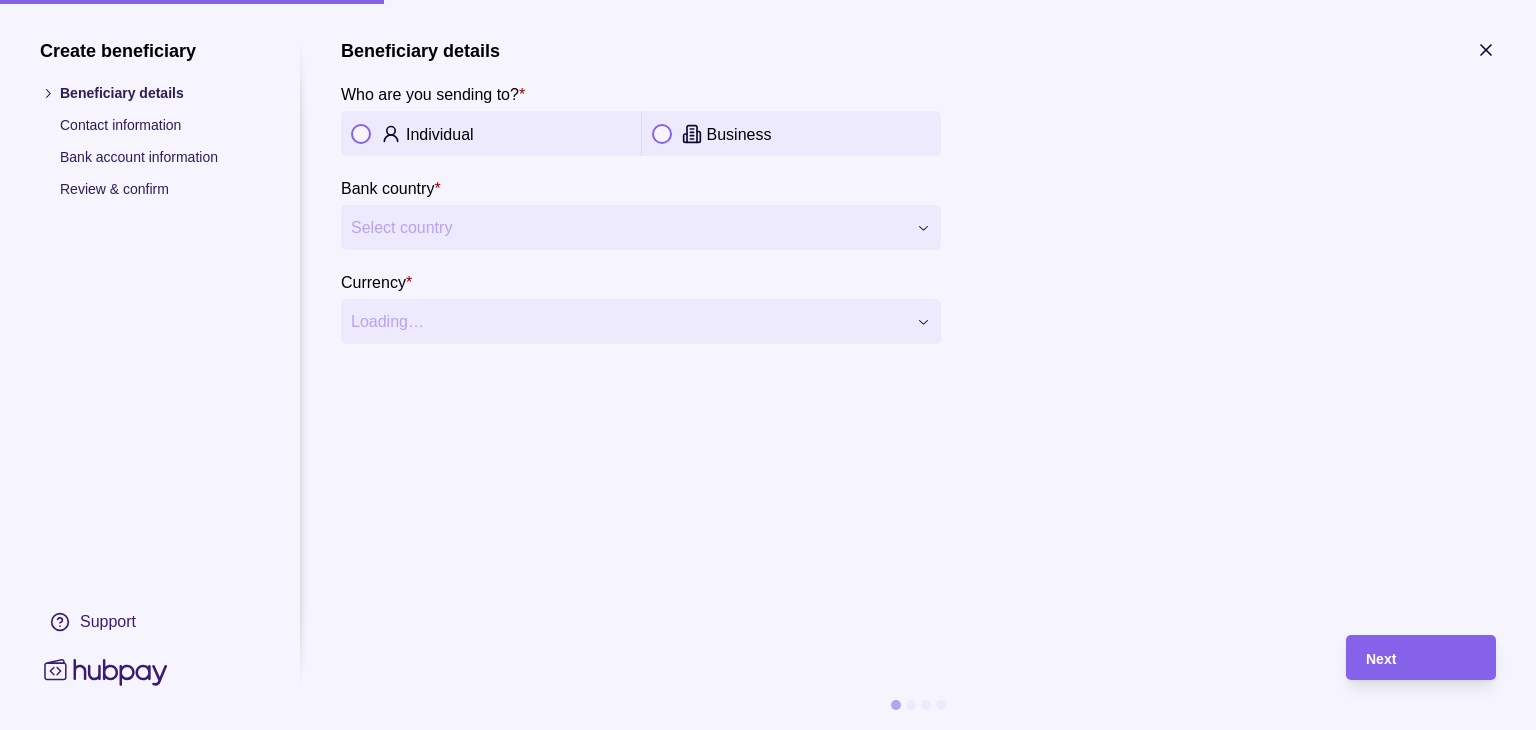click at bounding box center (662, 134) 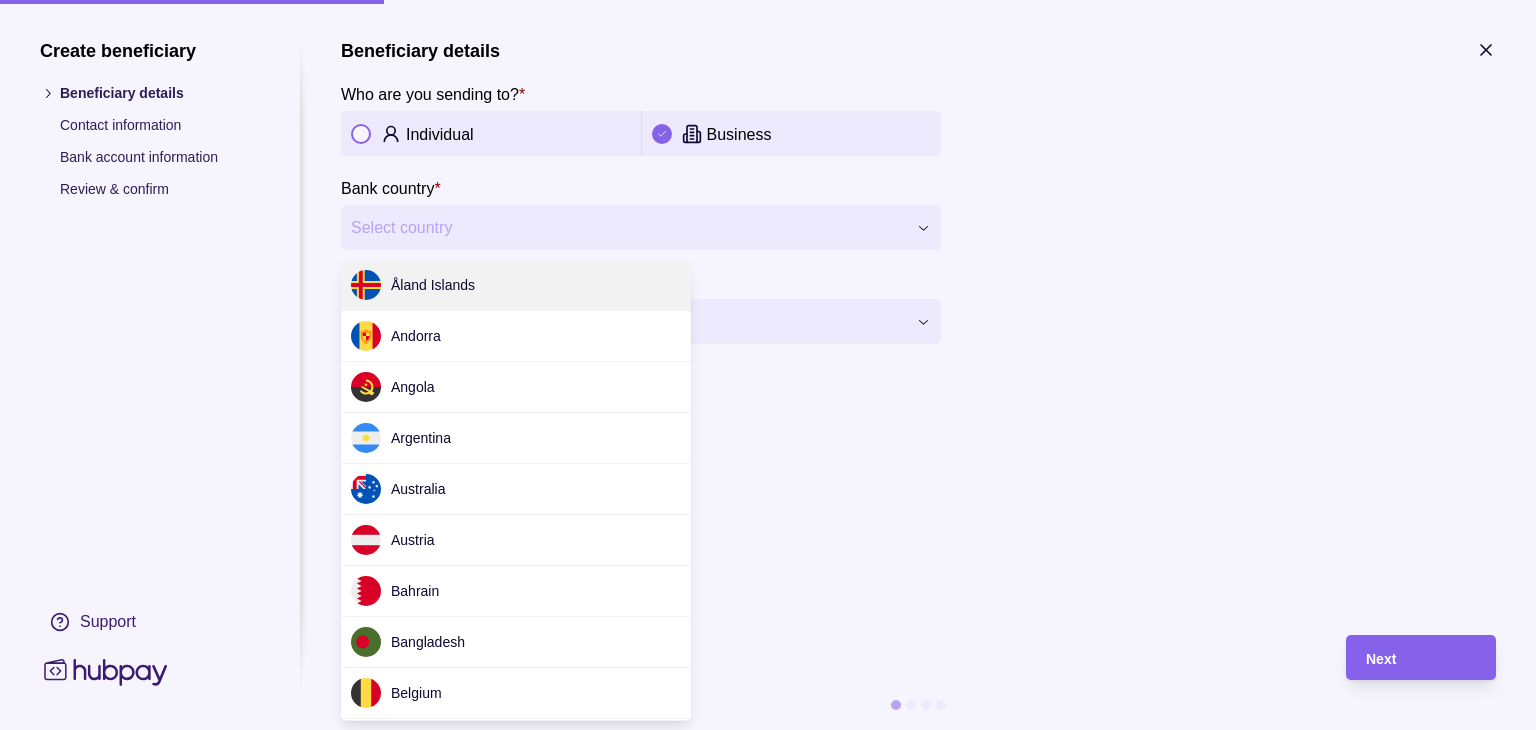 click on "**********" at bounding box center (768, 730) 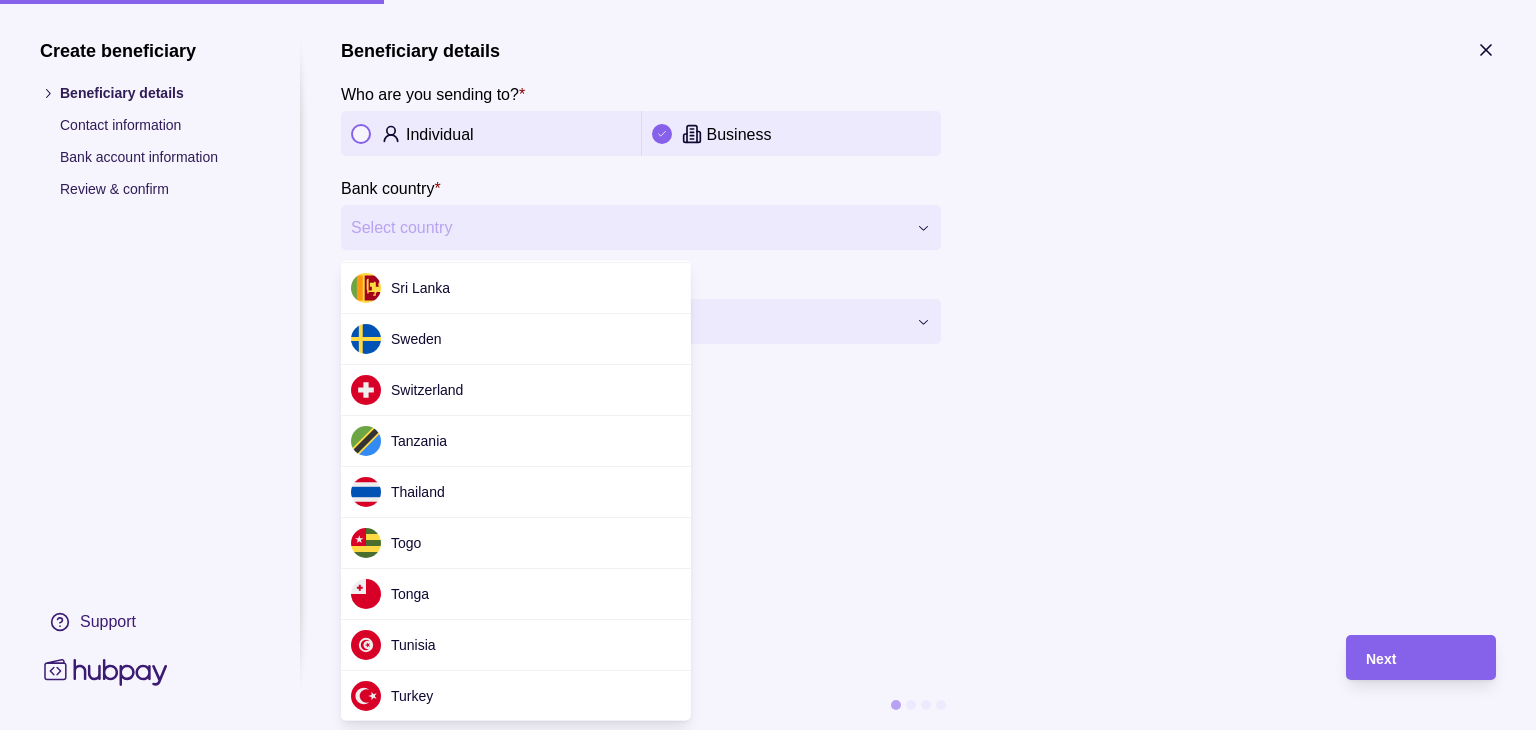 scroll, scrollTop: 6195, scrollLeft: 0, axis: vertical 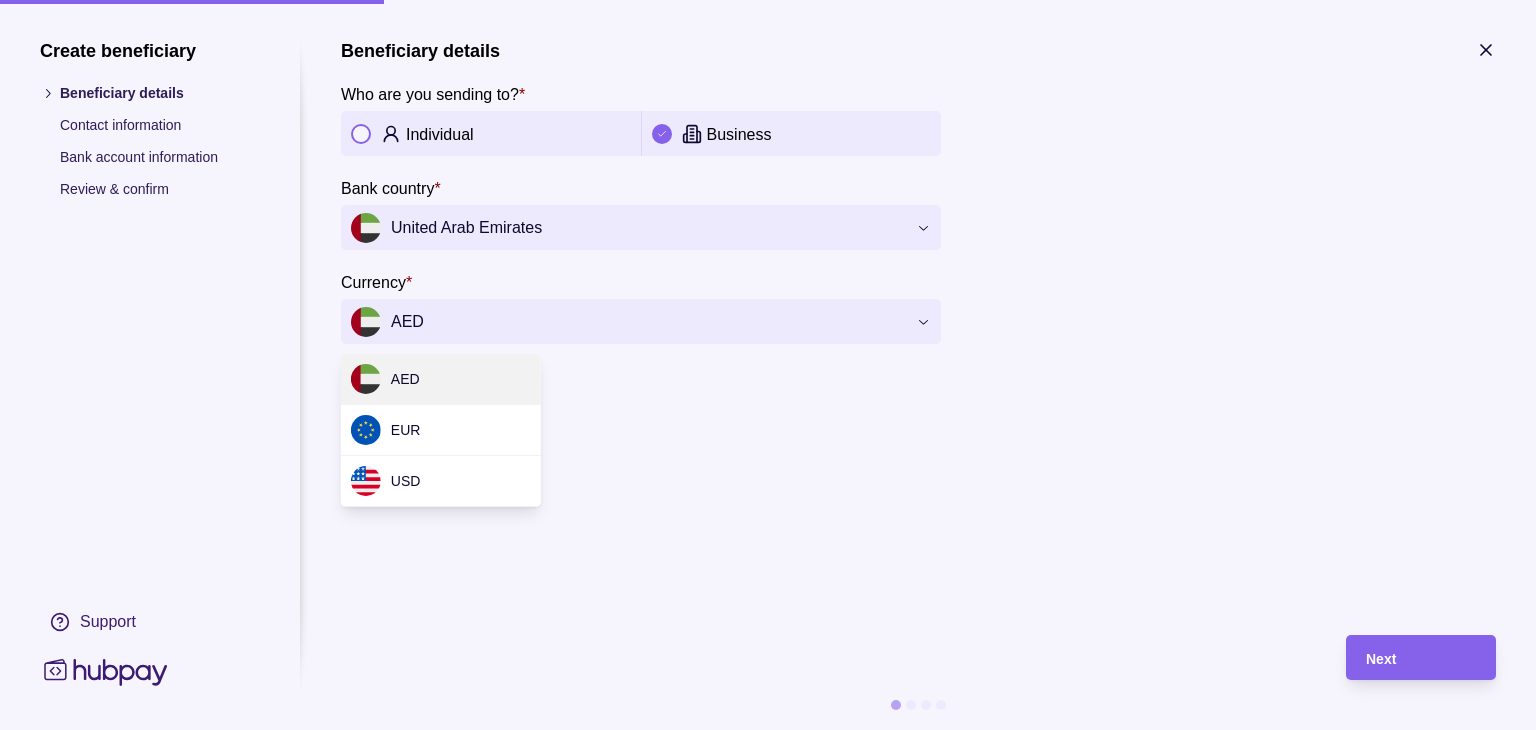 click on "**********" at bounding box center [768, 730] 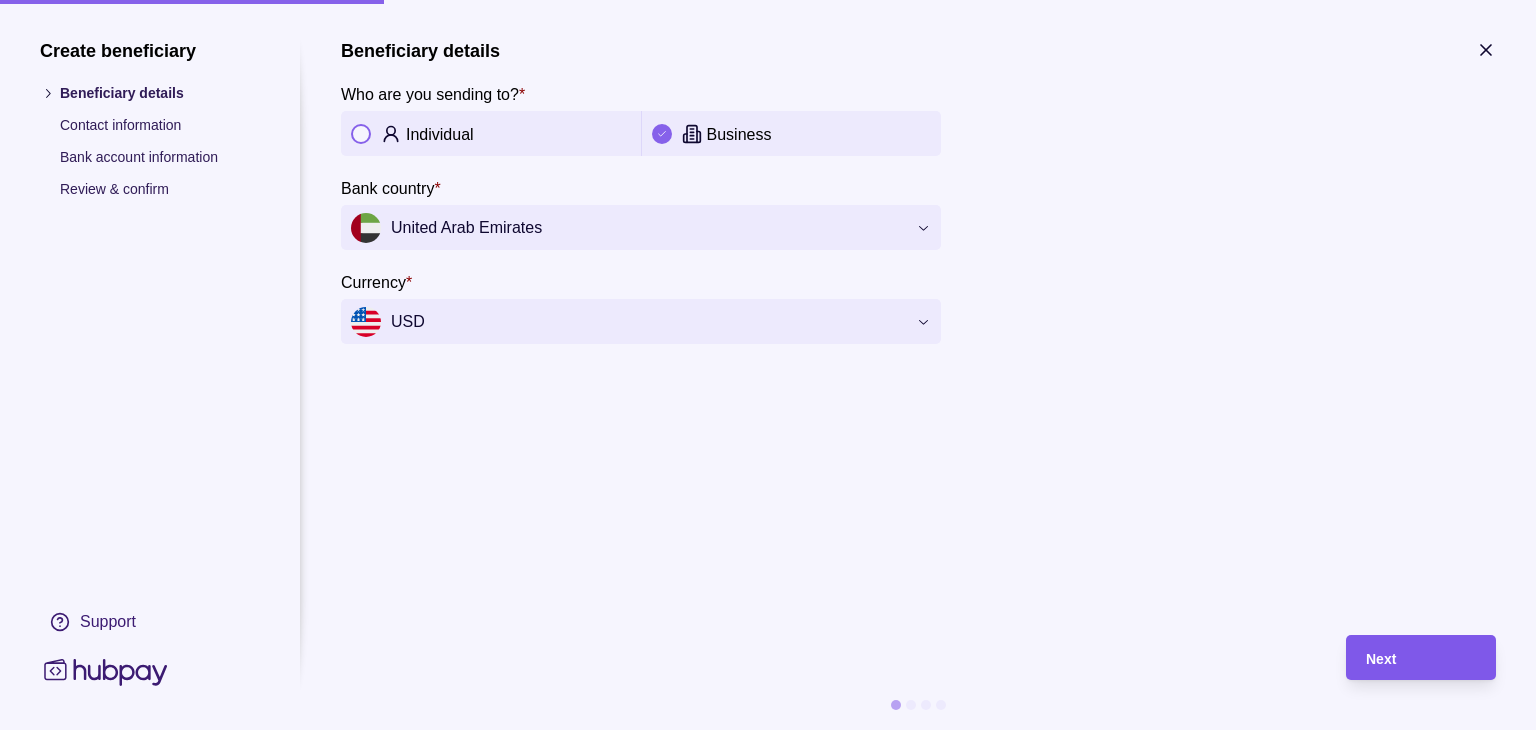 click on "Next" at bounding box center [1421, 658] 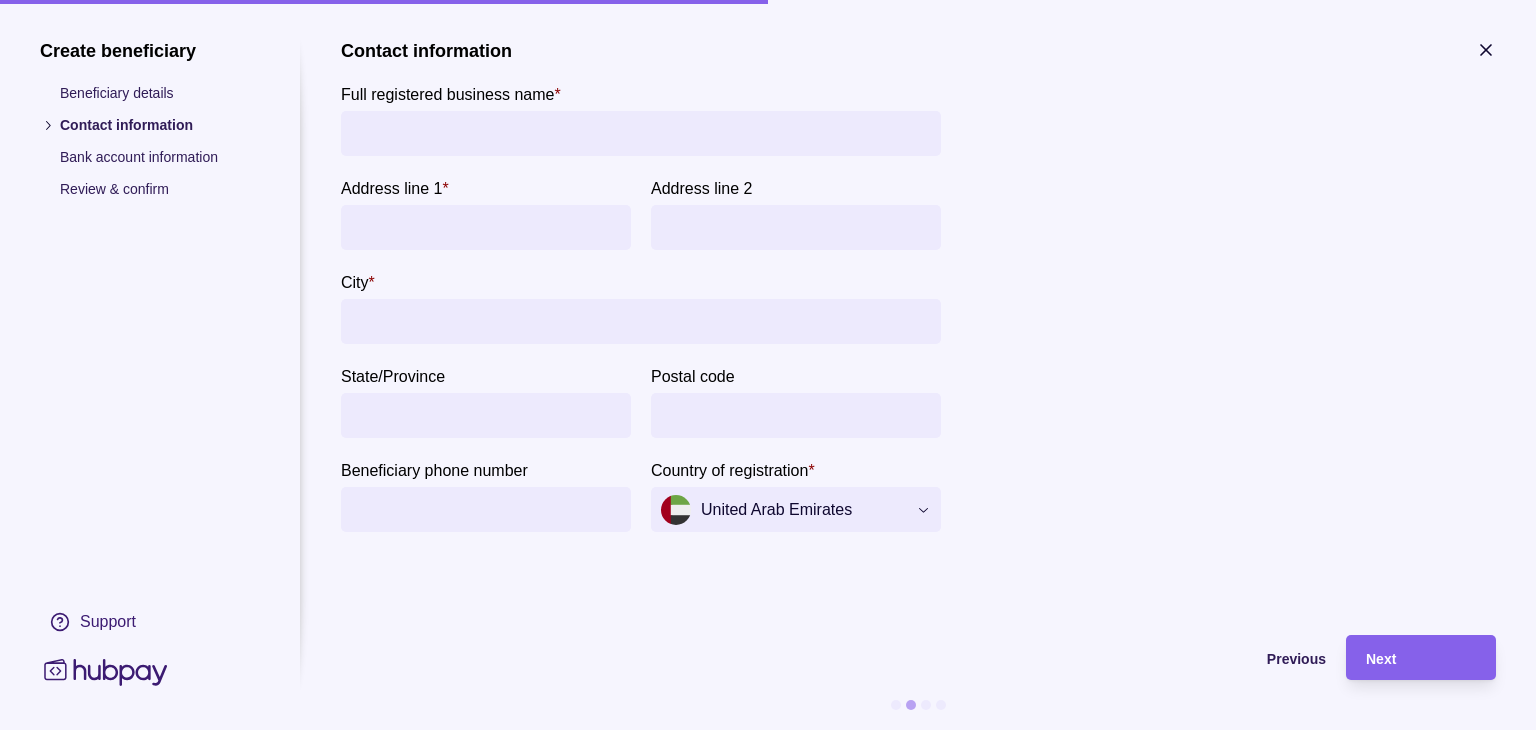 click on "Full registered business name  *" at bounding box center [641, 133] 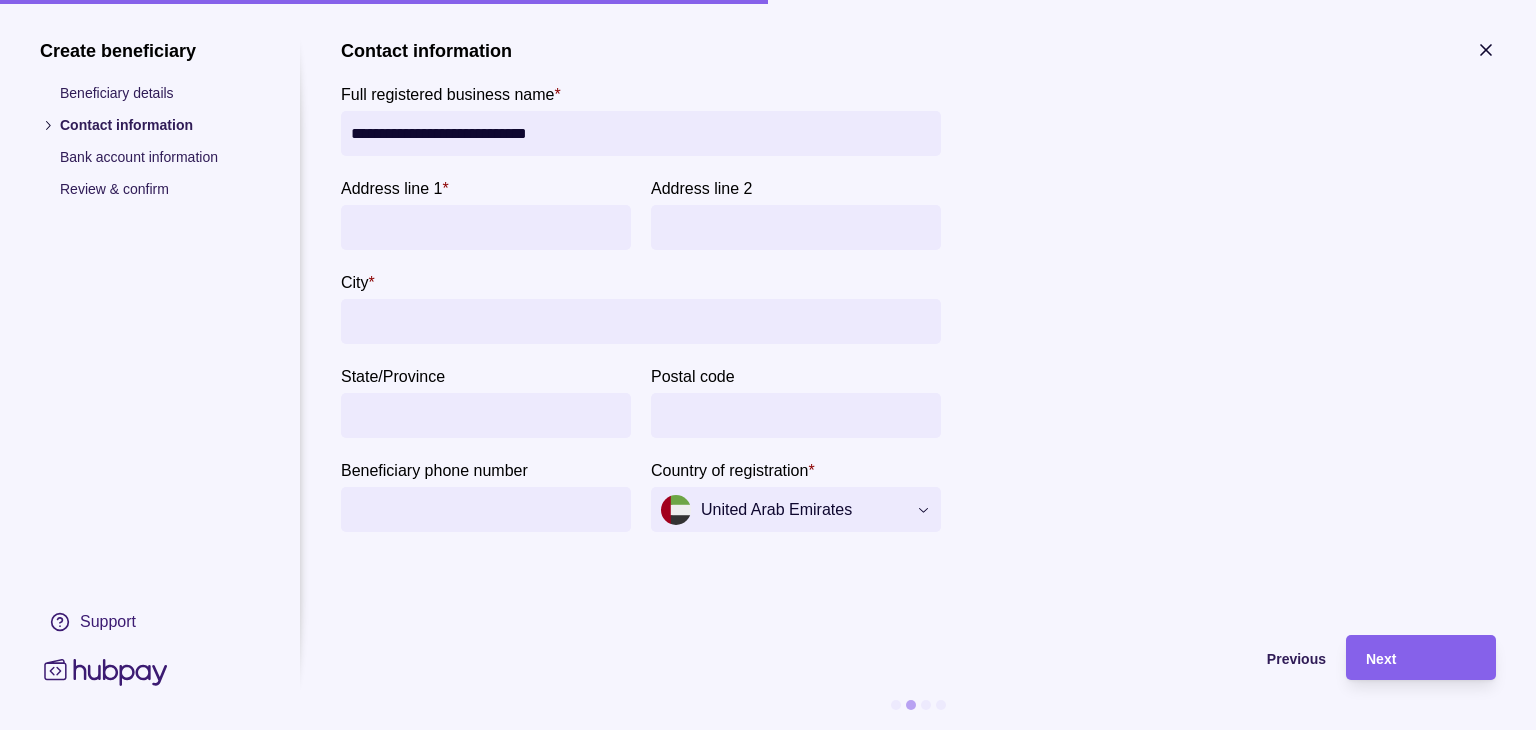 type on "**********" 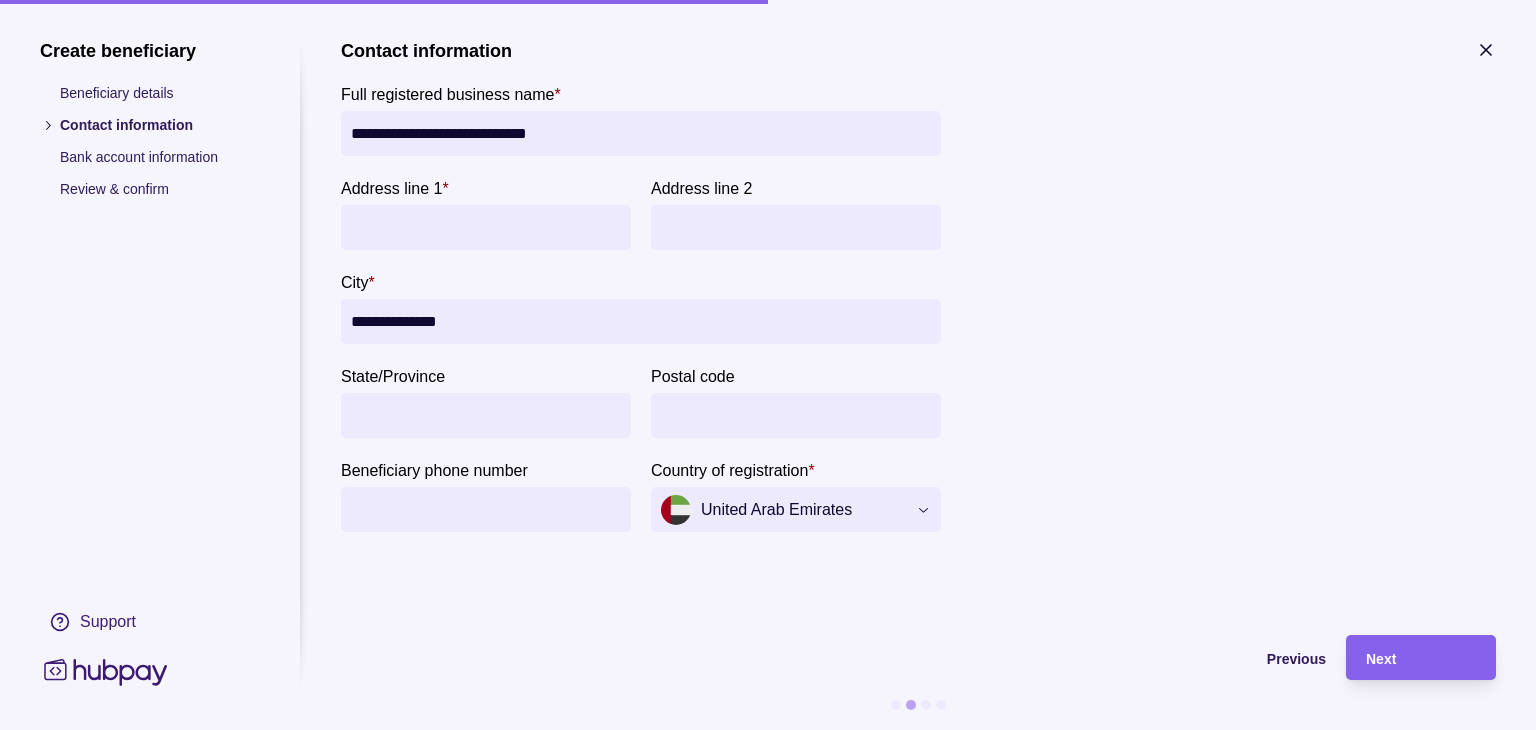 type on "**********" 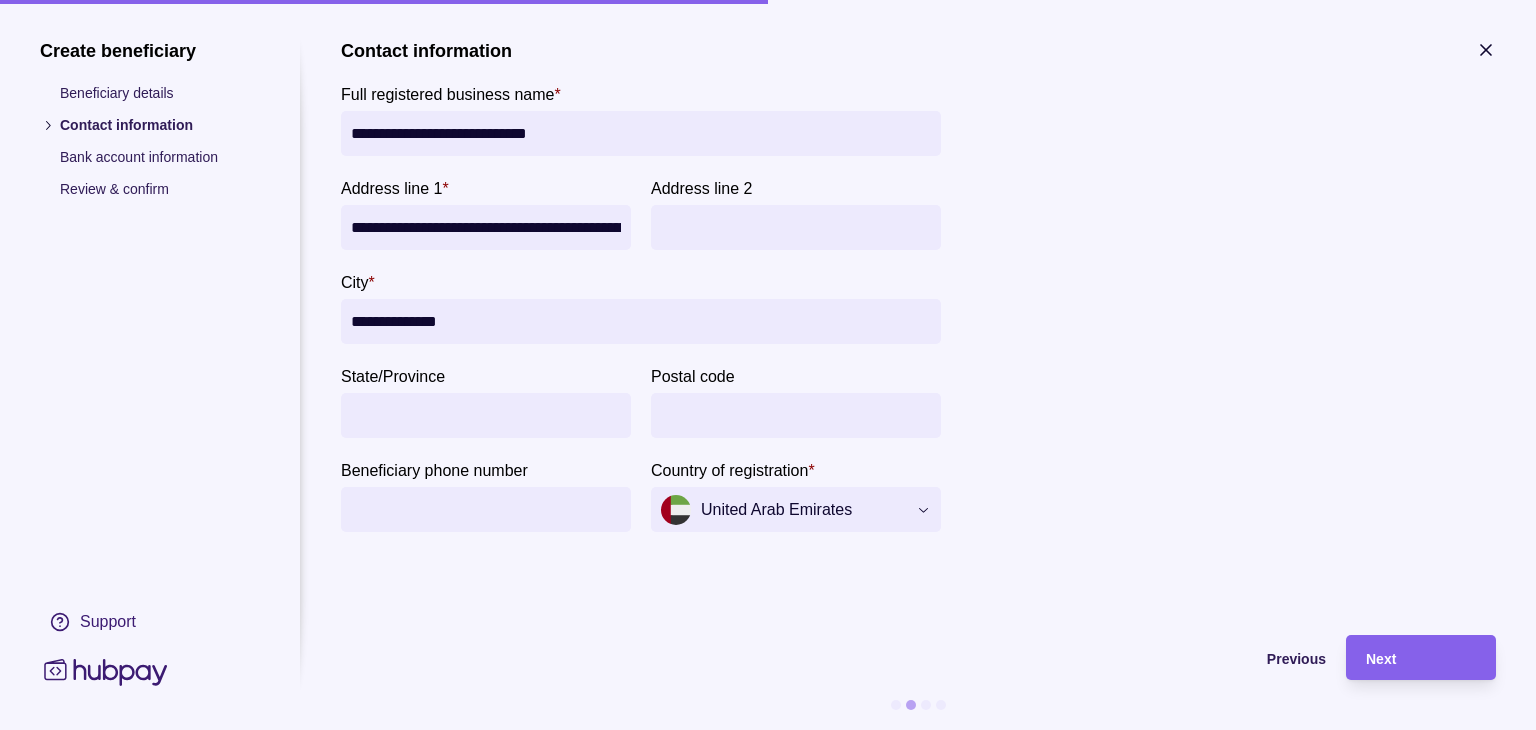 scroll, scrollTop: 0, scrollLeft: 292, axis: horizontal 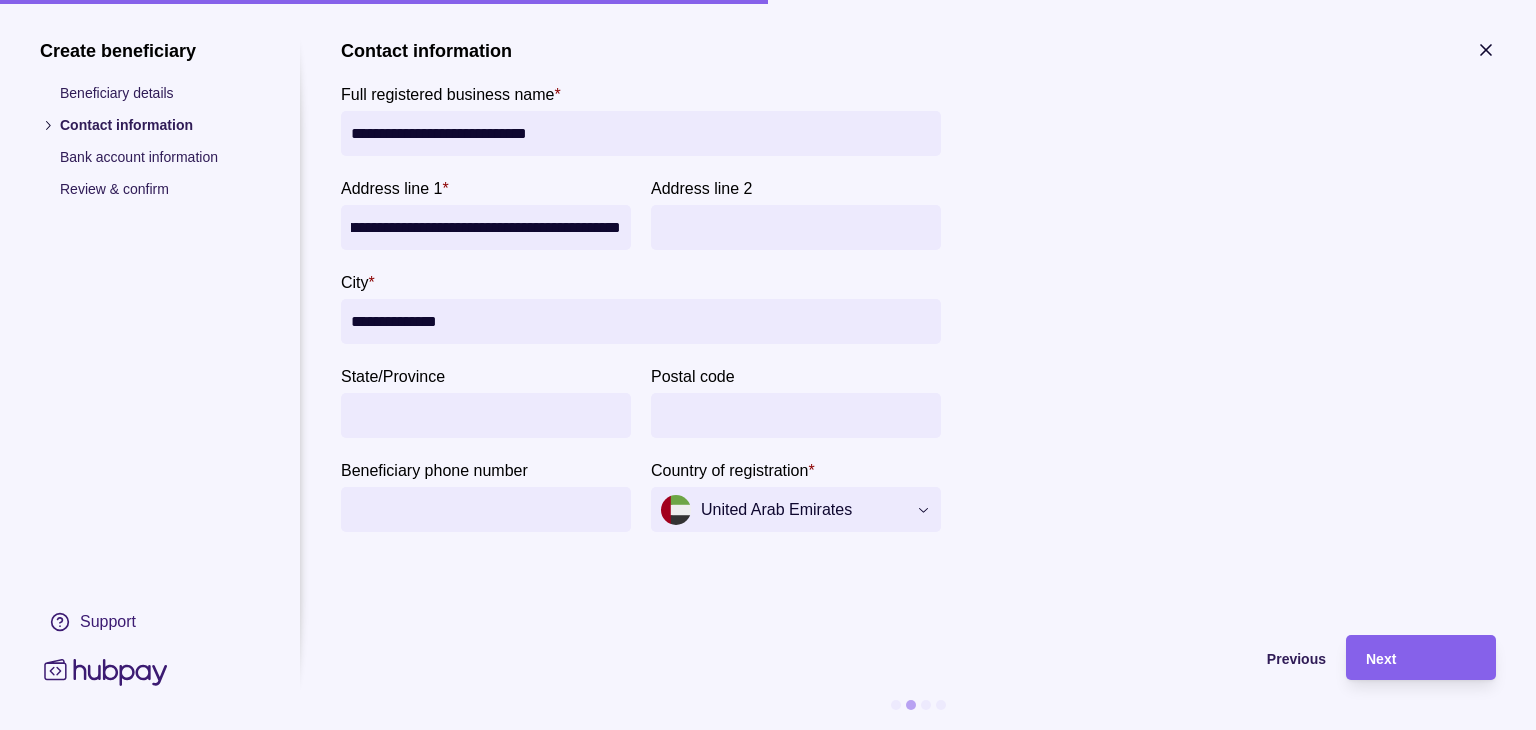 type on "**********" 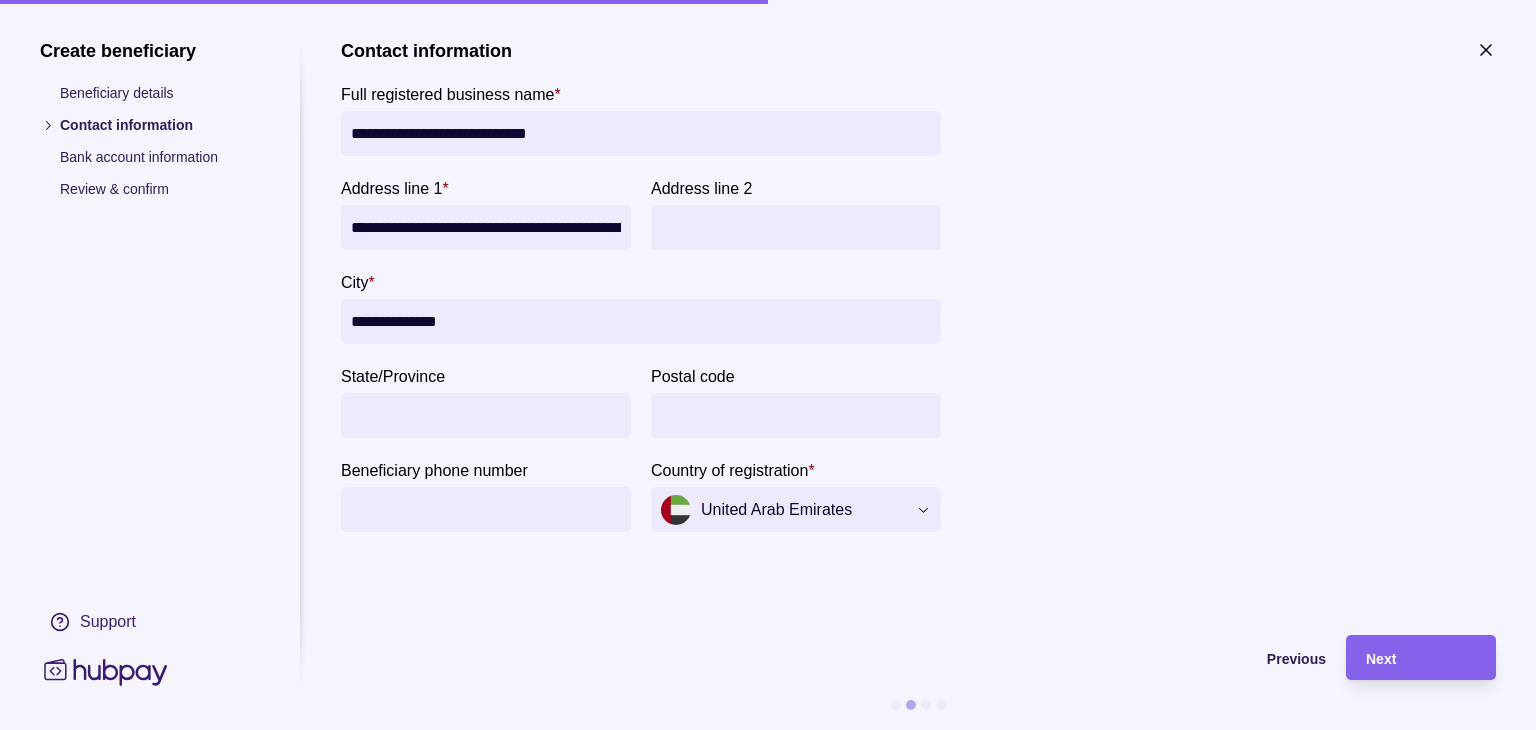 click on "**********" at bounding box center (918, 296) 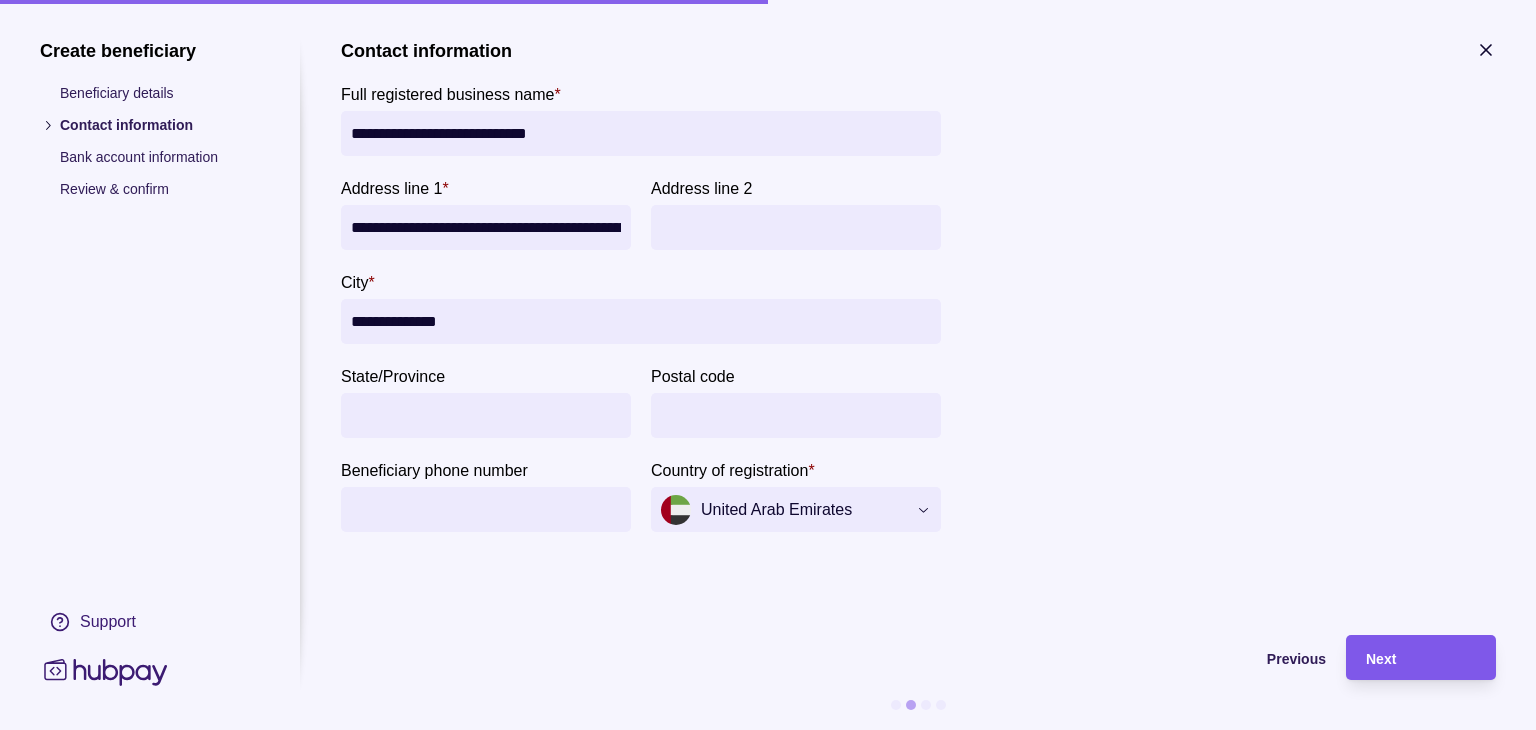 click on "Next" at bounding box center [1421, 658] 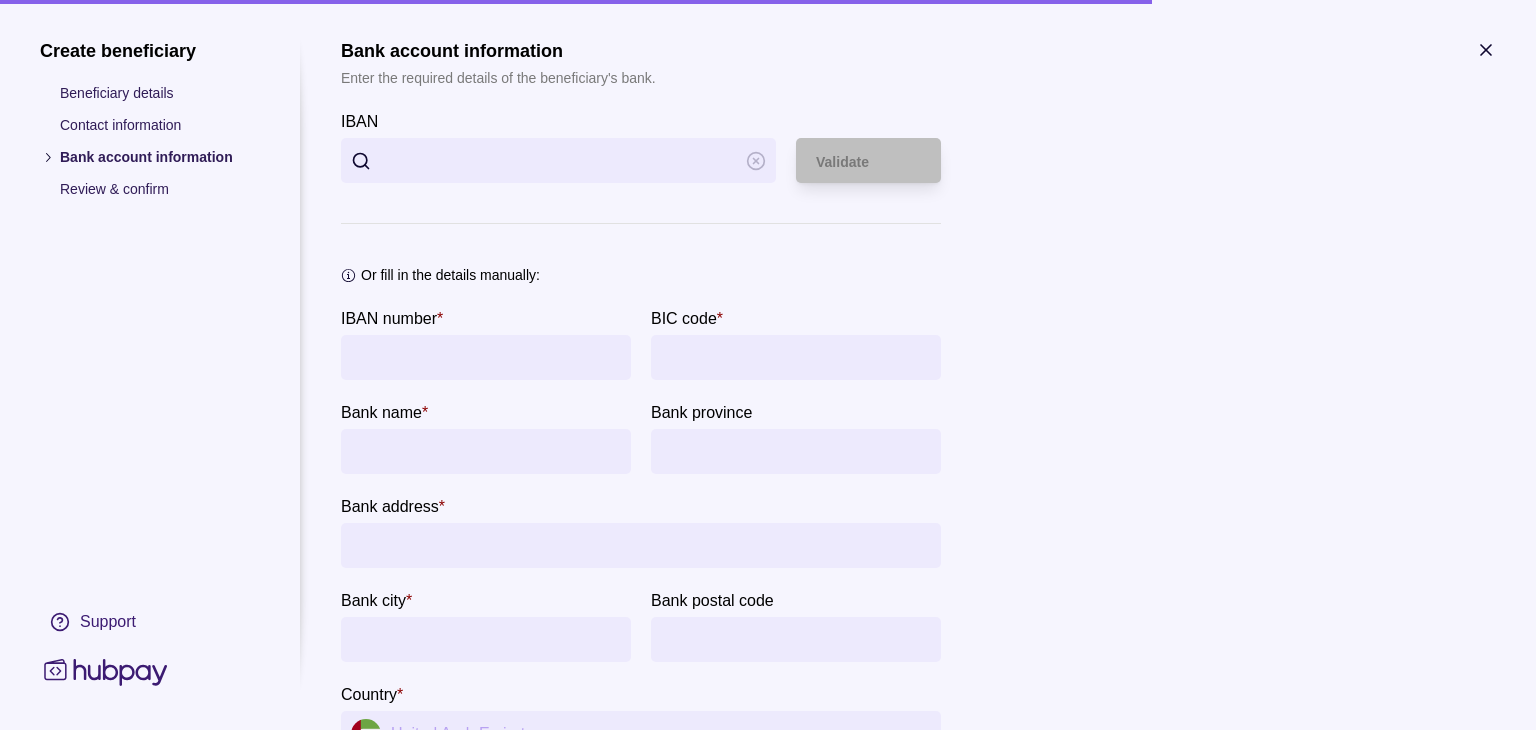 click on "IBAN" at bounding box center (558, 160) 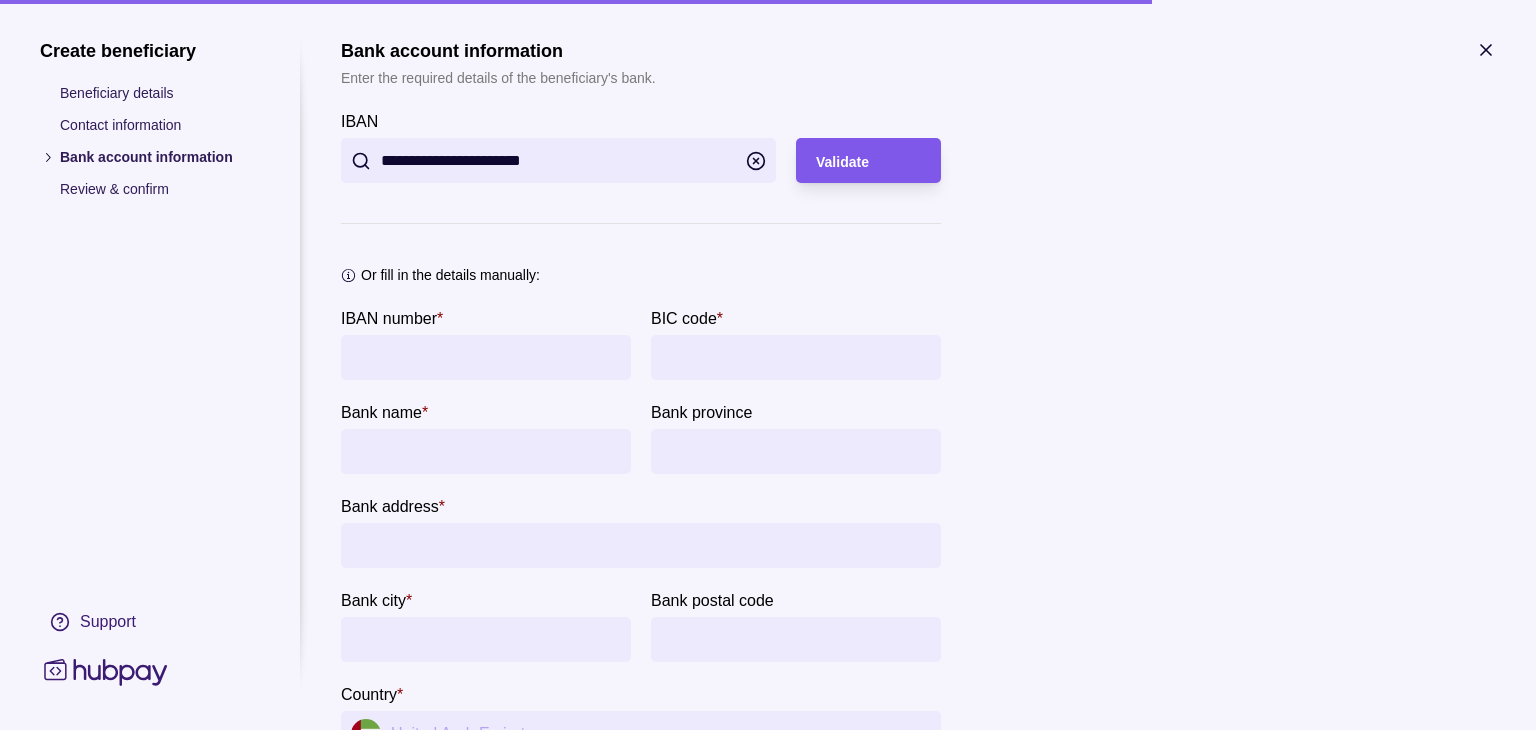 type on "**********" 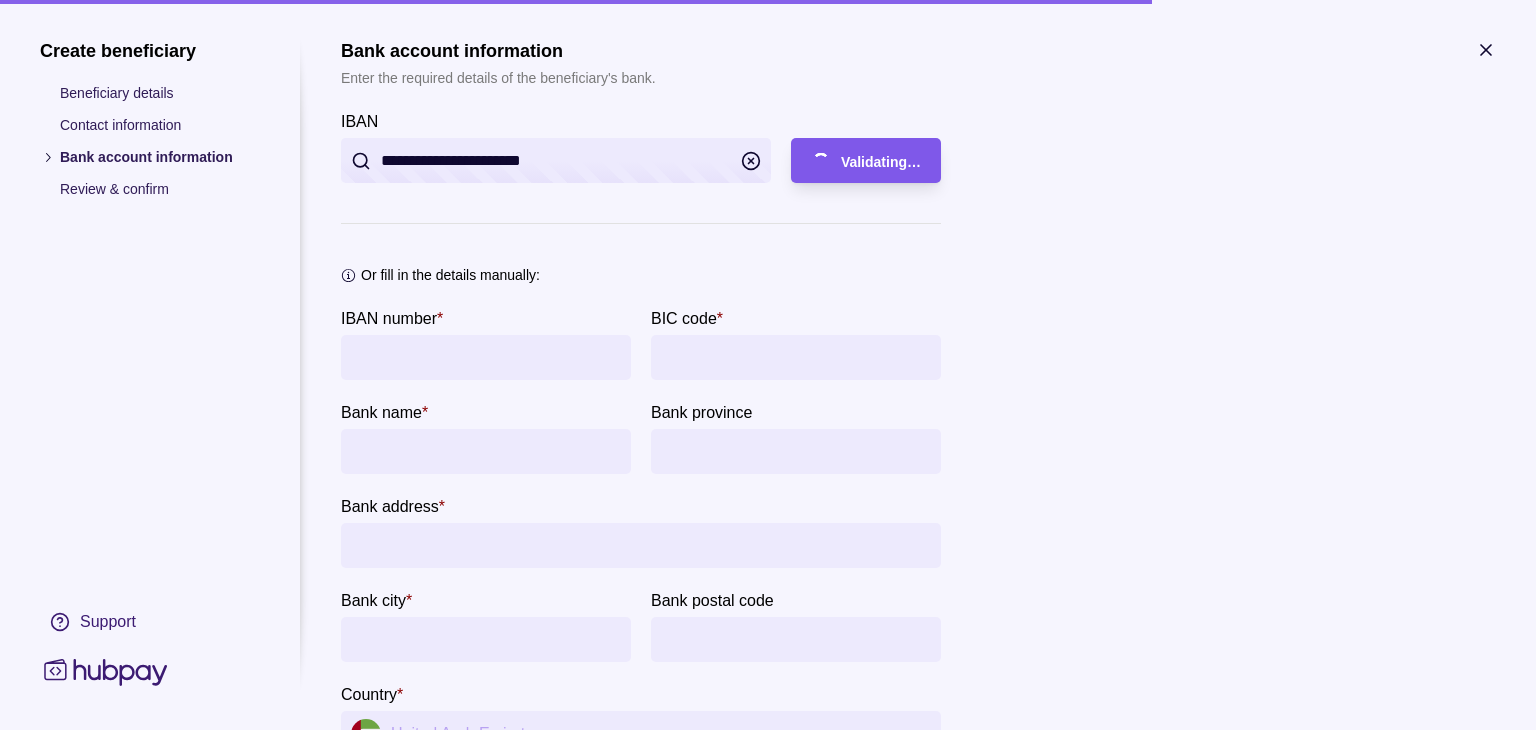 type on "**********" 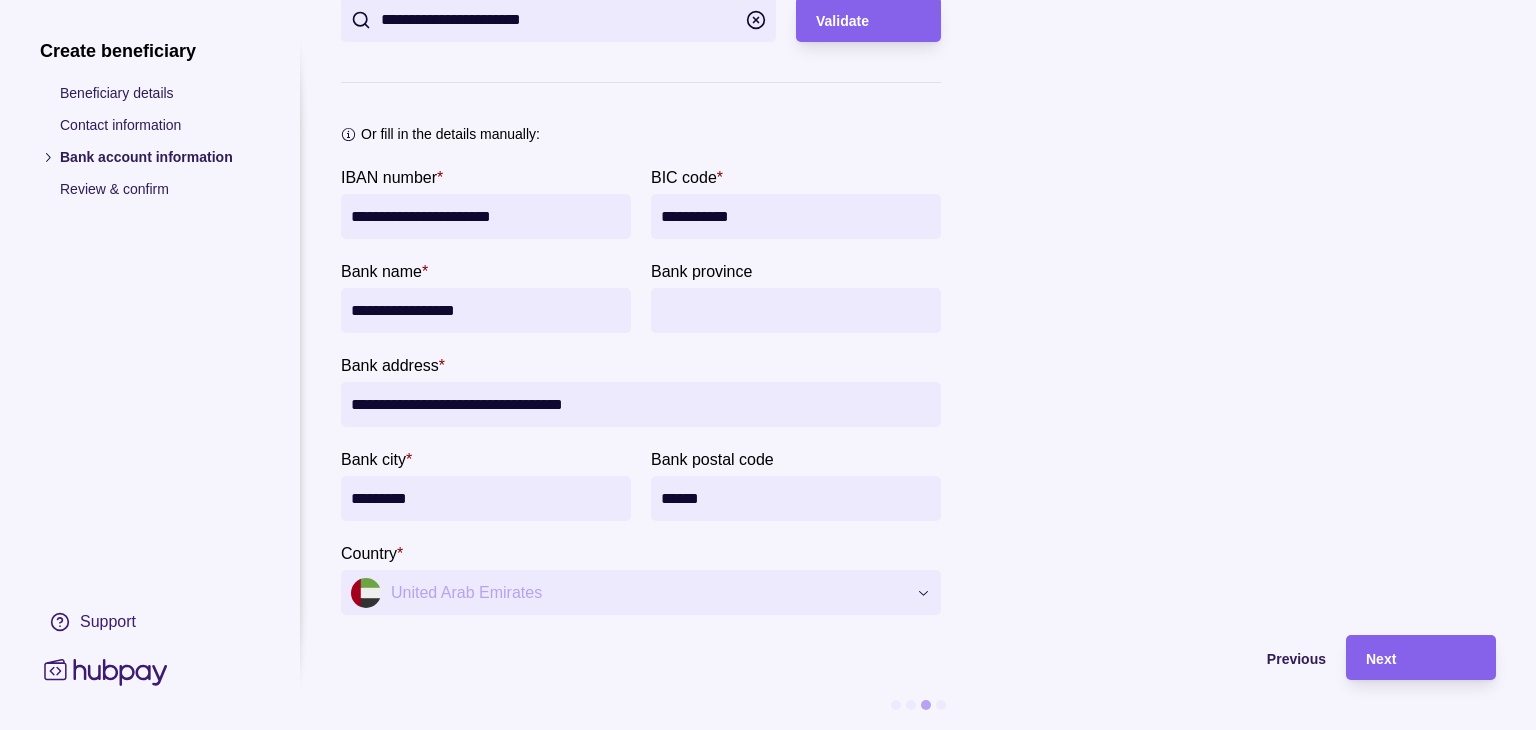 scroll, scrollTop: 156, scrollLeft: 0, axis: vertical 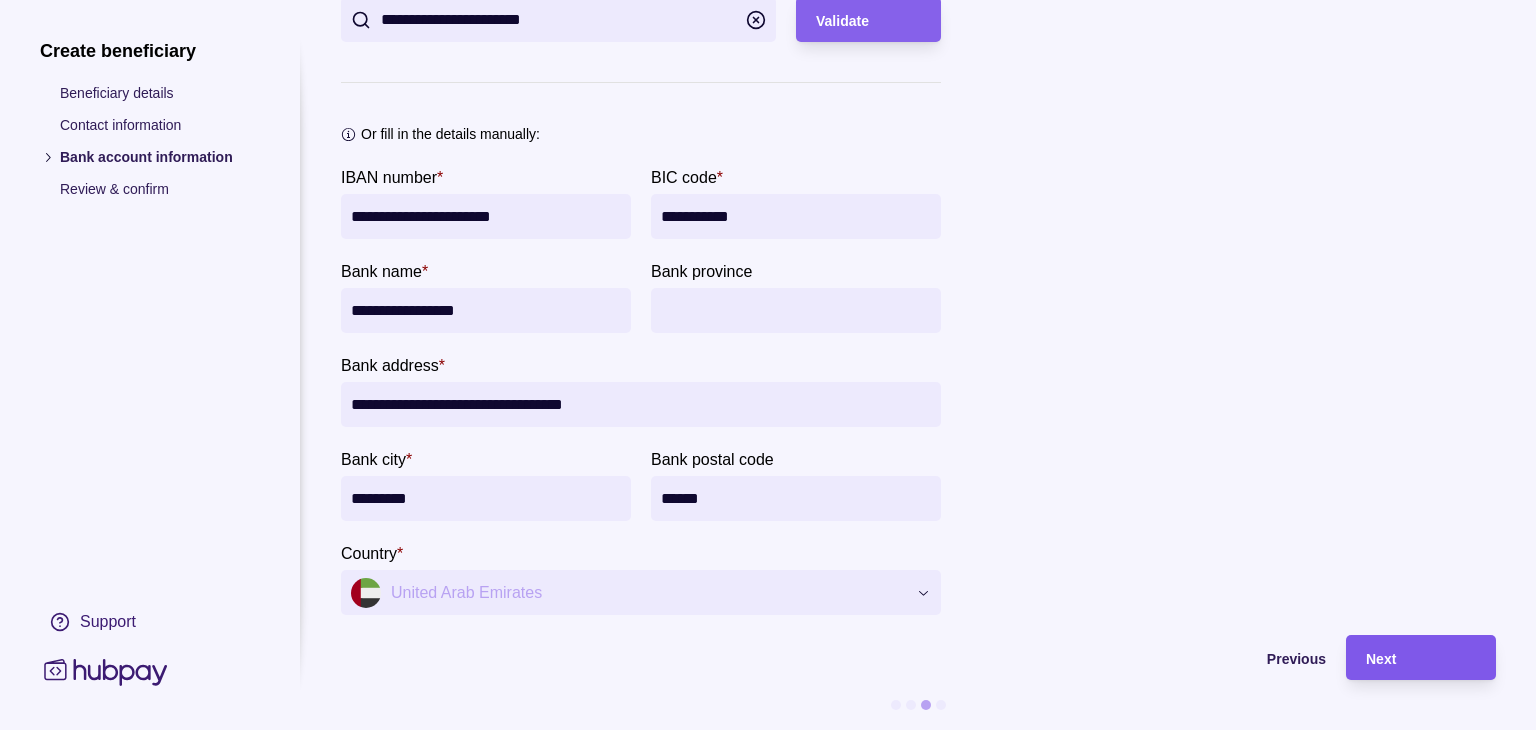 click on "Next" at bounding box center (1421, 658) 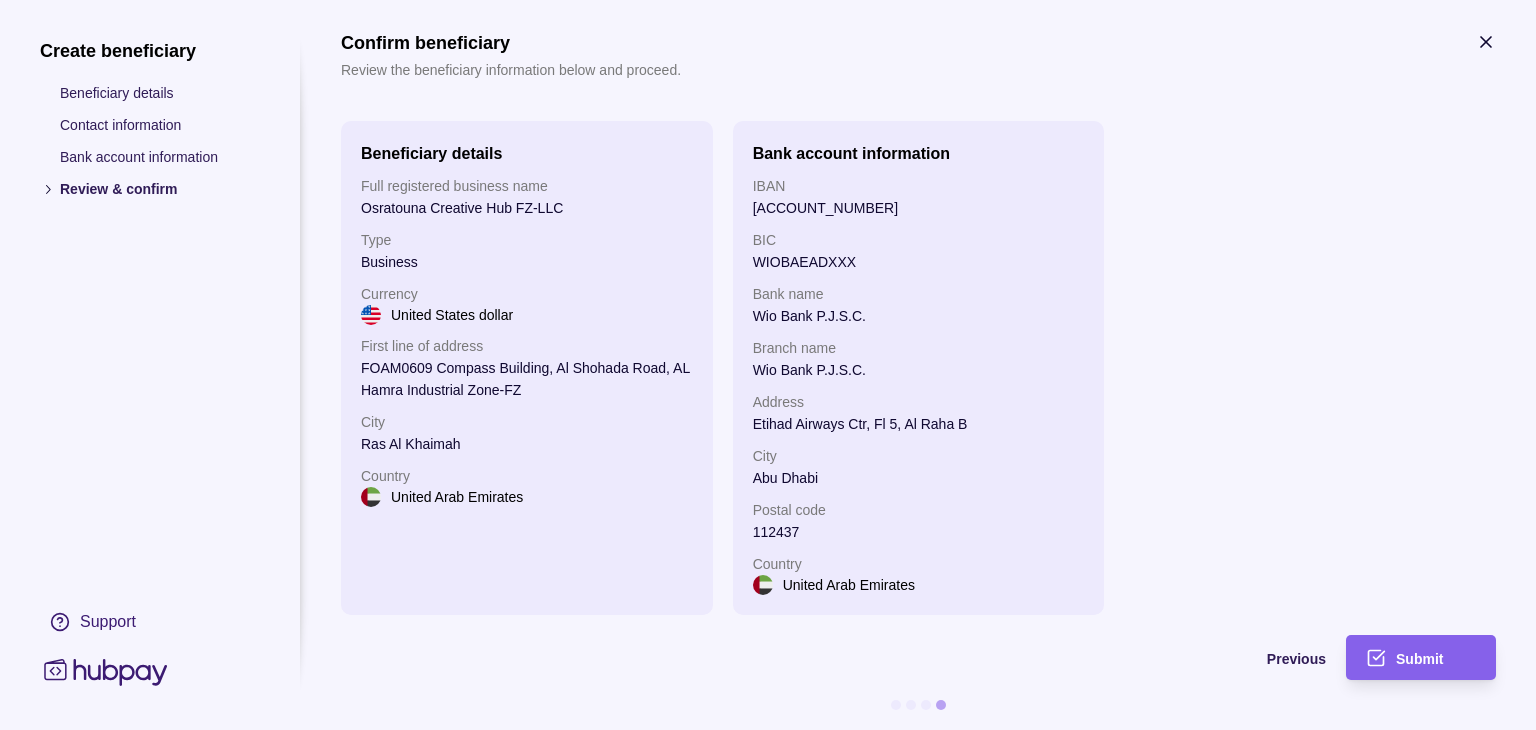 scroll, scrollTop: 23, scrollLeft: 0, axis: vertical 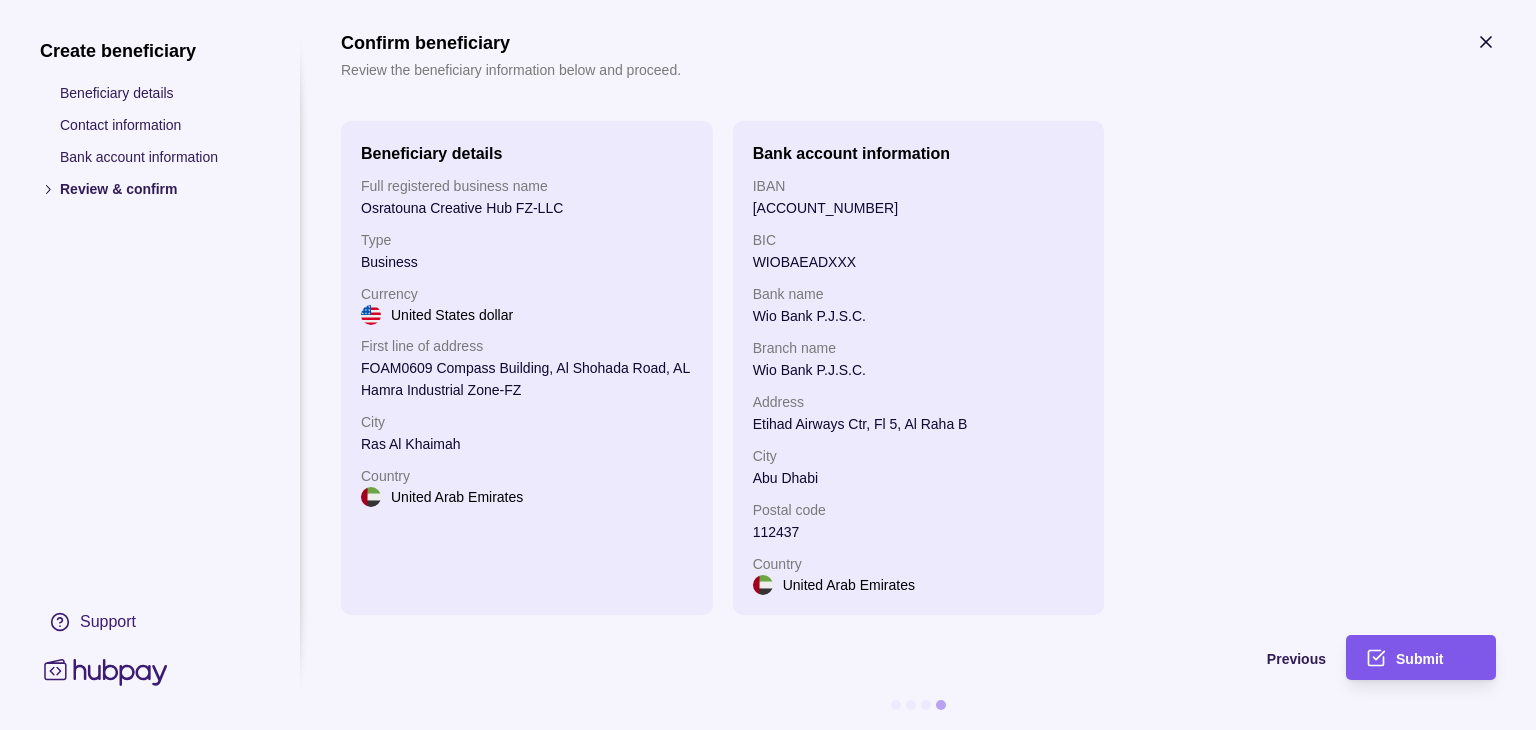 click on "Submit" at bounding box center [1419, 659] 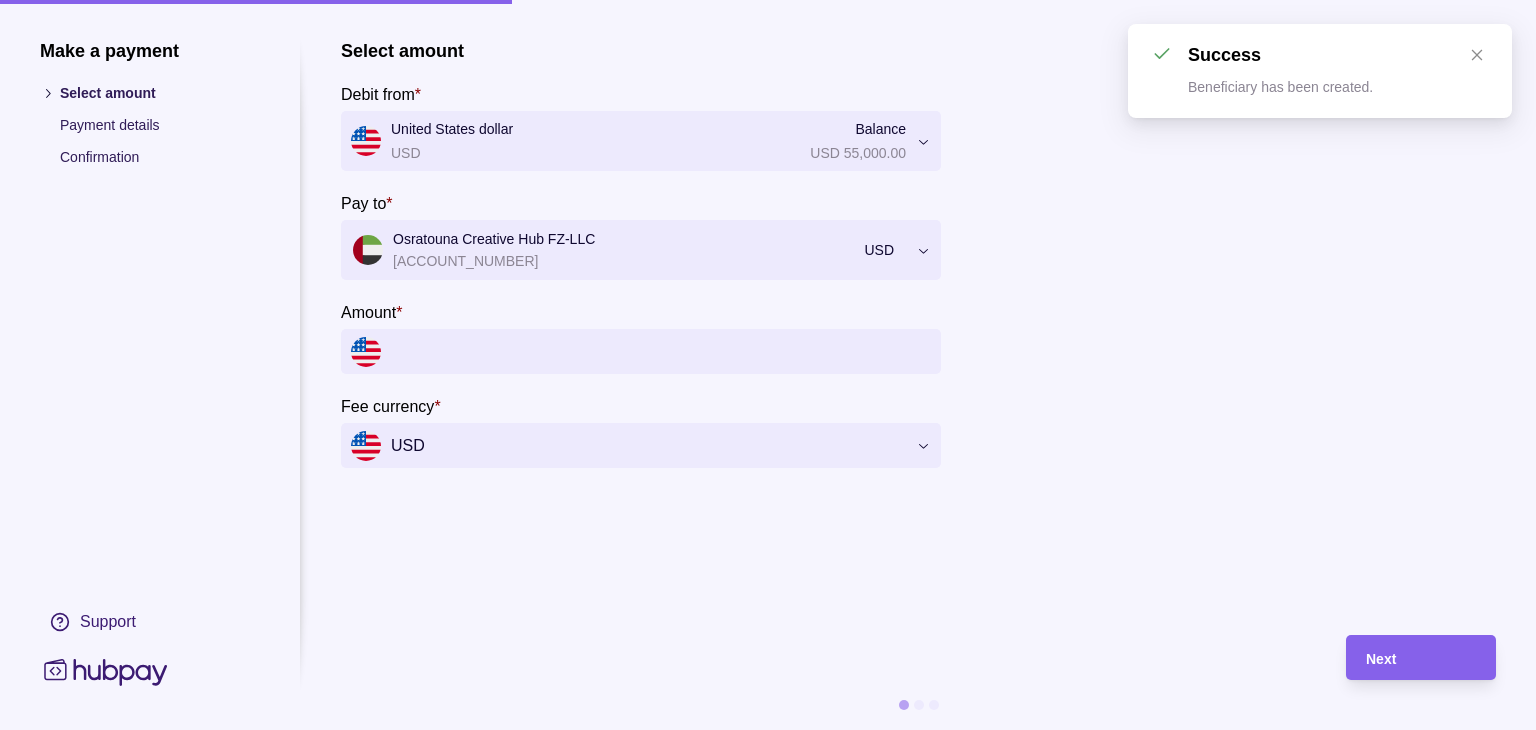 click on "Amount  *" at bounding box center (661, 351) 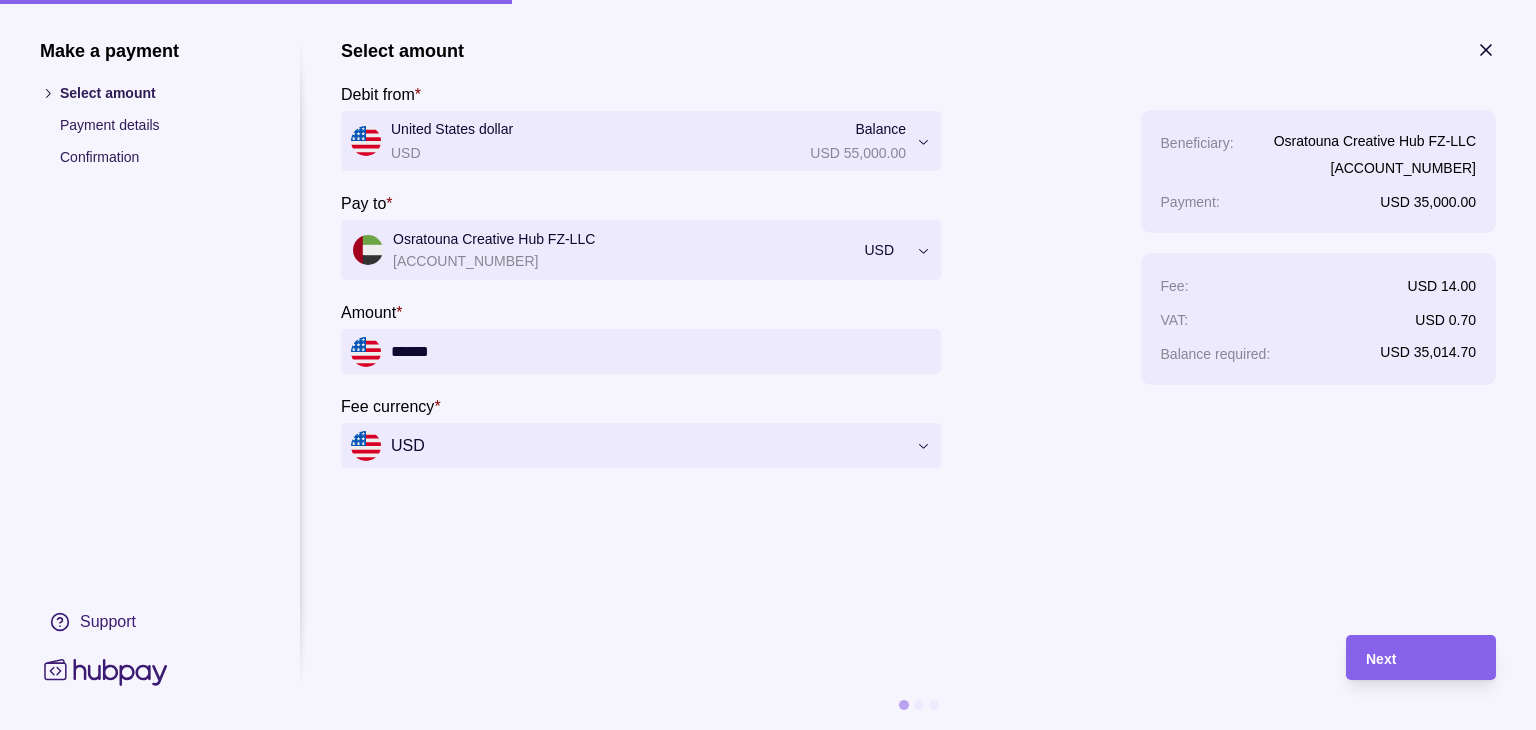 type on "******" 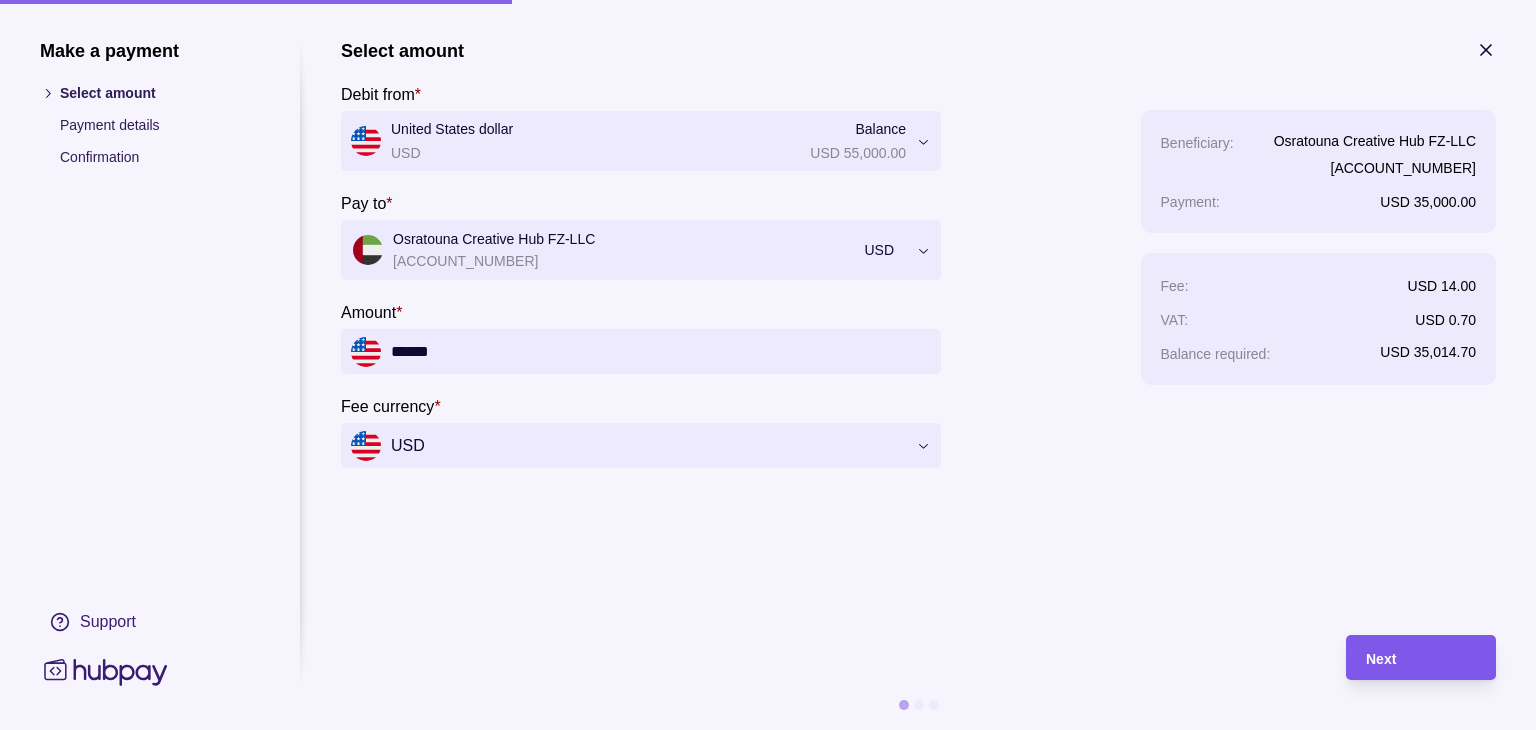 click on "Next" at bounding box center [1421, 658] 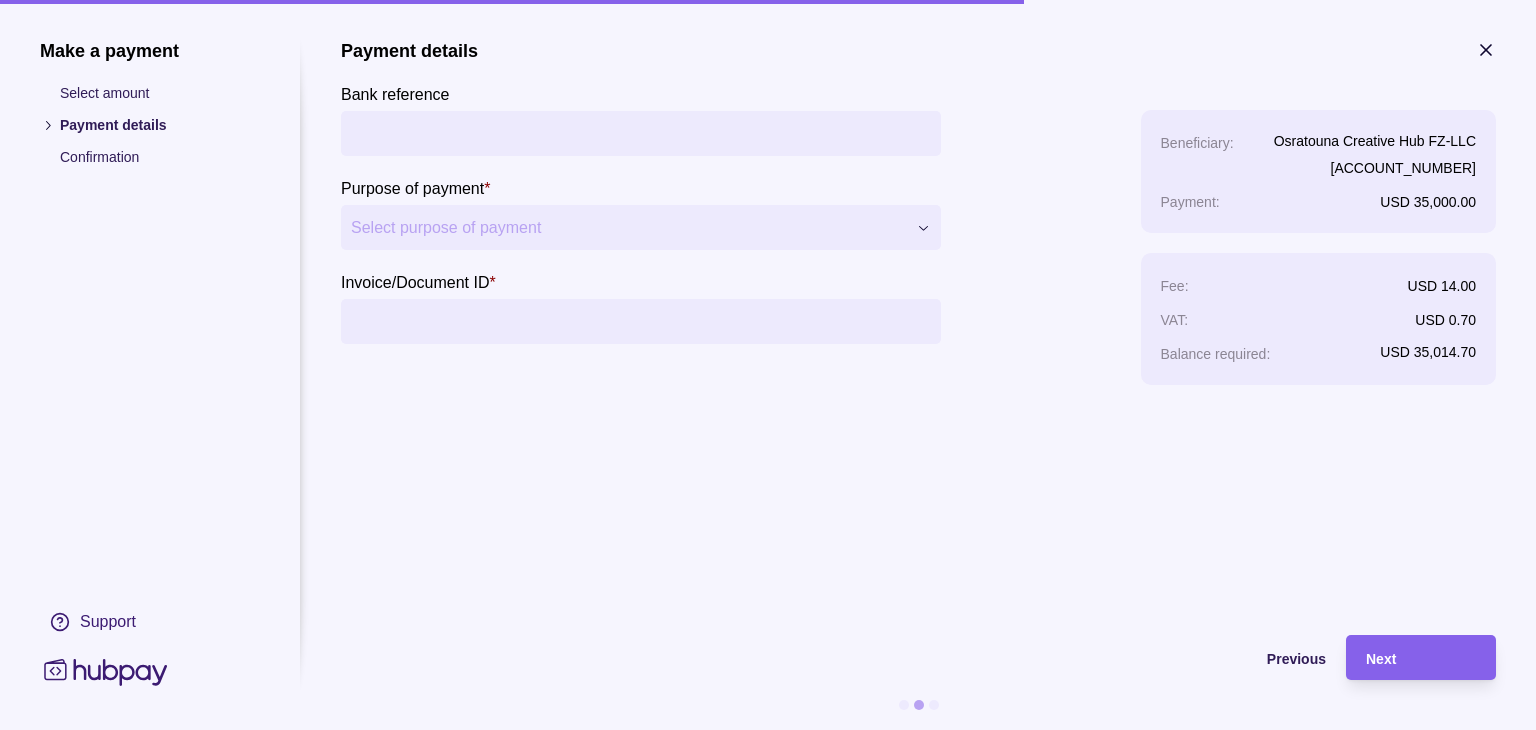 click on "Bank reference" at bounding box center [641, 133] 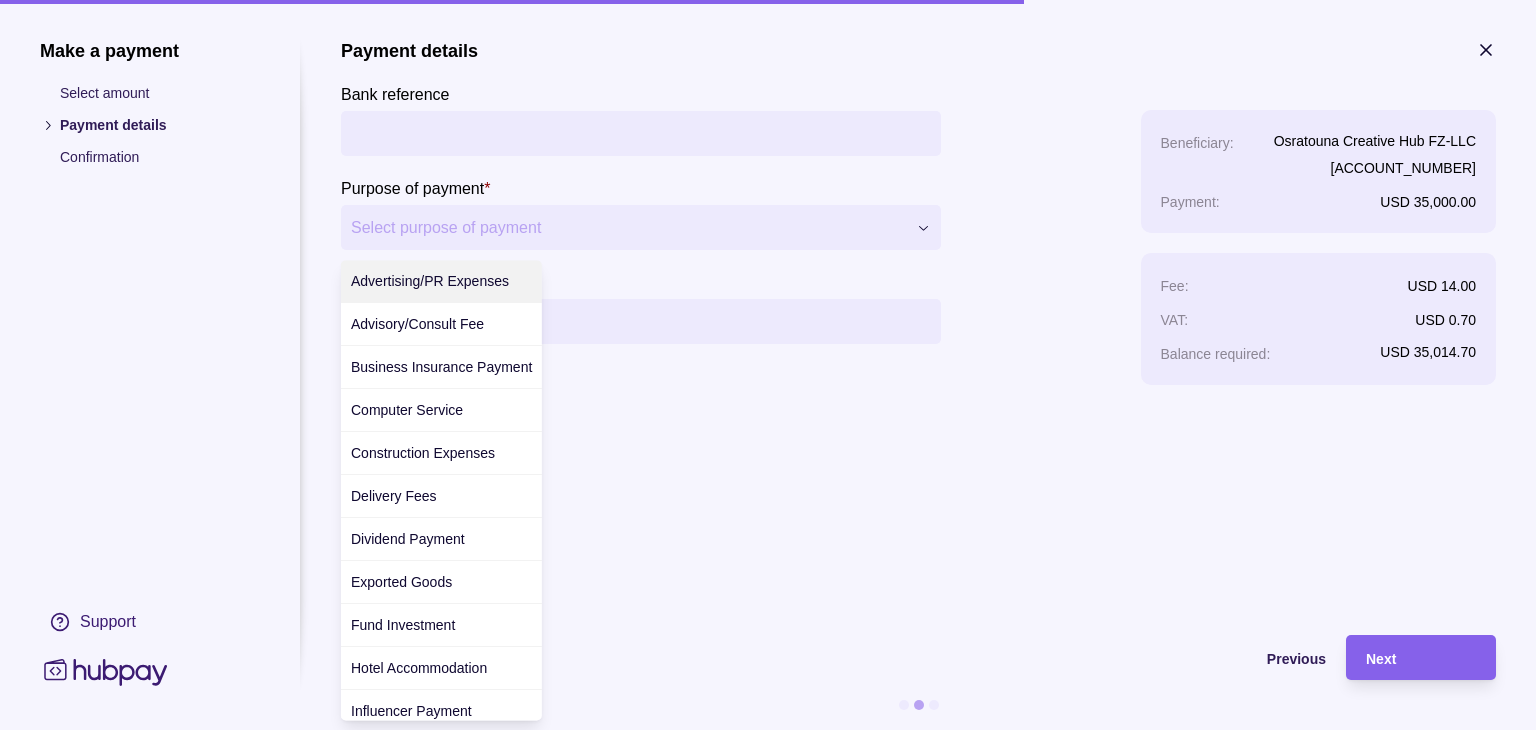 click on "**********" at bounding box center [768, 730] 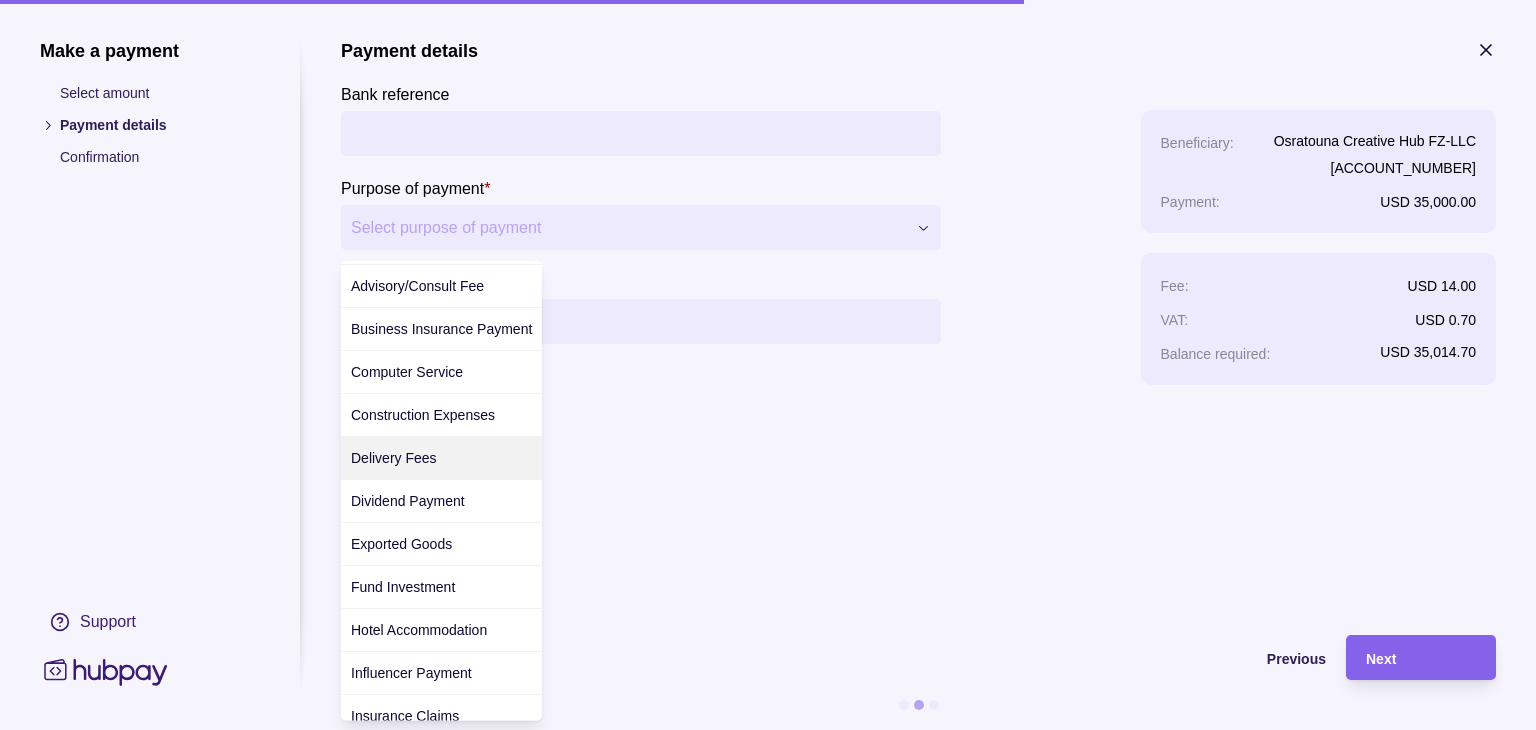 scroll, scrollTop: 0, scrollLeft: 0, axis: both 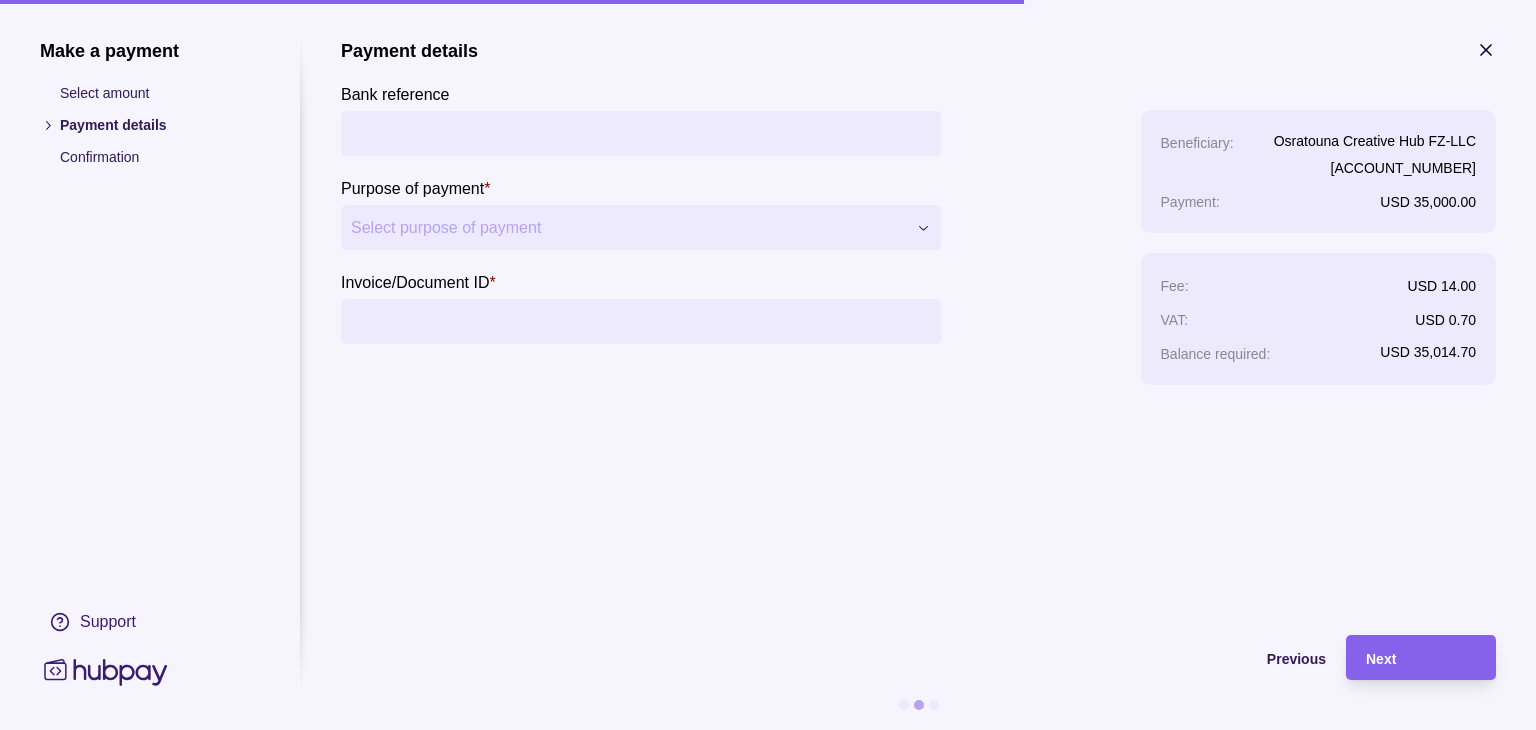 click on "**********" at bounding box center (768, 730) 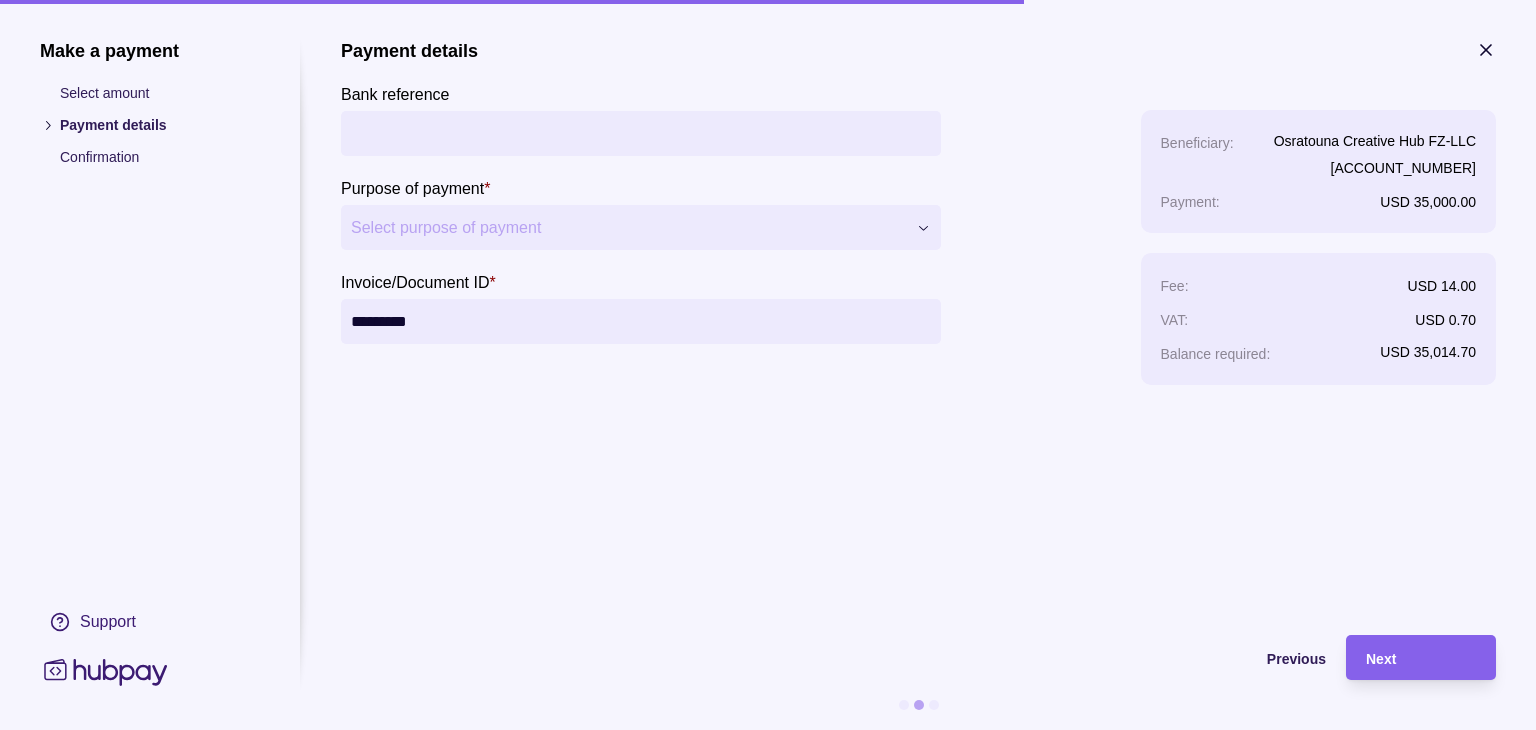 click on "**********" at bounding box center [768, 730] 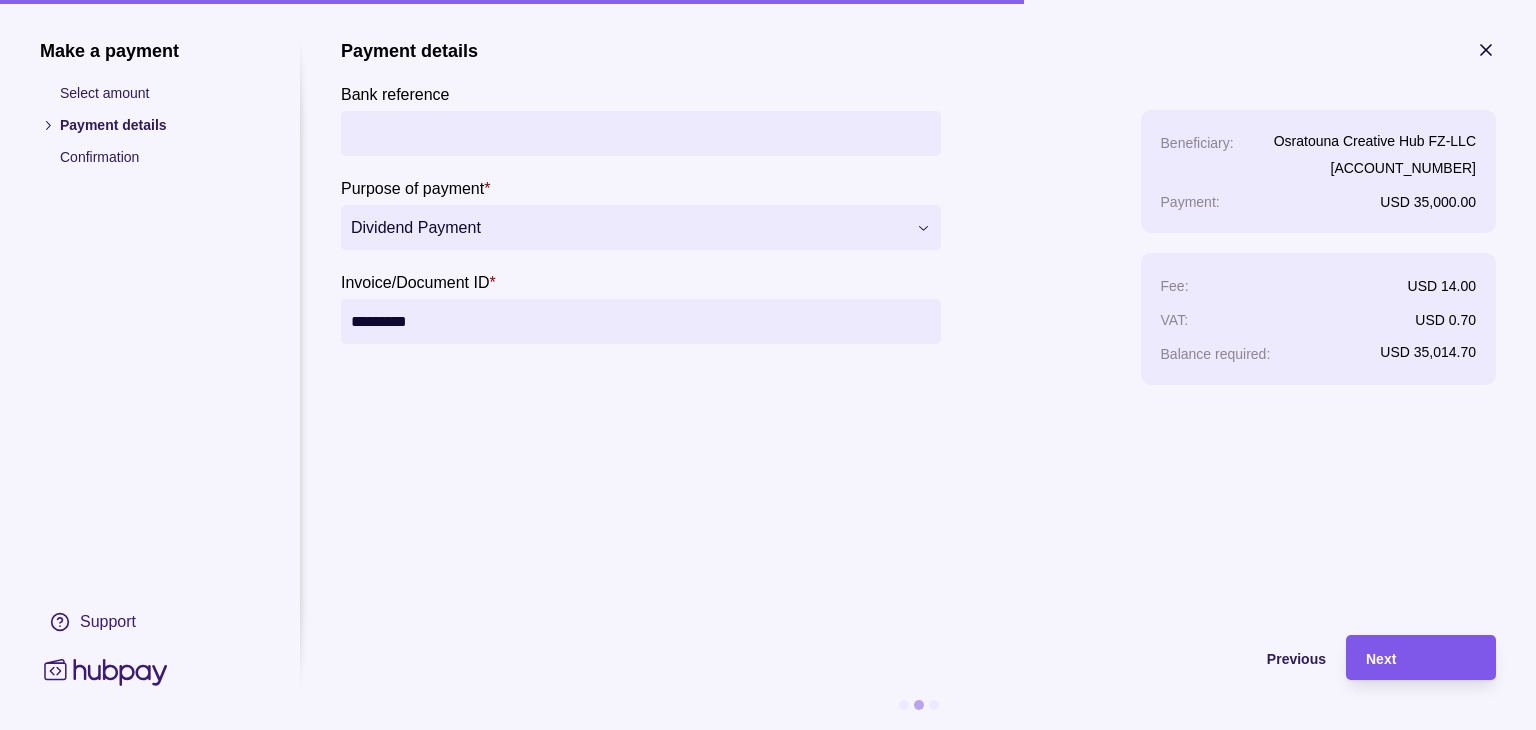 click on "Next" at bounding box center (1421, 658) 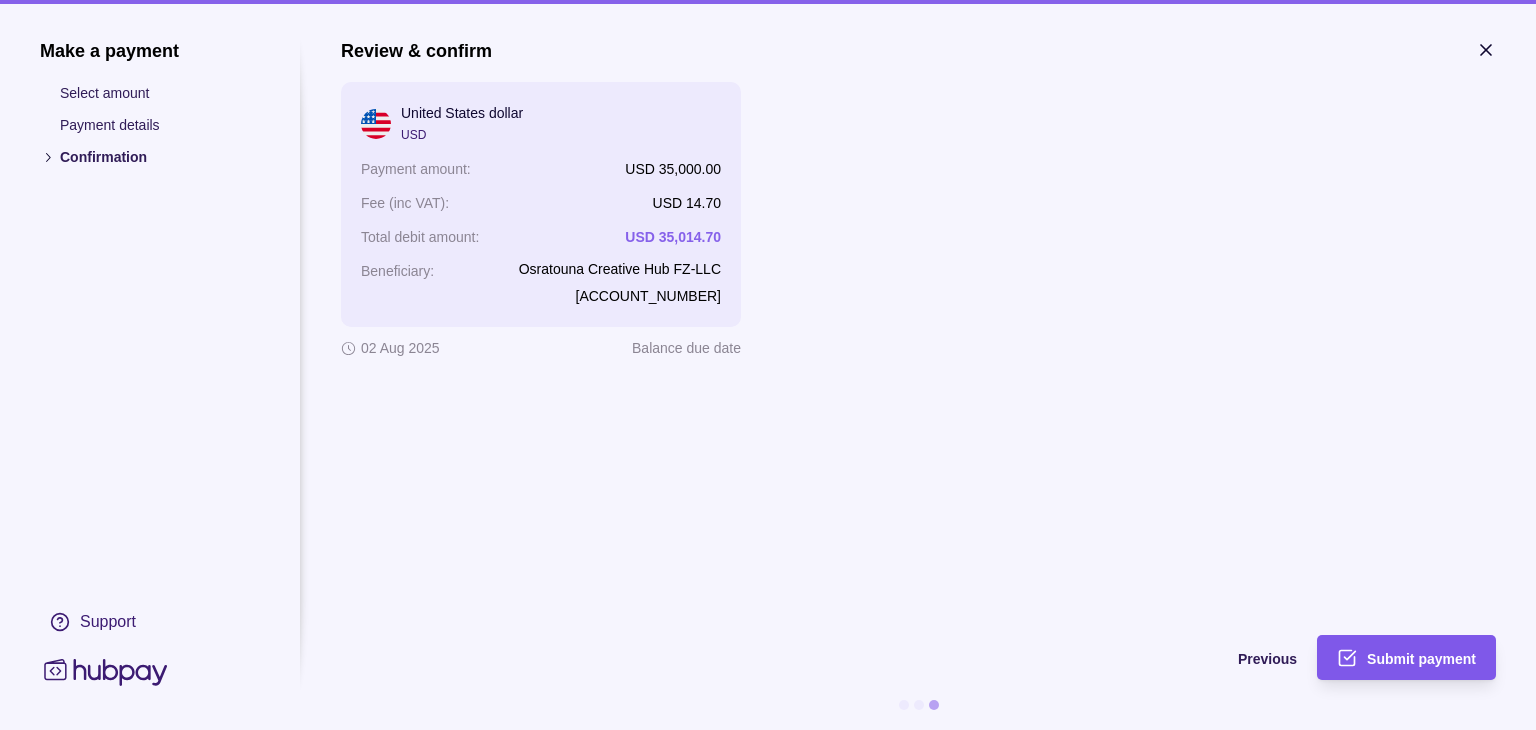 click on "Submit payment" at bounding box center (1421, 659) 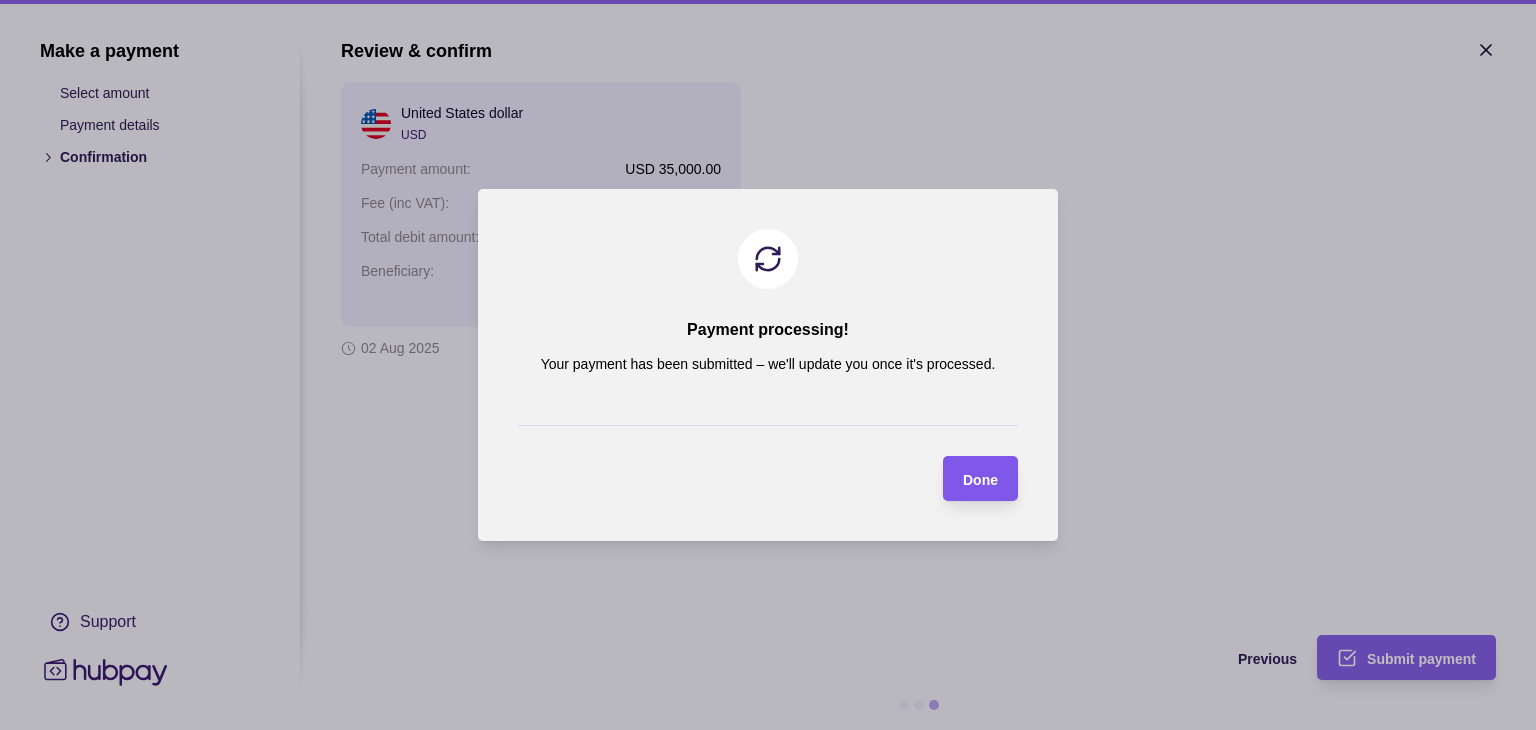 click on "Done" at bounding box center (965, 478) 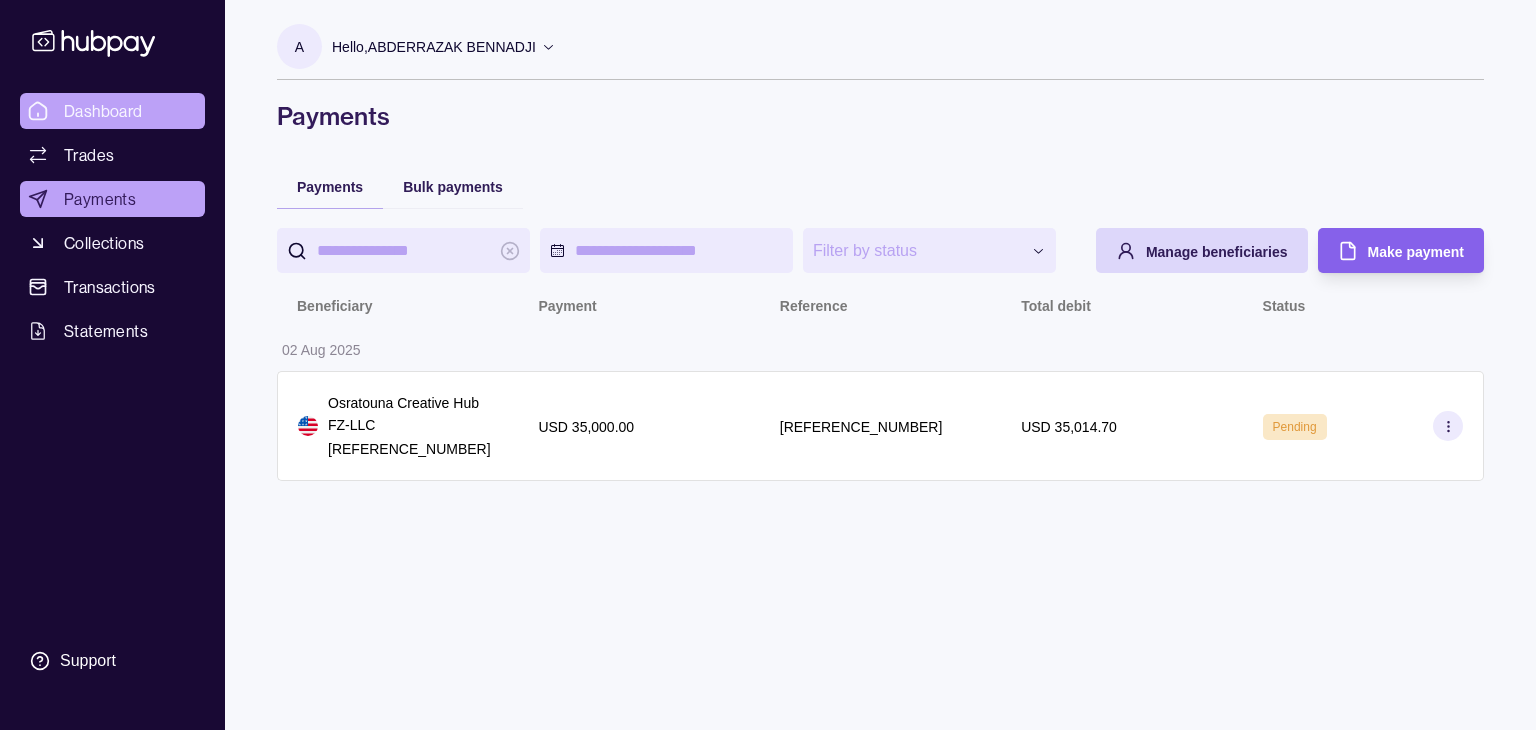 click on "Dashboard" at bounding box center [112, 111] 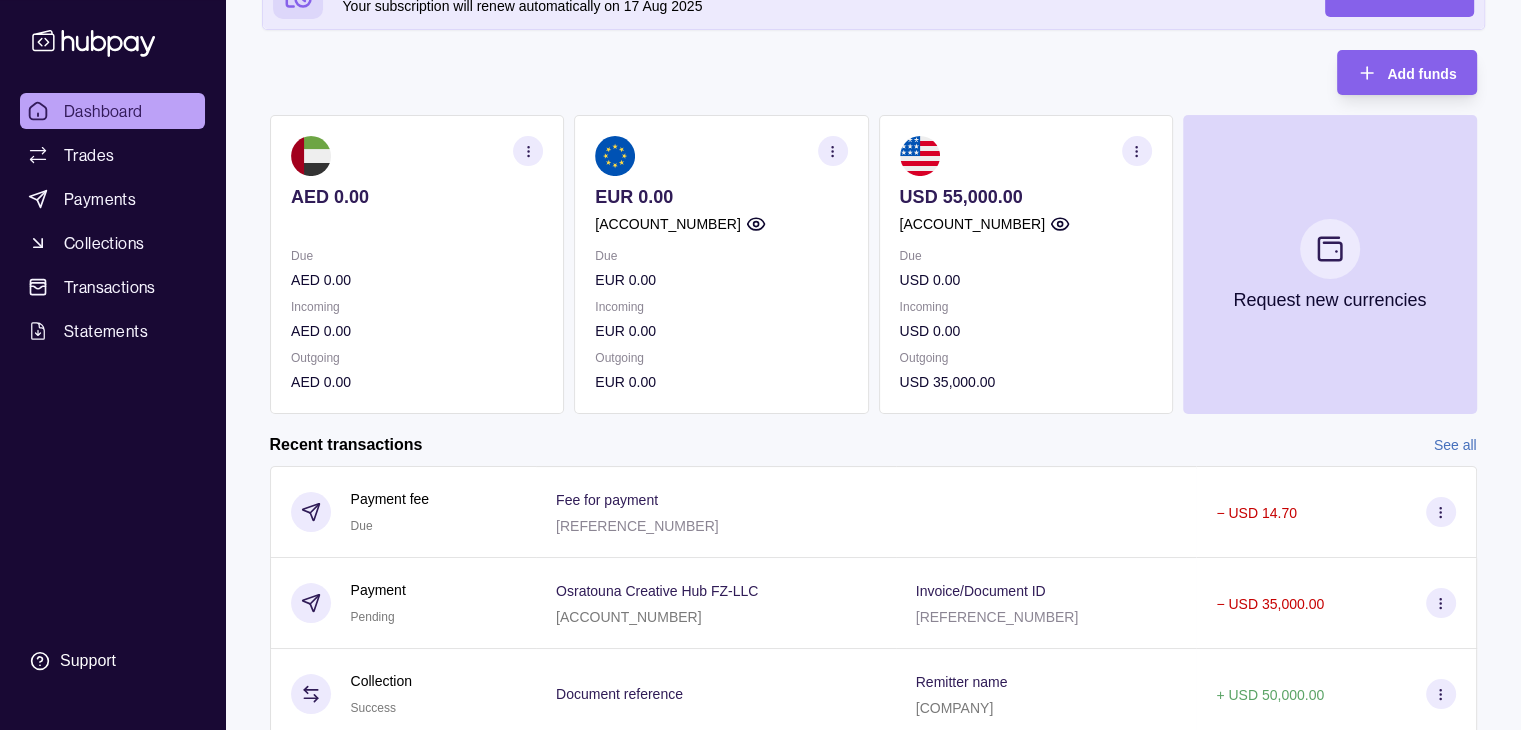 scroll, scrollTop: 122, scrollLeft: 0, axis: vertical 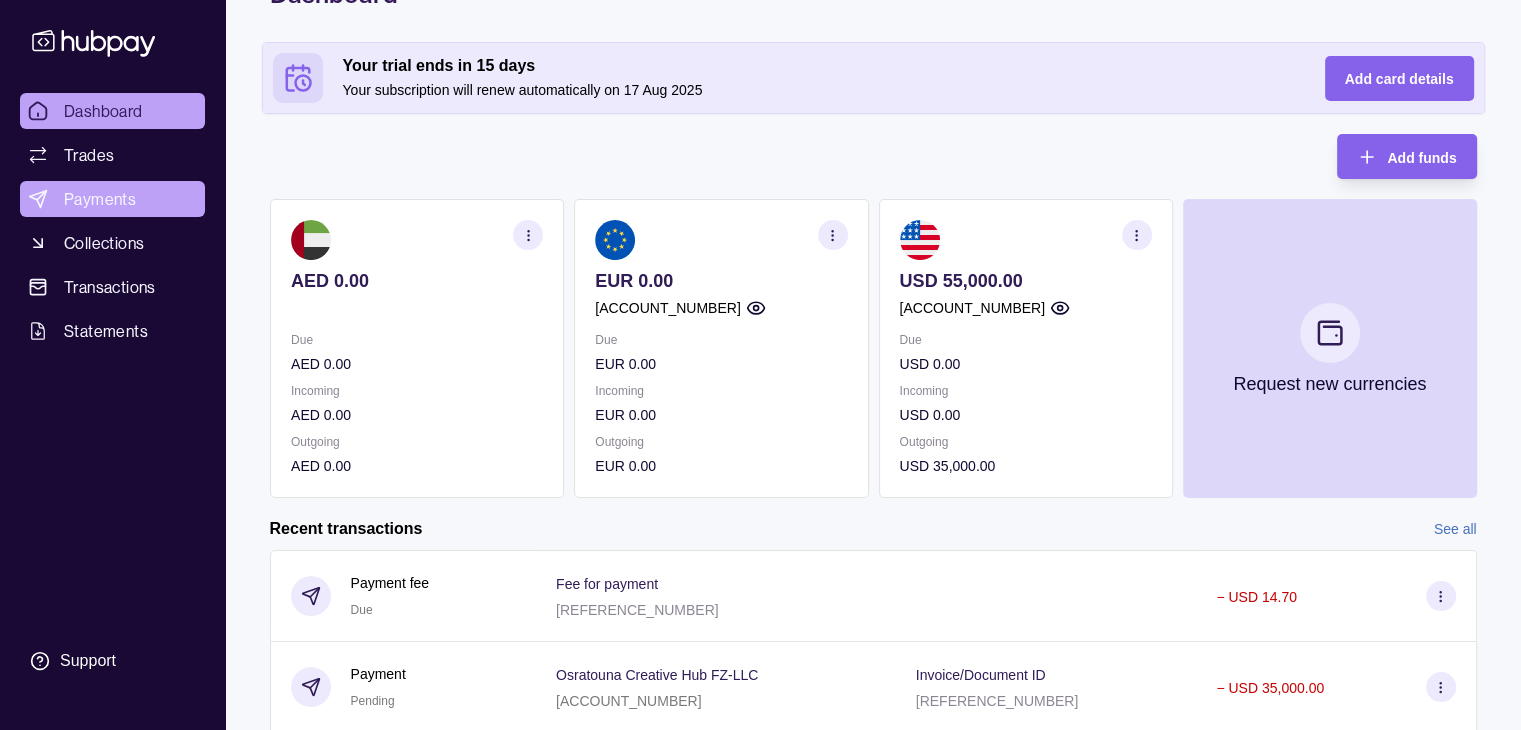 click on "Payments" at bounding box center [112, 199] 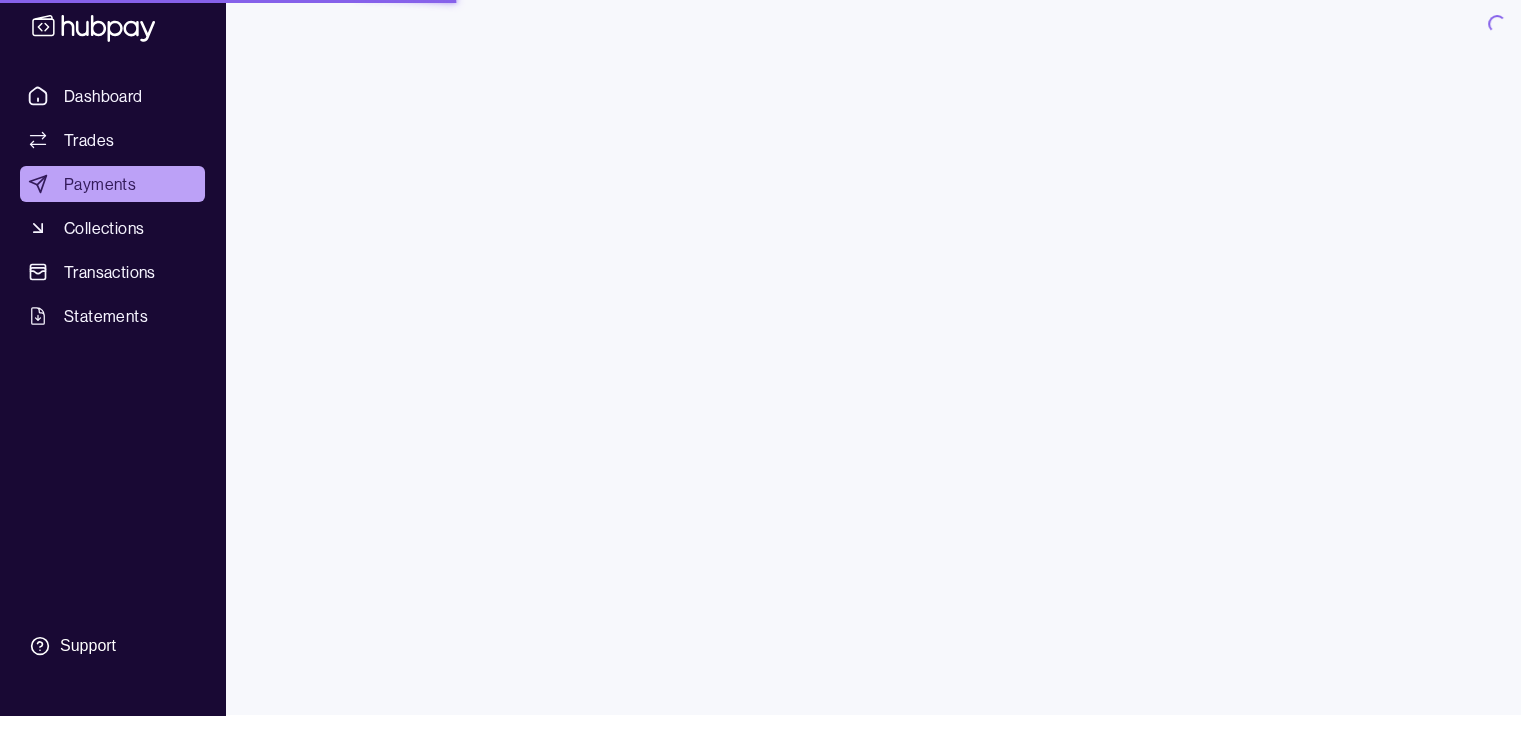 scroll, scrollTop: 0, scrollLeft: 0, axis: both 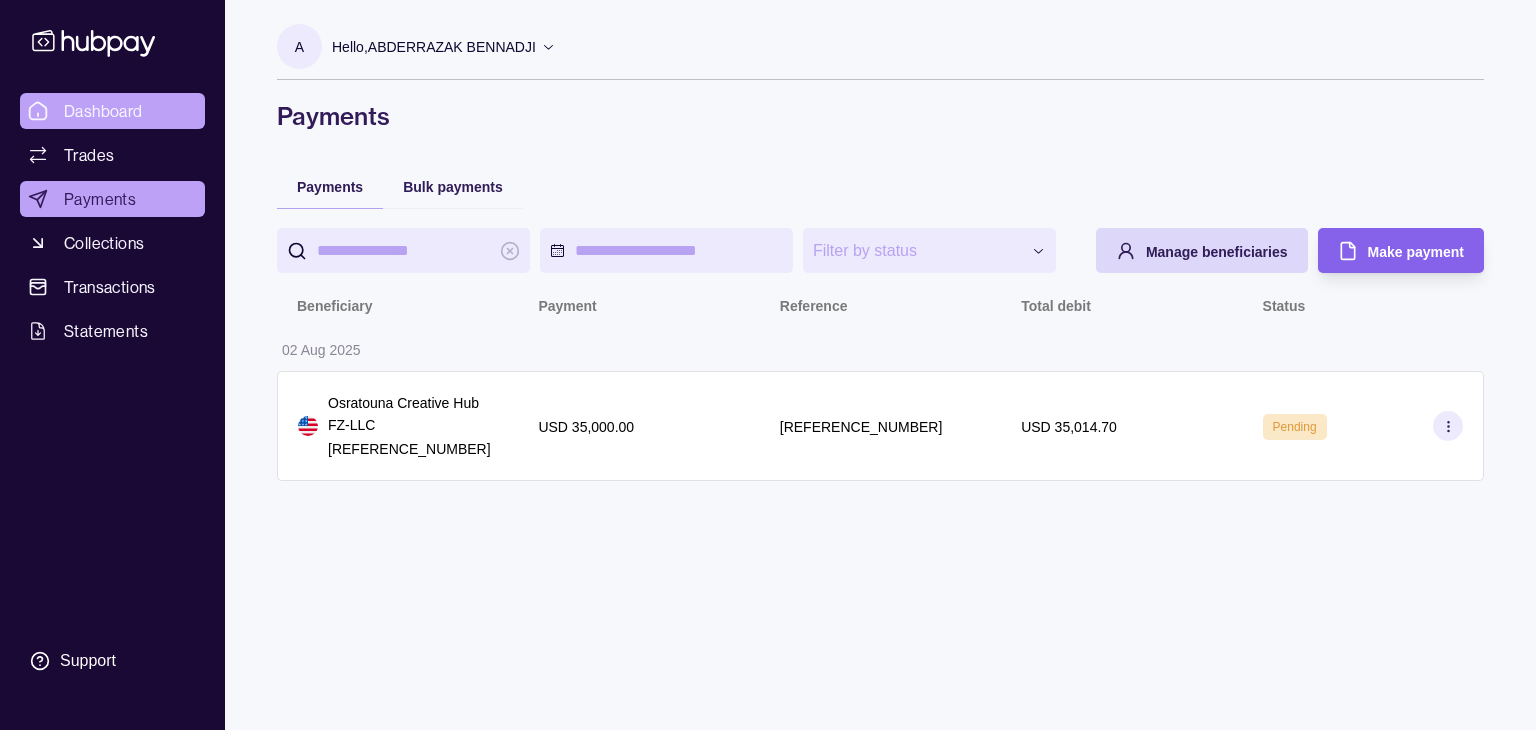 click on "Dashboard" at bounding box center [112, 111] 